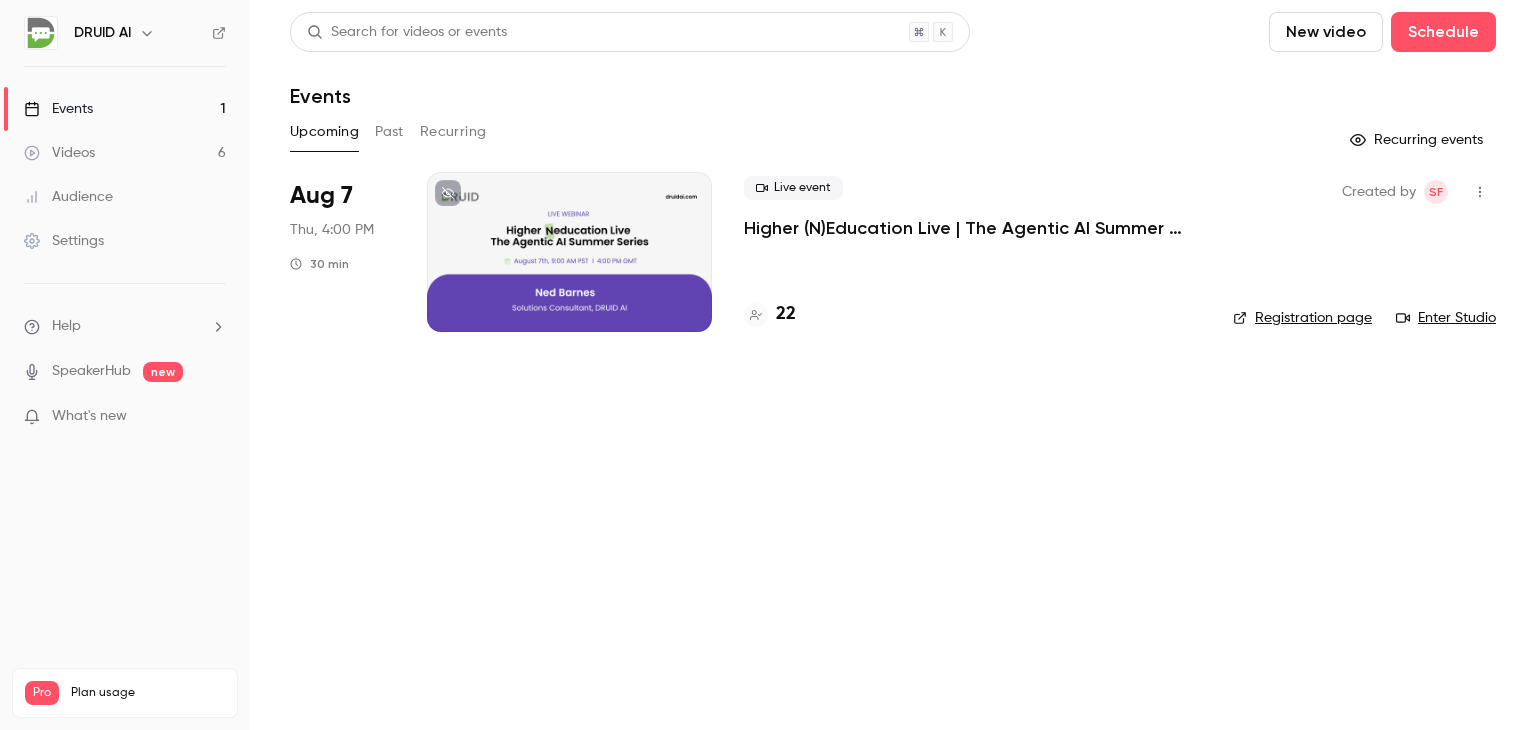 scroll, scrollTop: 0, scrollLeft: 0, axis: both 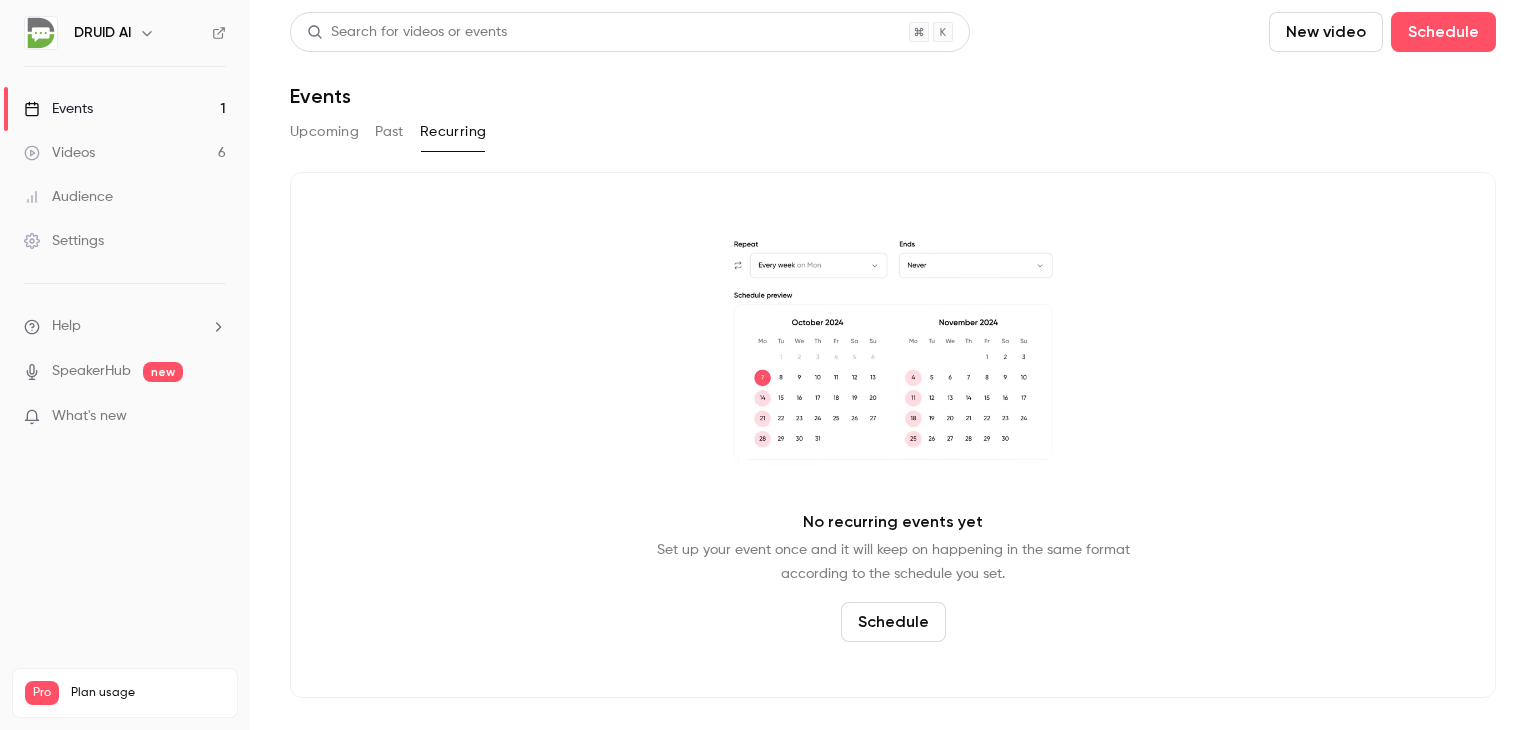 click on "Upcoming" at bounding box center (324, 132) 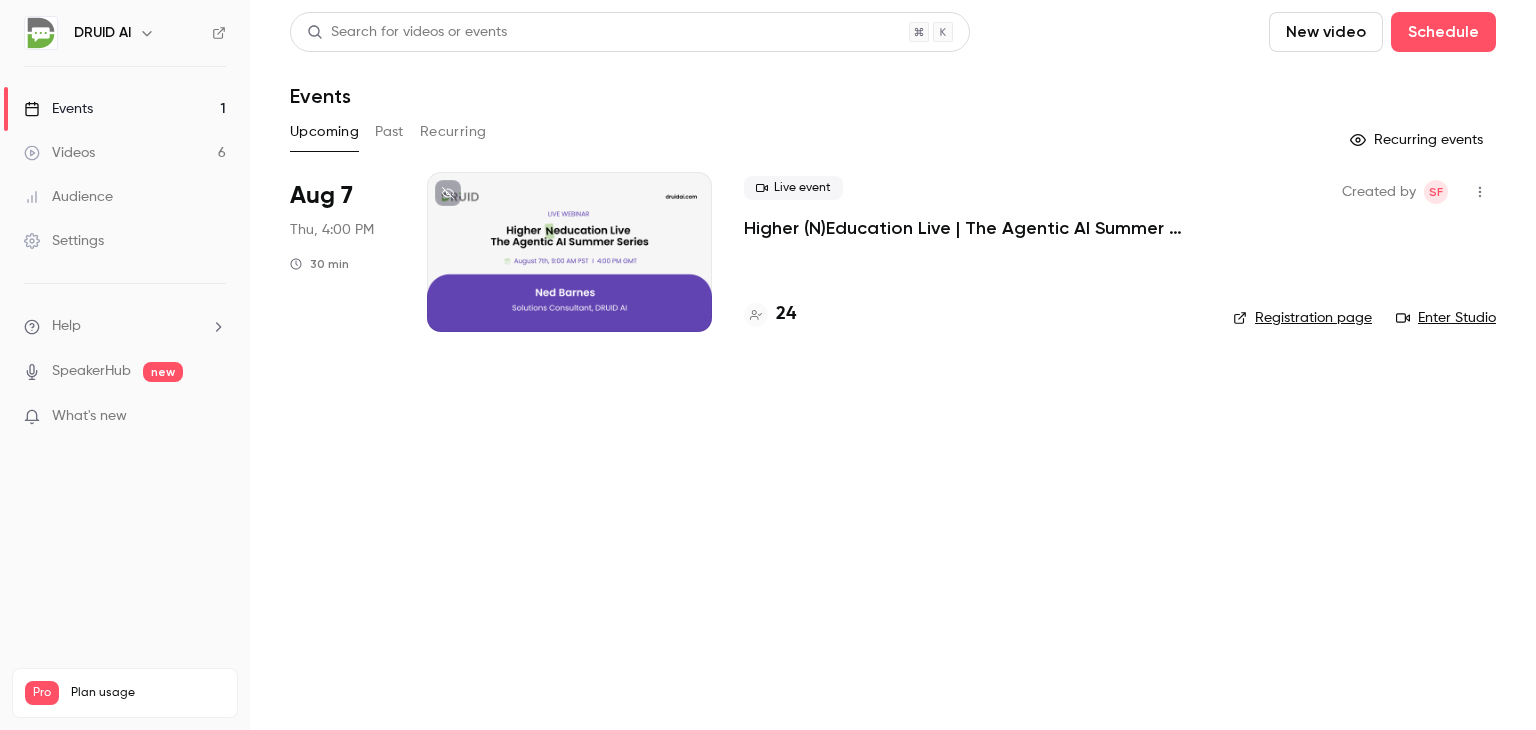 click on "Search for videos or events New video Schedule Events Upcoming Past Recurring Recurring events Aug 7 Thu, 4:00 PM 30 min Live event Higher (N)Education Live | The Agentic AI Summer Series: Cut through the hype. See the tech. Ask your questions. Repeat.  24 Created by SF Registration page Enter Studio" at bounding box center [893, 365] 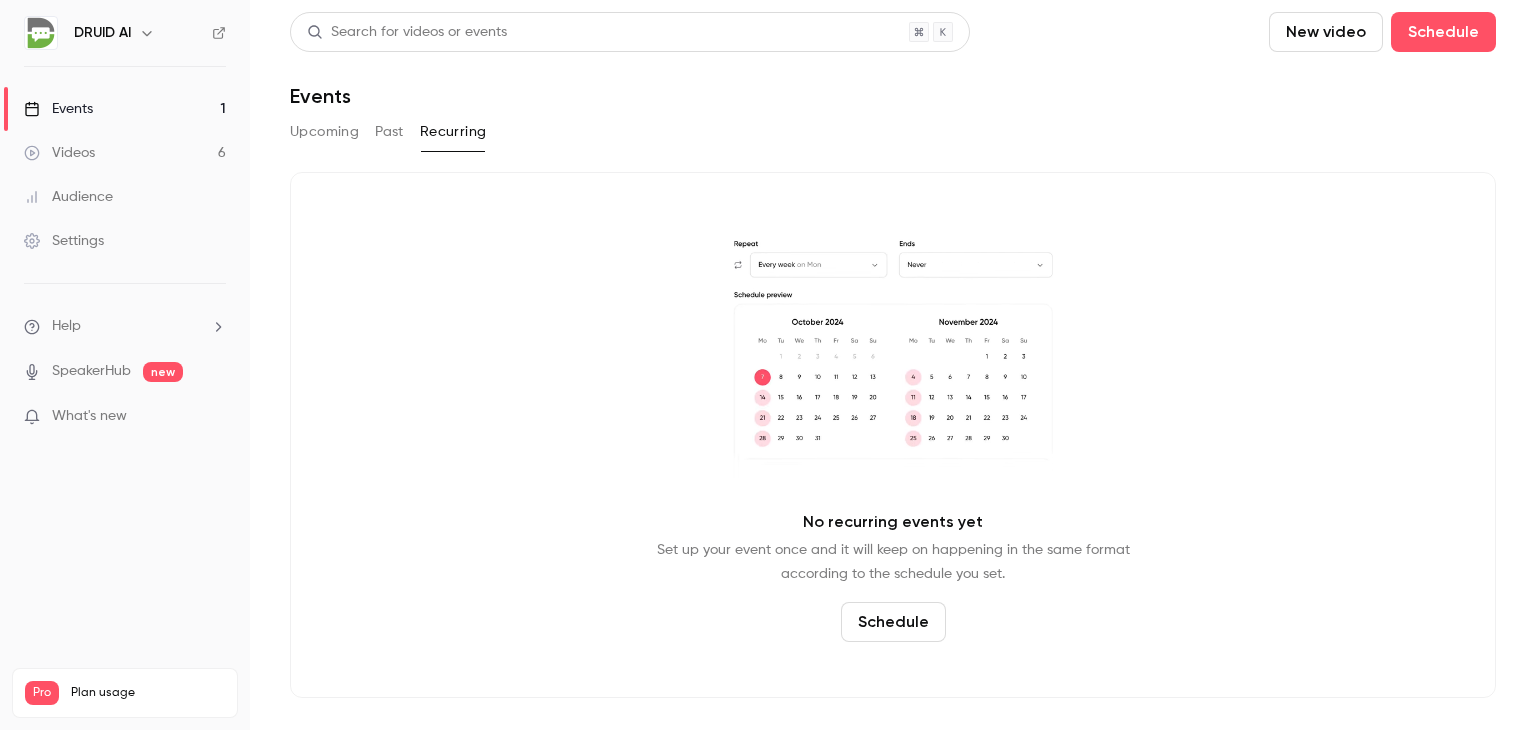 click on "Upcoming" at bounding box center (324, 132) 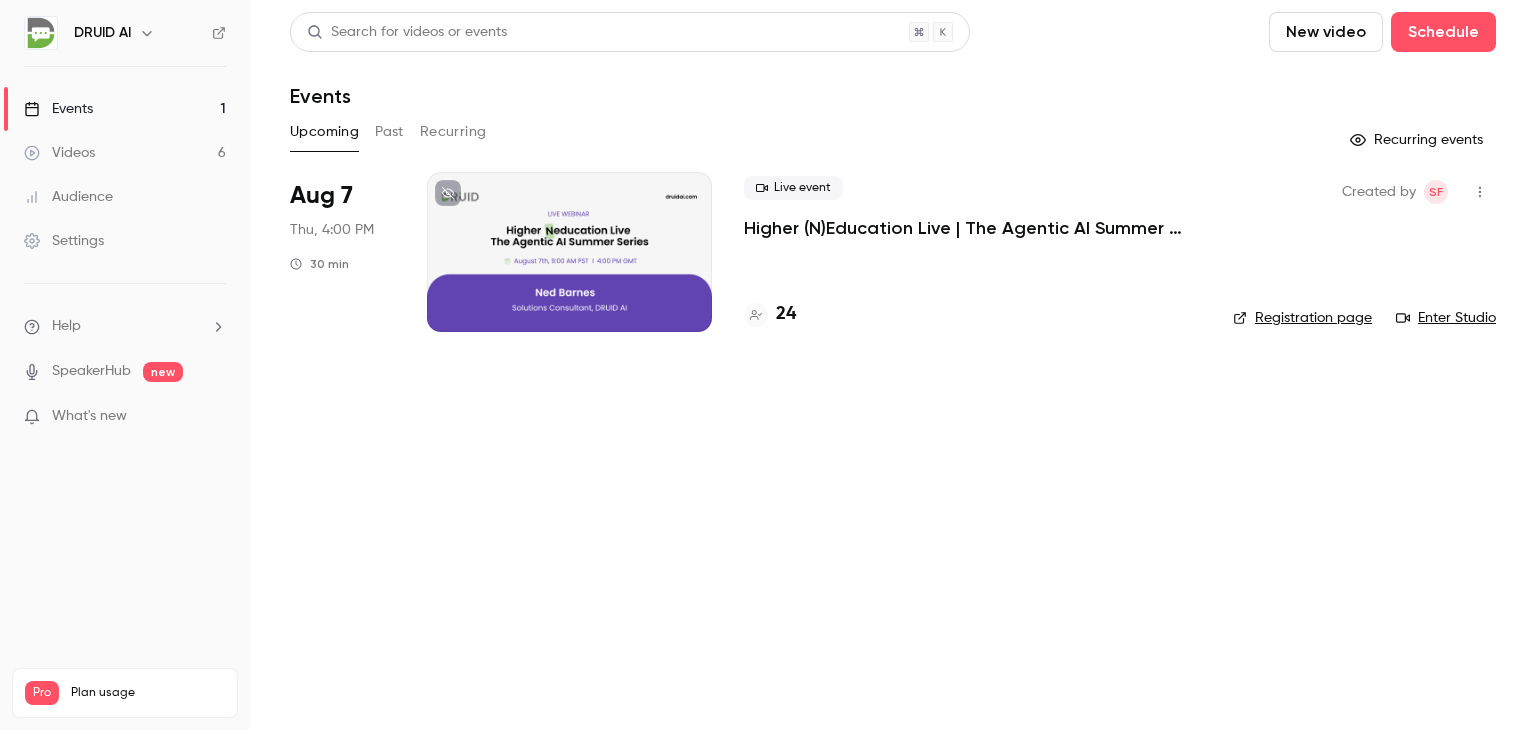 click on "Search for videos or events New video Schedule Events Upcoming Past Recurring Recurring events Aug 7 Thu, 4:00 PM 30 min Live event Higher (N)Education Live | The Agentic AI Summer Series: Cut through the hype. See the tech. Ask your questions. Repeat.  24 Created by SF Registration page Enter Studio" at bounding box center (893, 365) 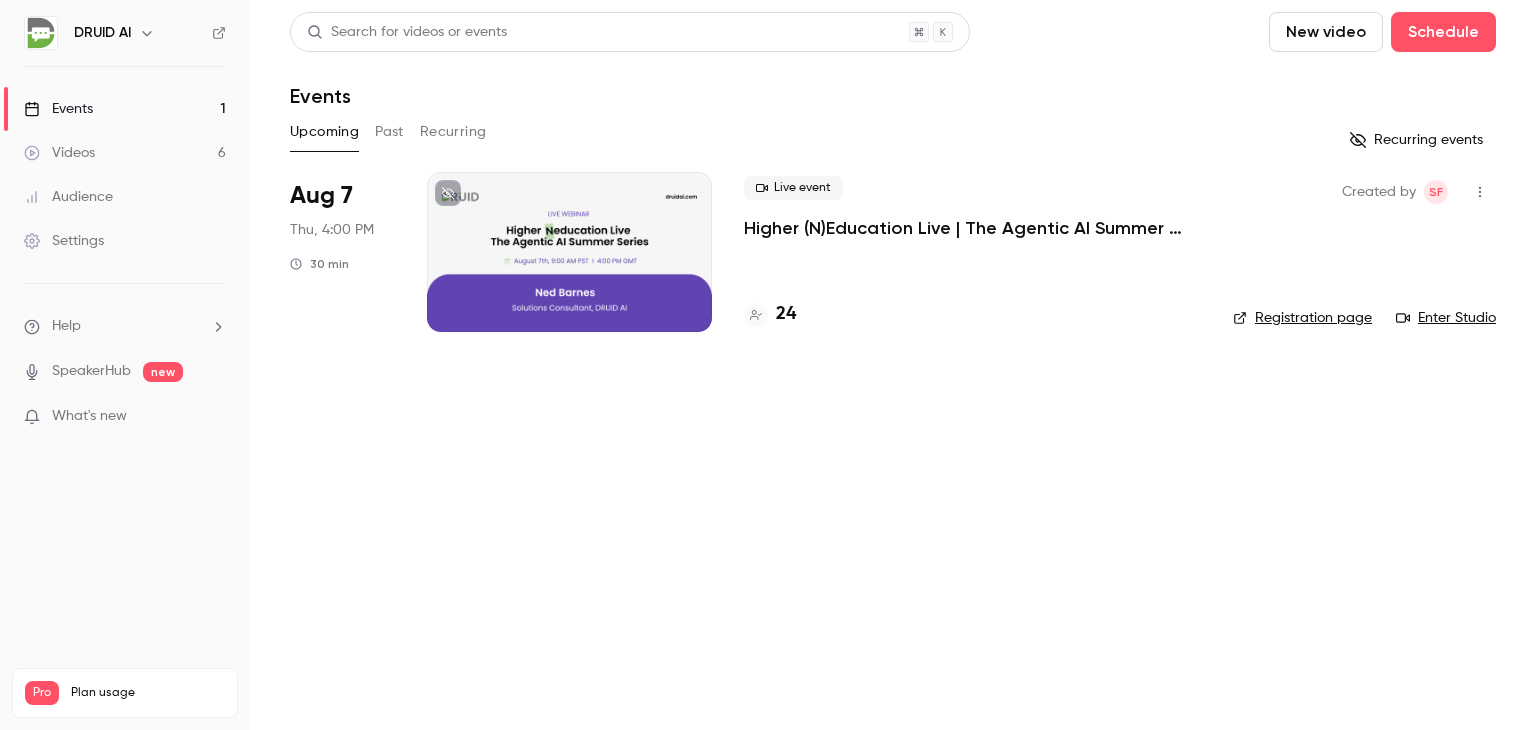click on "Recurring events" at bounding box center (1418, 140) 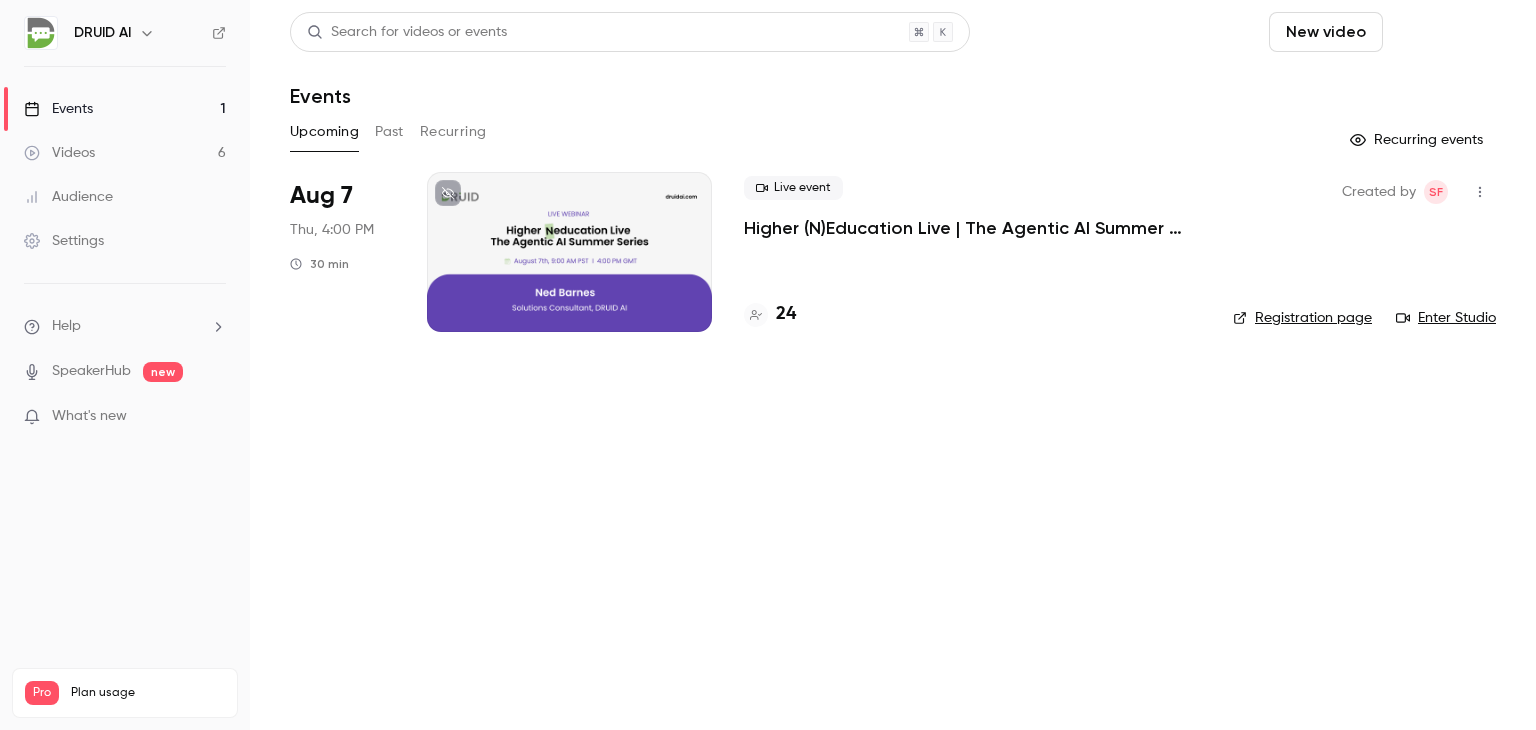 click on "Schedule" at bounding box center [1443, 32] 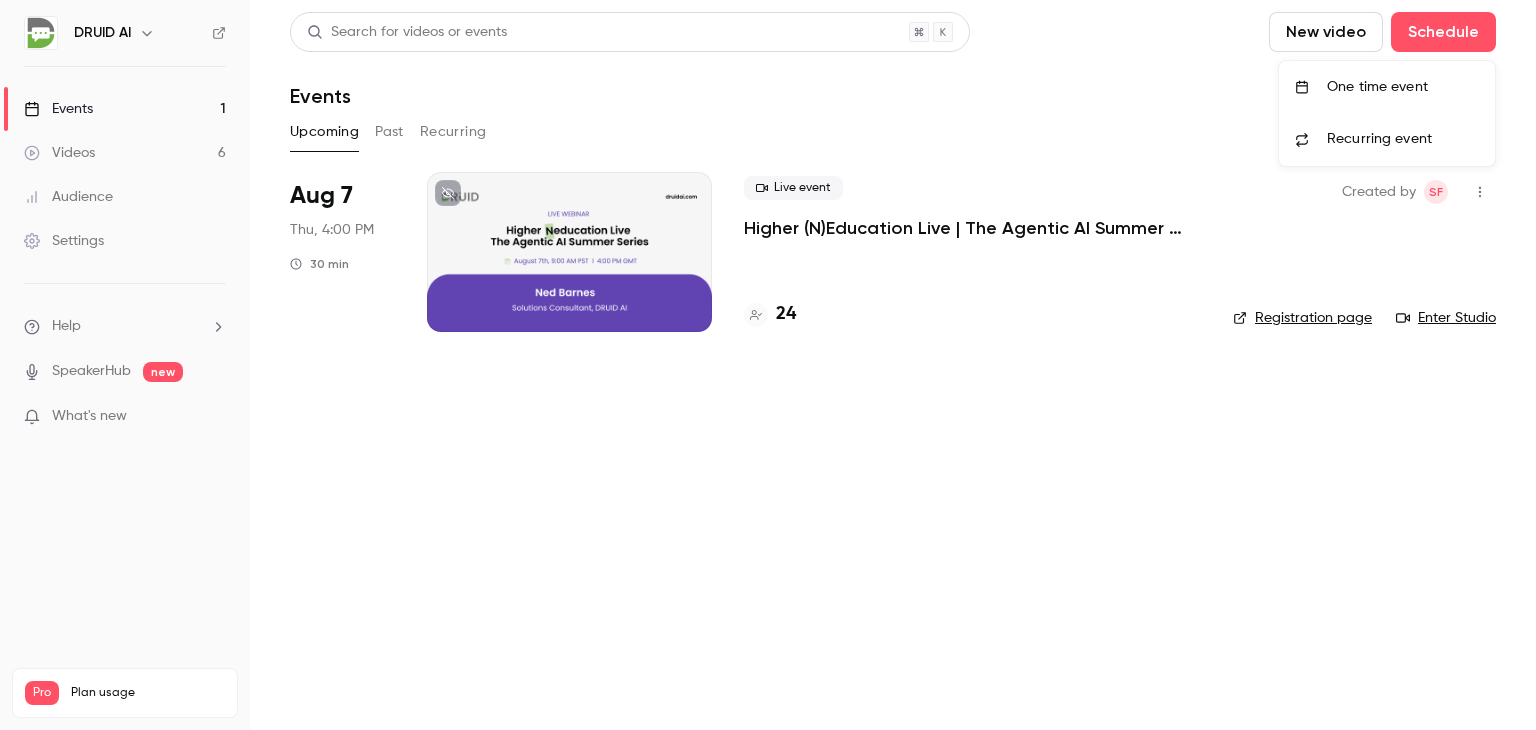 click at bounding box center [768, 365] 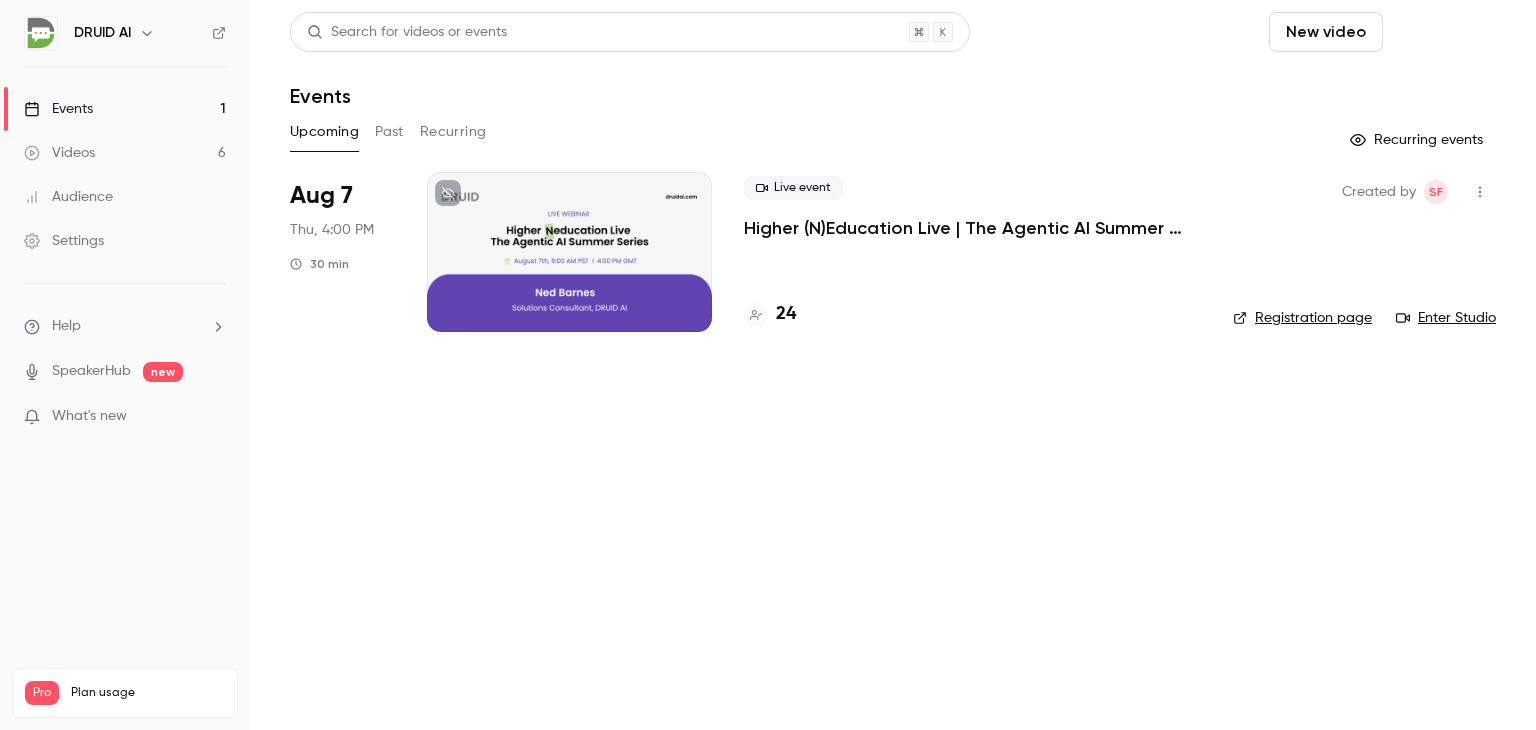 click on "Schedule" at bounding box center (1443, 32) 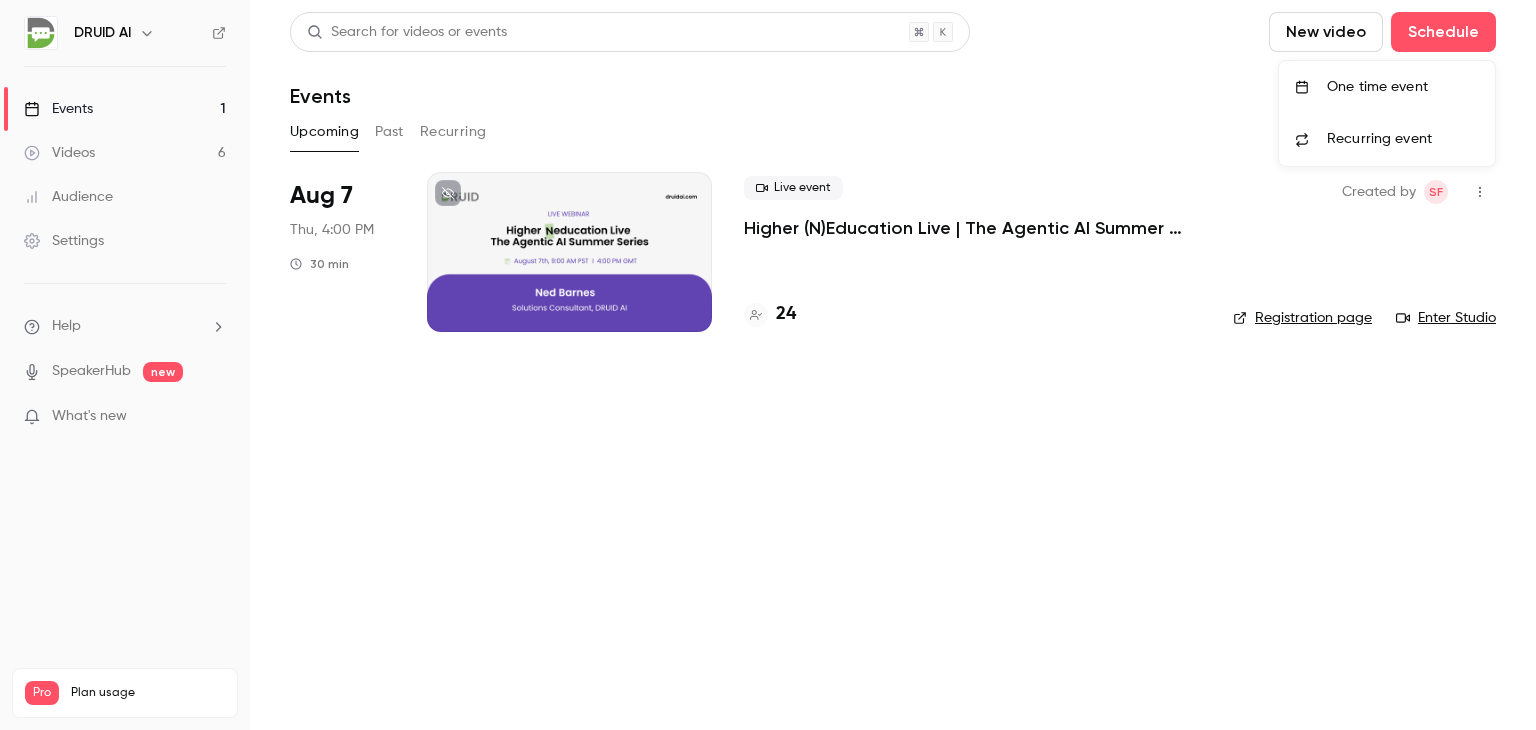 click on "One time event" at bounding box center (1403, 87) 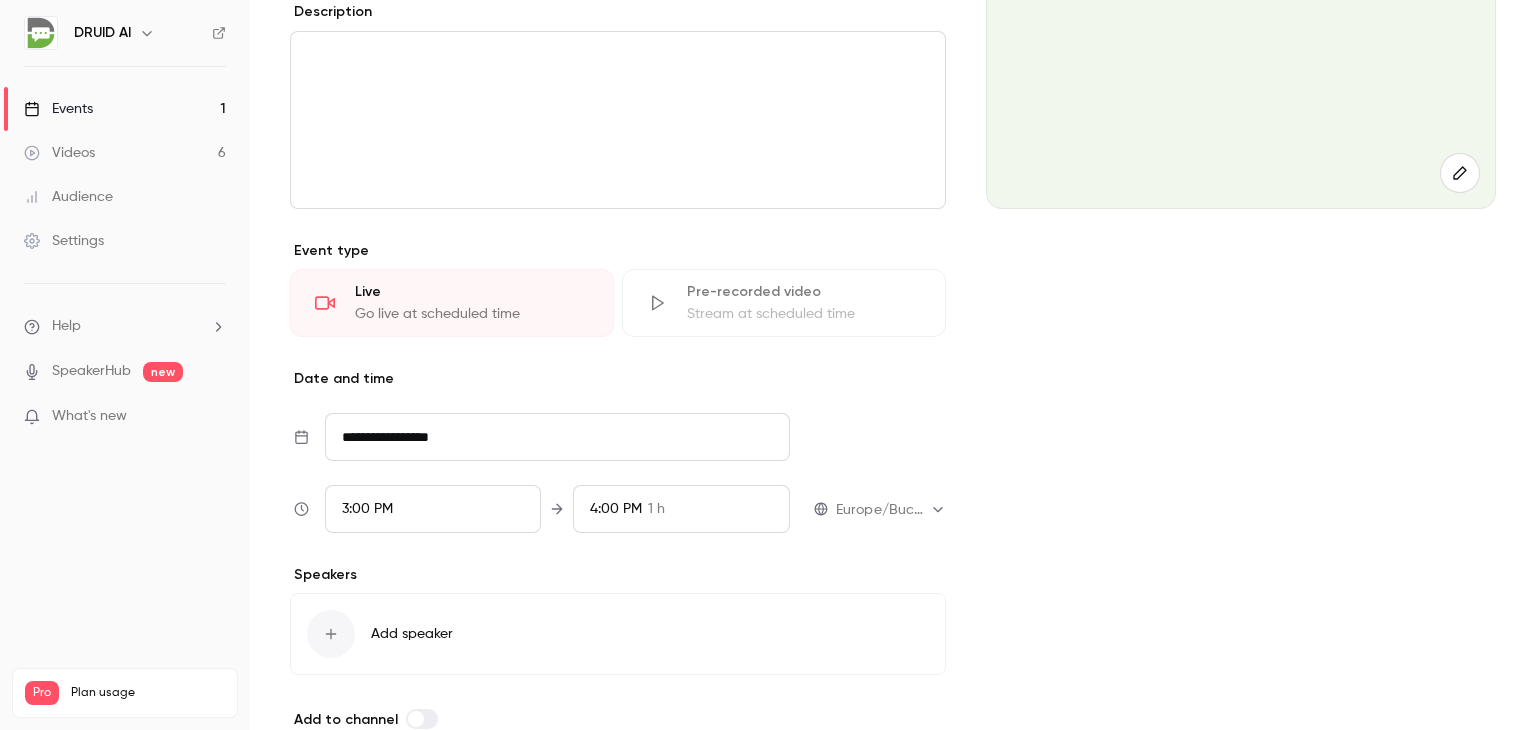 scroll, scrollTop: 300, scrollLeft: 0, axis: vertical 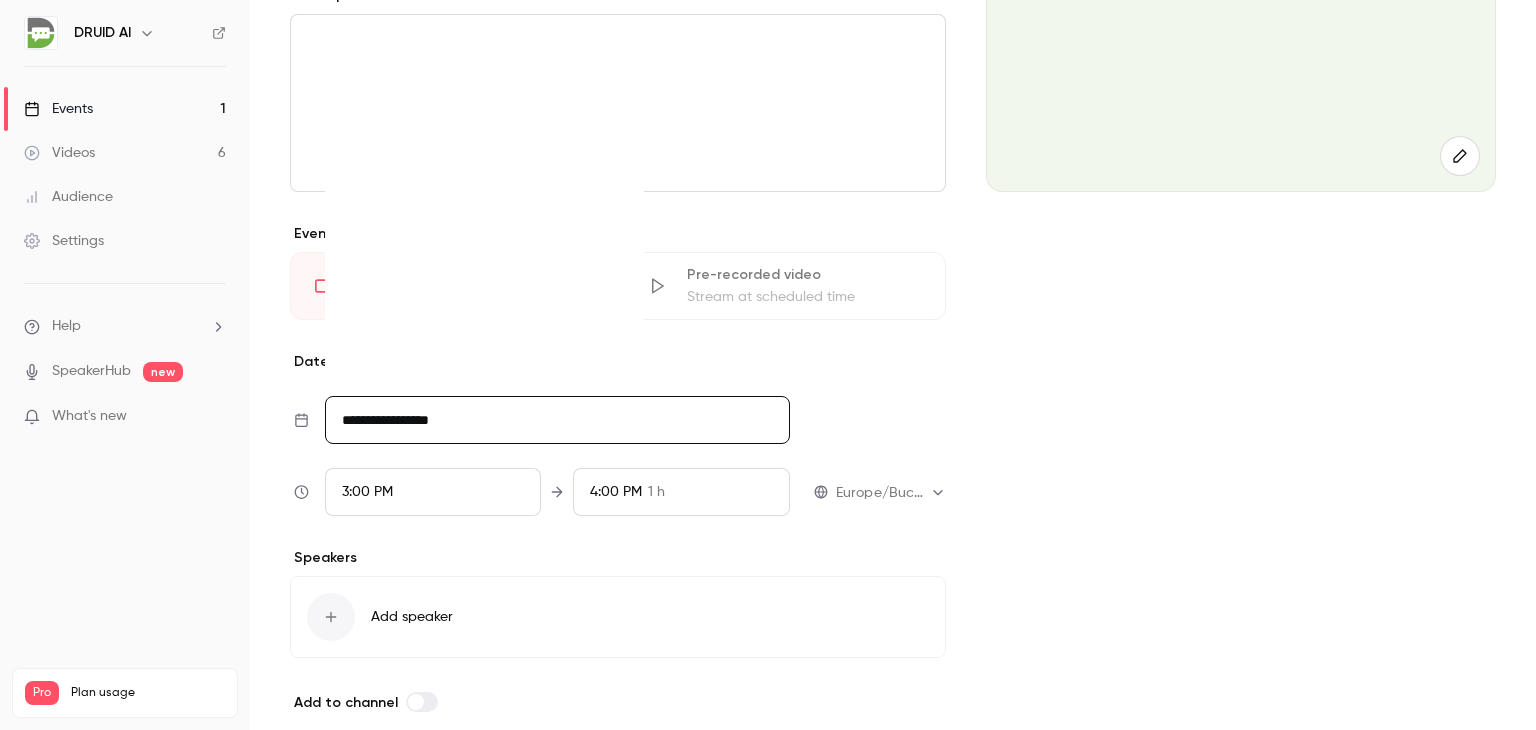 click on "**********" at bounding box center (557, 420) 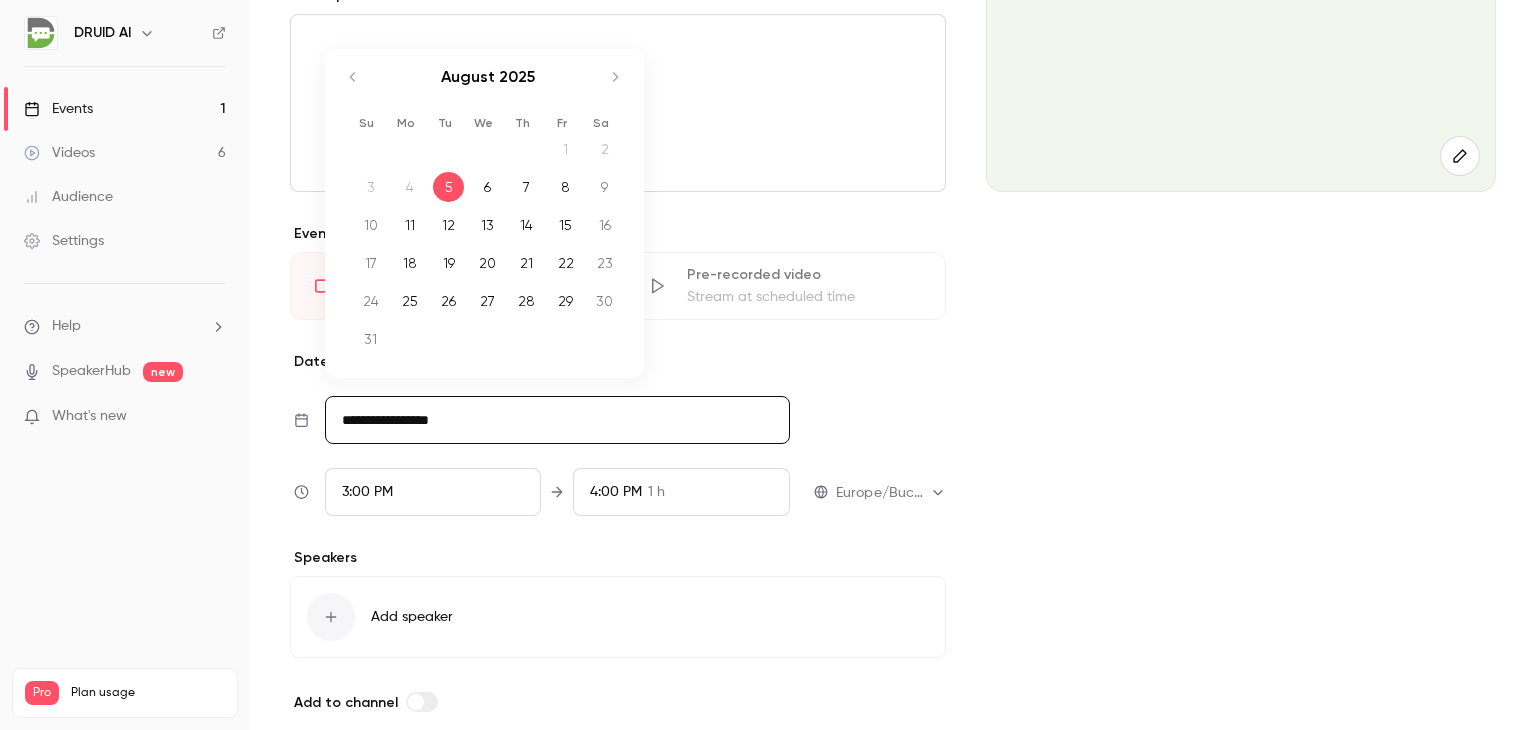click on "21" at bounding box center [526, 263] 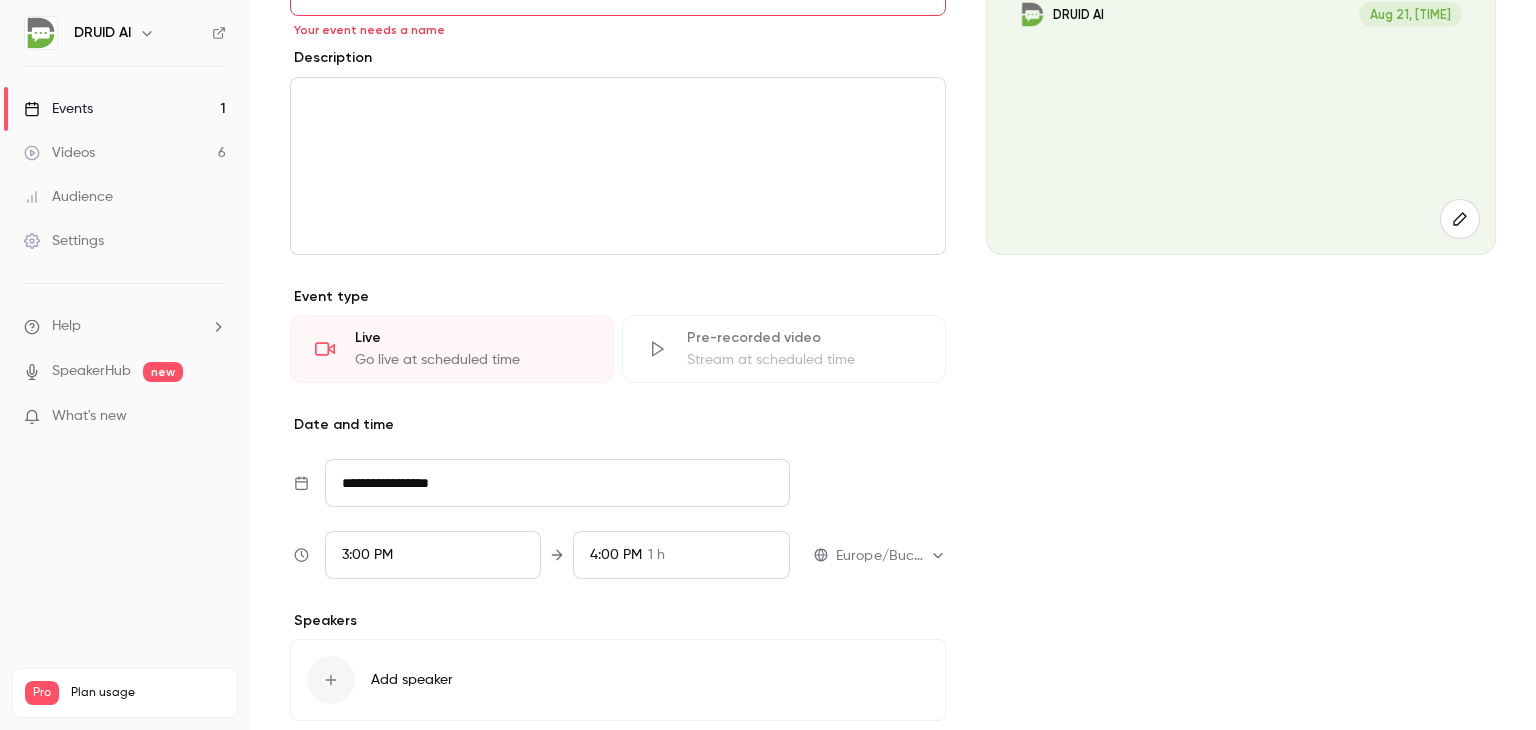 scroll, scrollTop: 300, scrollLeft: 0, axis: vertical 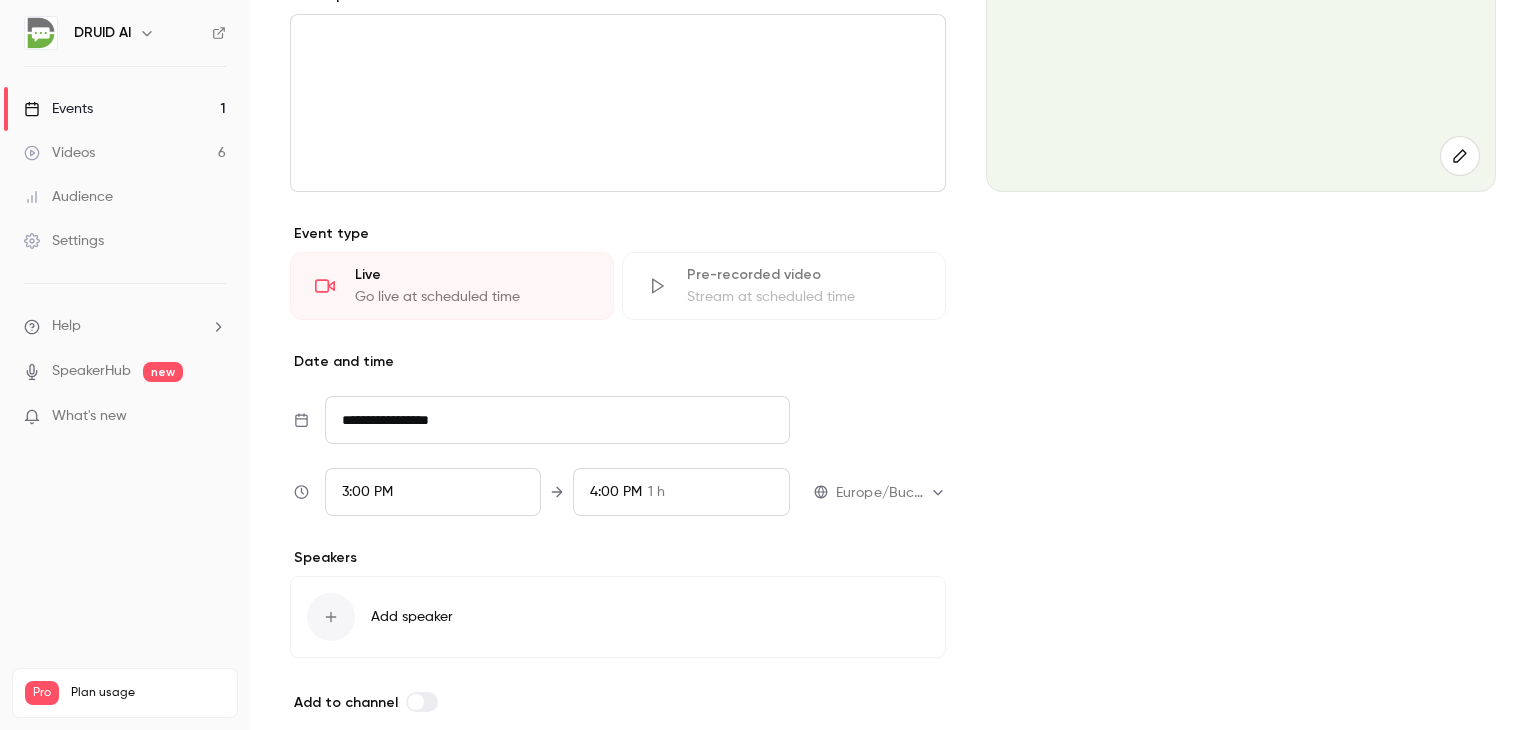click on "3:00 PM" at bounding box center (433, 492) 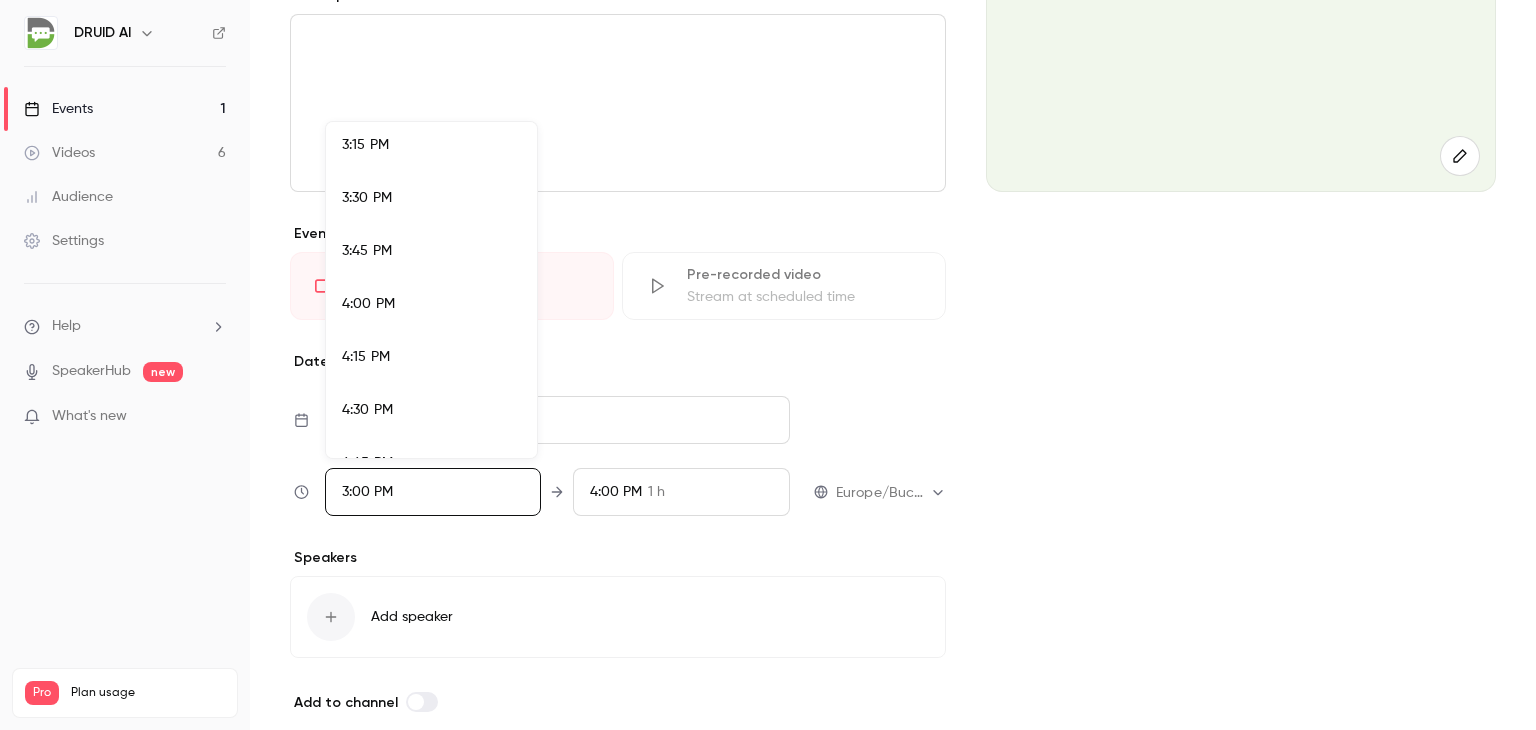 scroll, scrollTop: 3238, scrollLeft: 0, axis: vertical 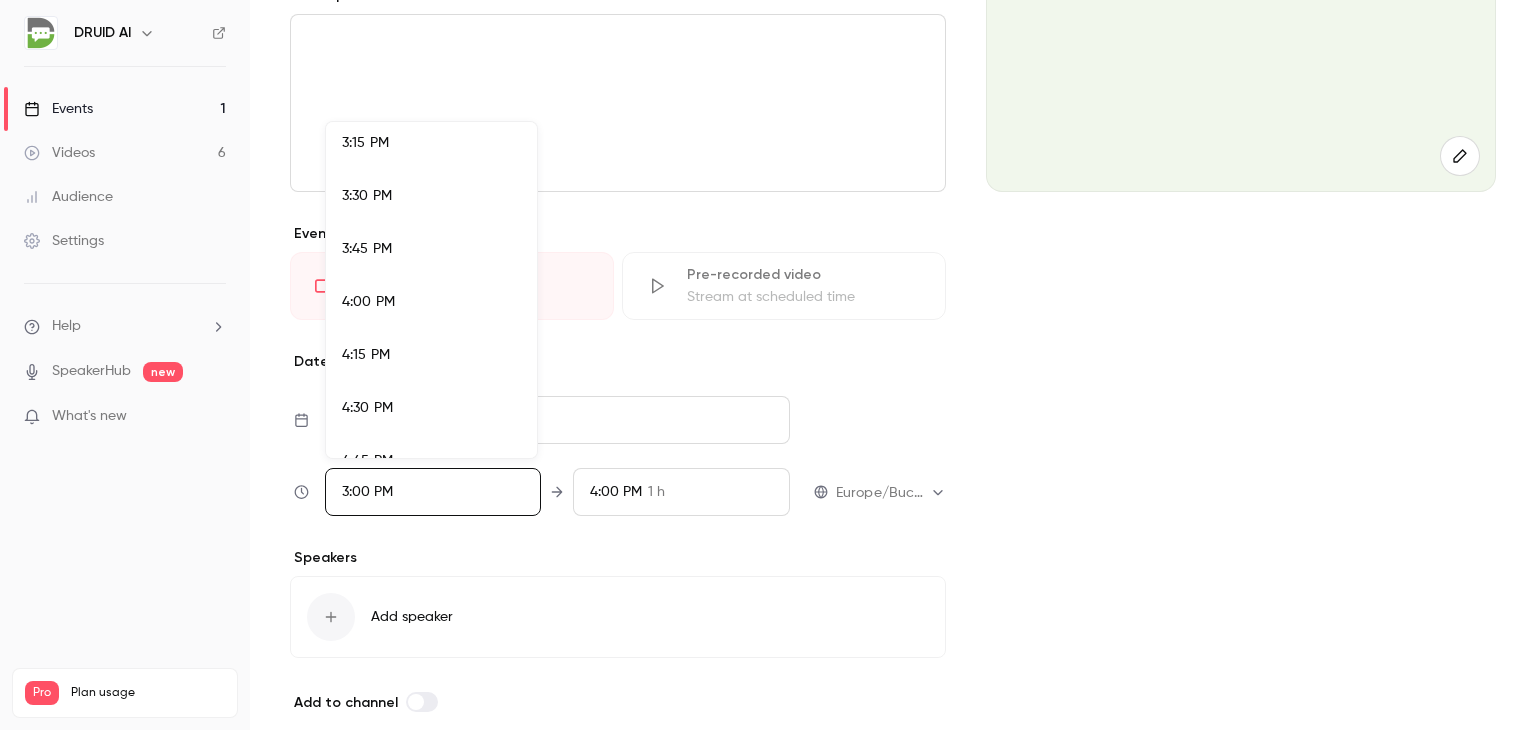 click on "4:00 PM" at bounding box center [431, 302] 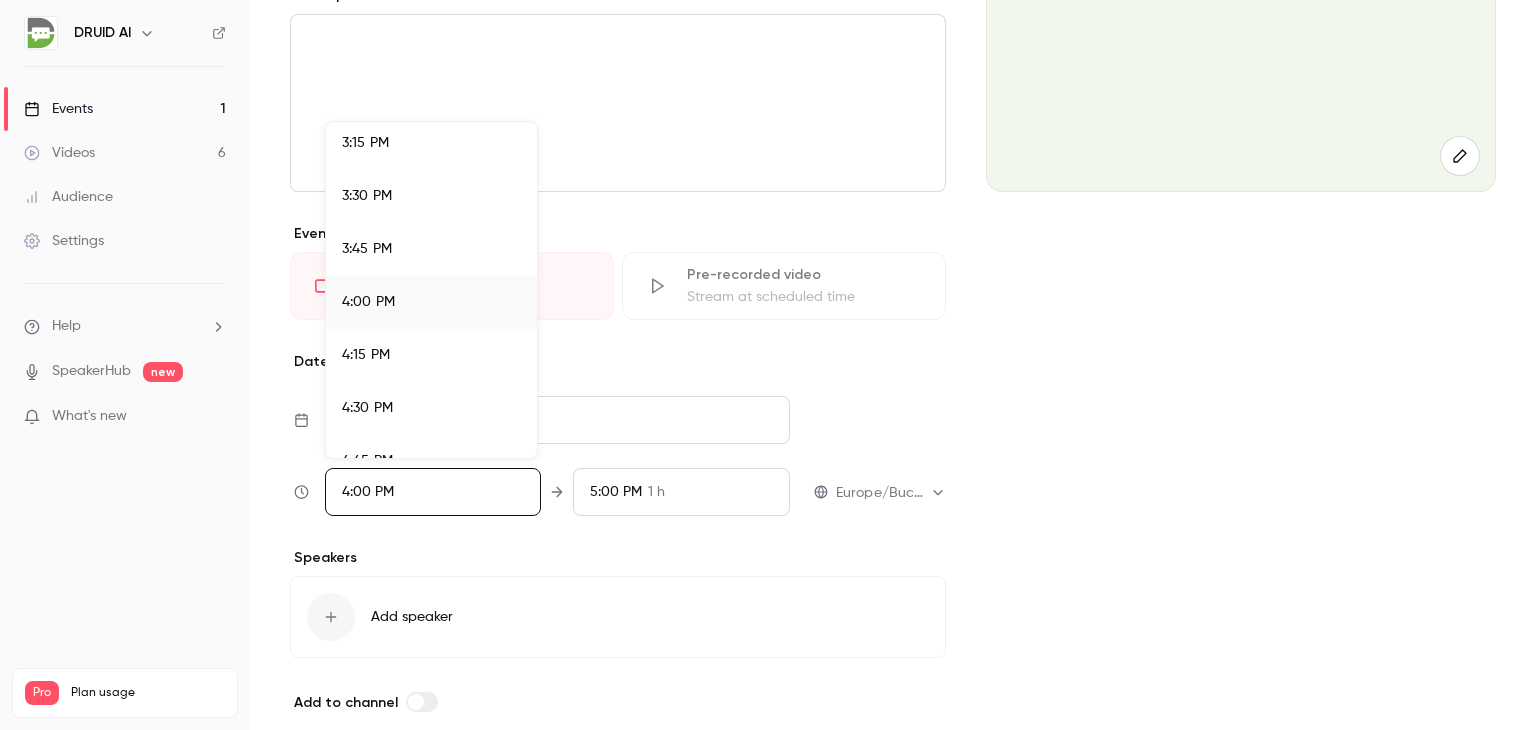 click at bounding box center [768, 365] 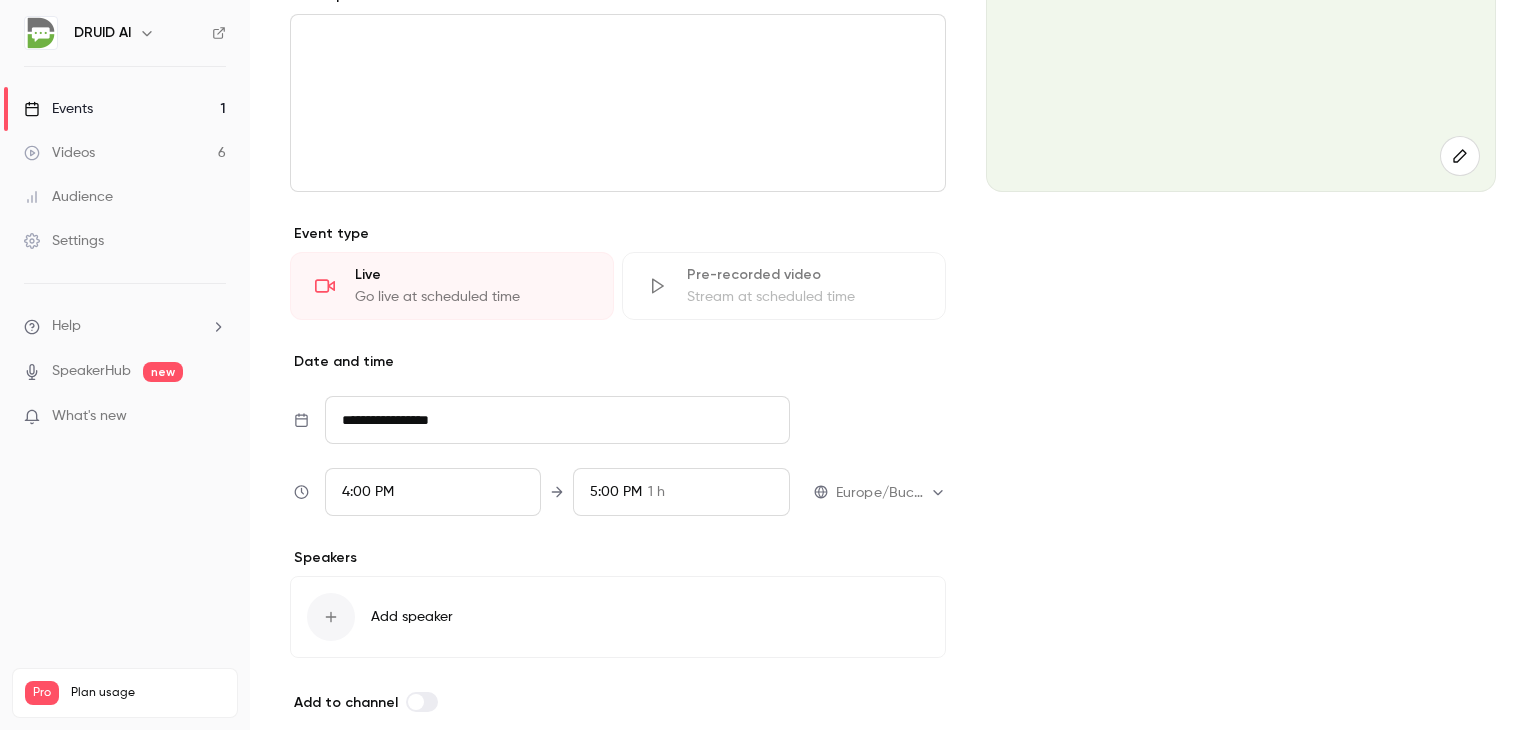 click on "1 h" at bounding box center [656, 492] 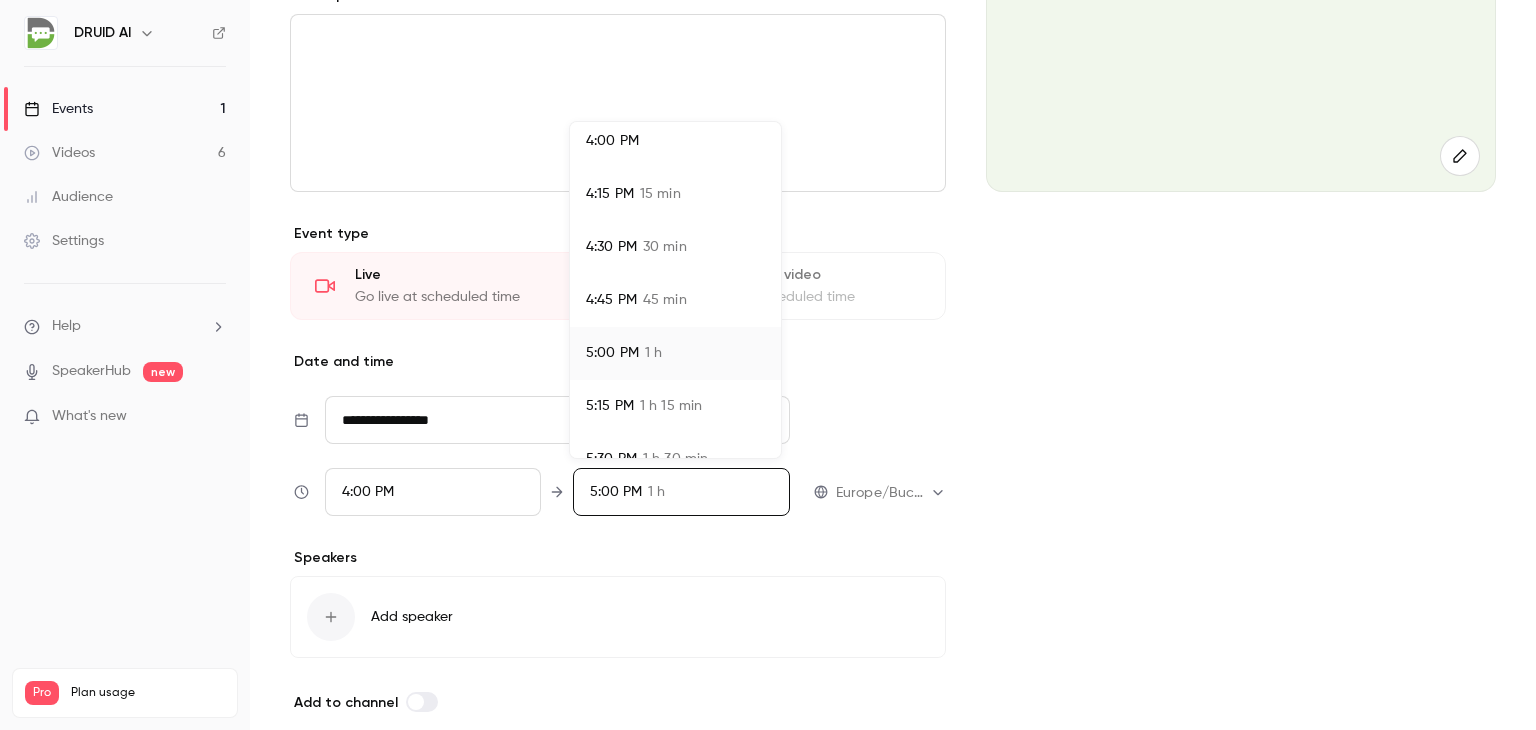 scroll, scrollTop: 0, scrollLeft: 0, axis: both 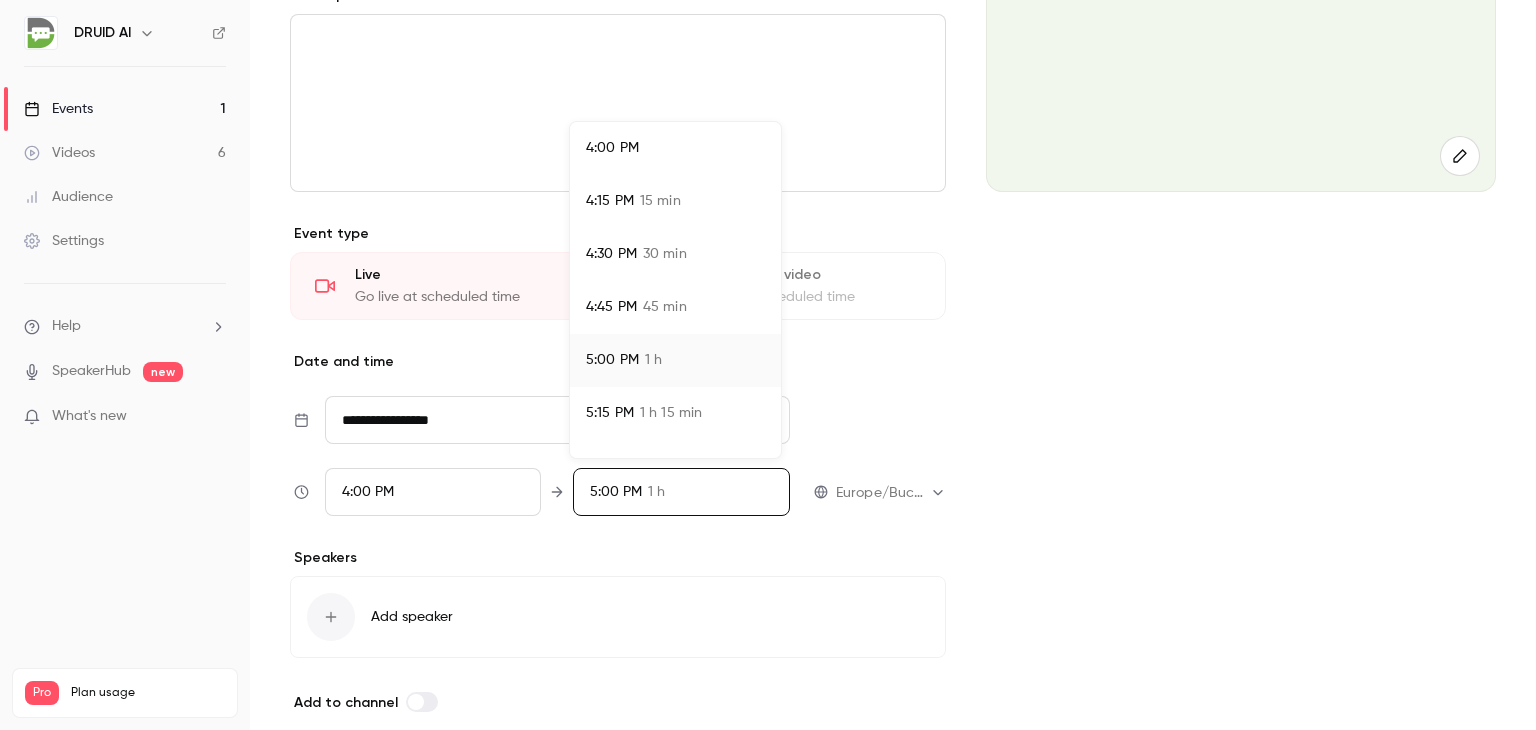 click on "4:30 PM 30 min" at bounding box center (675, 254) 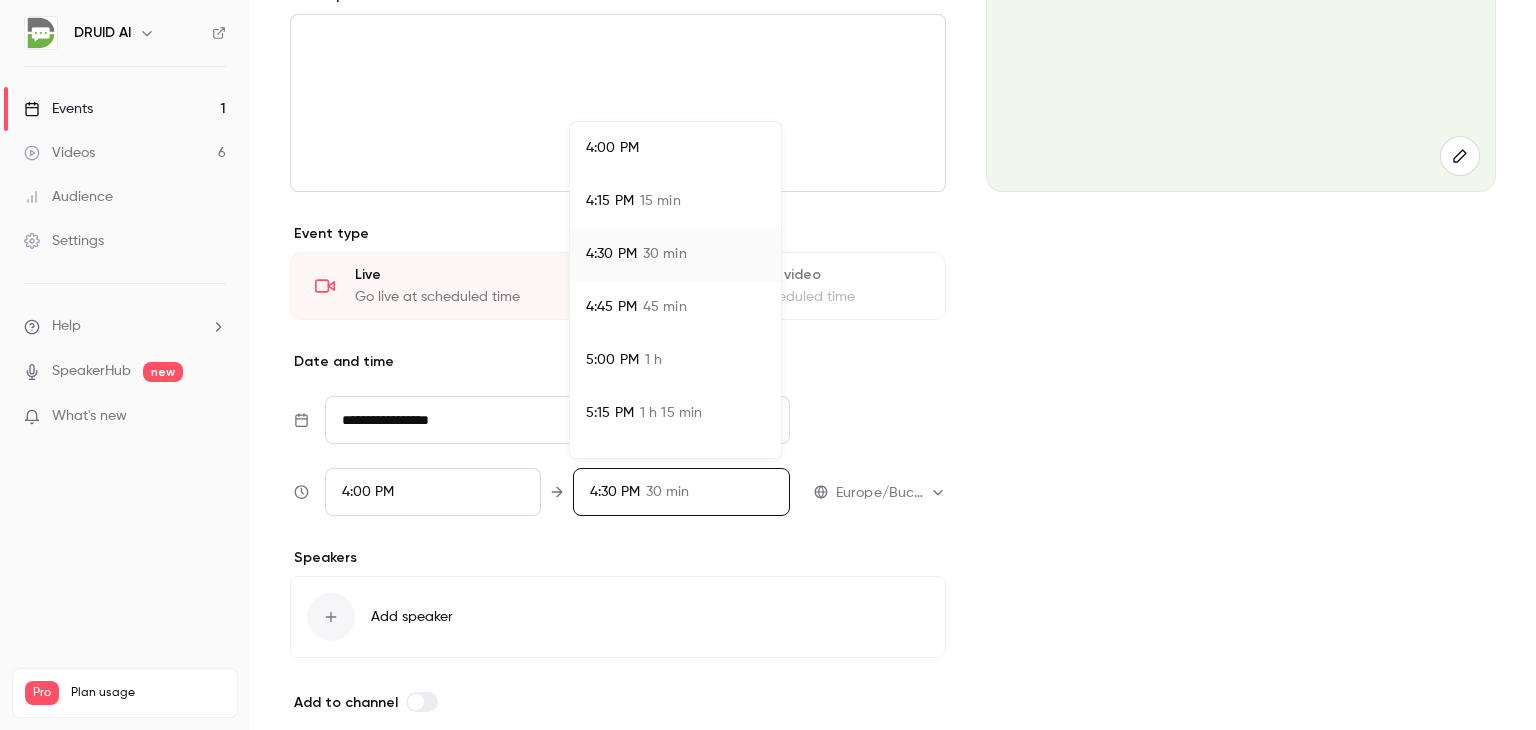 click at bounding box center [768, 365] 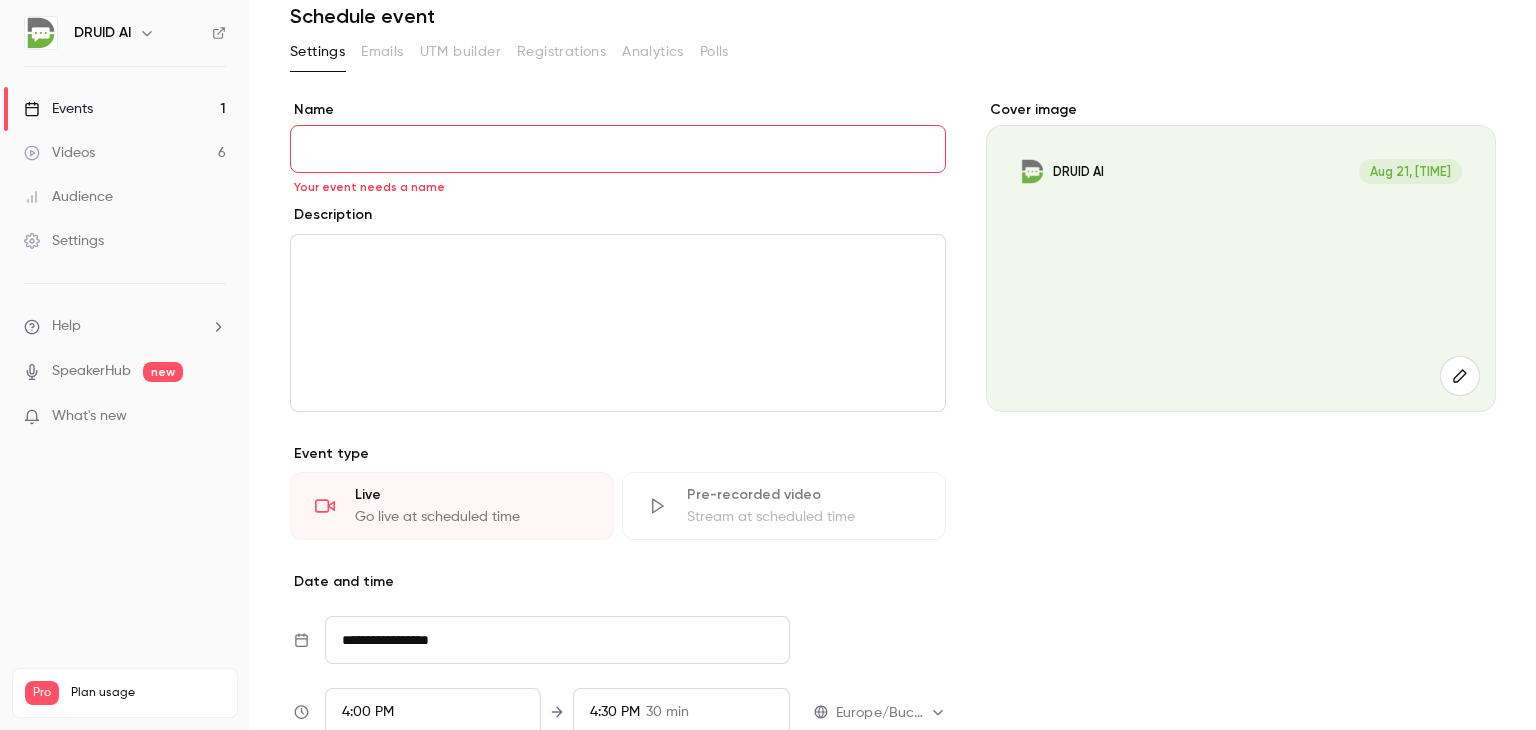scroll, scrollTop: 0, scrollLeft: 0, axis: both 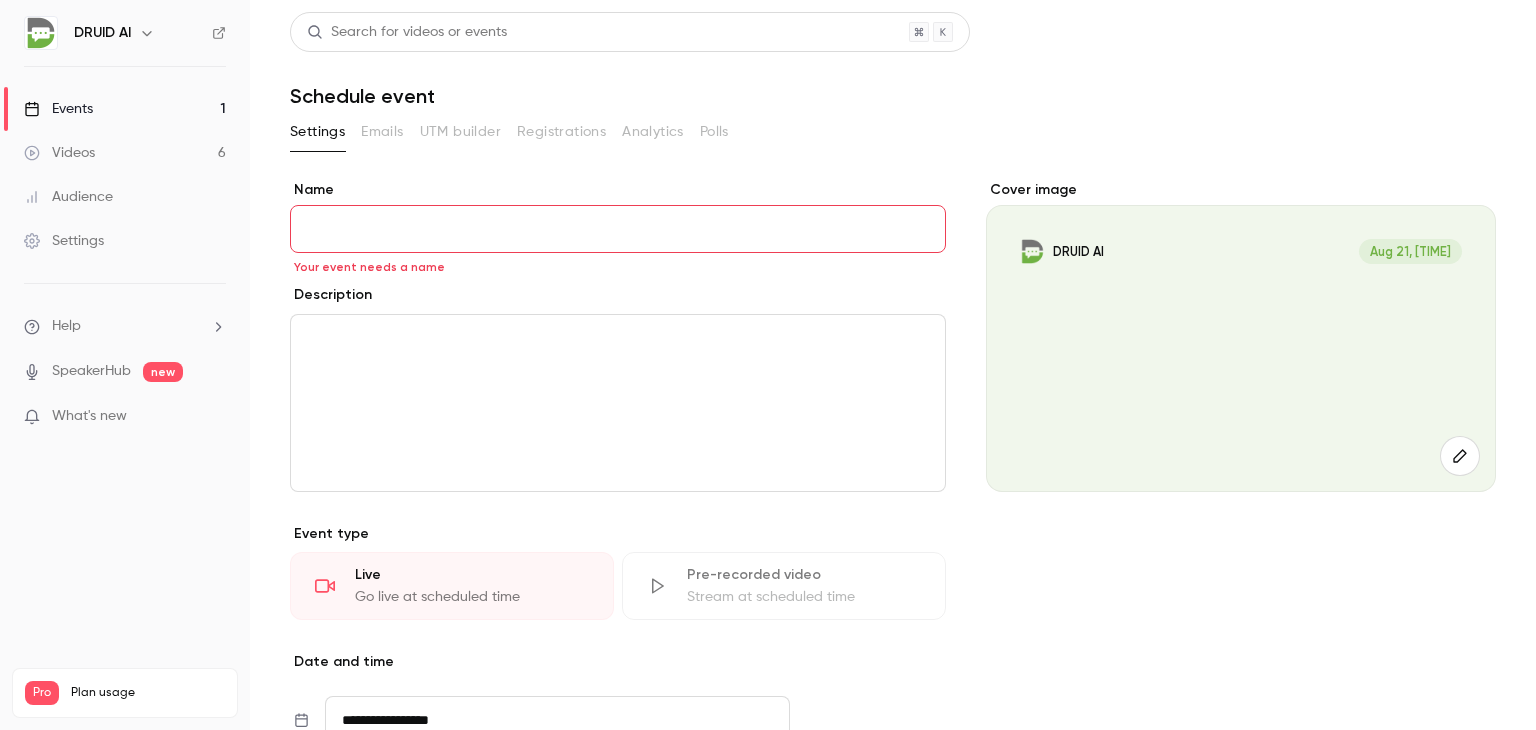 click at bounding box center (618, 403) 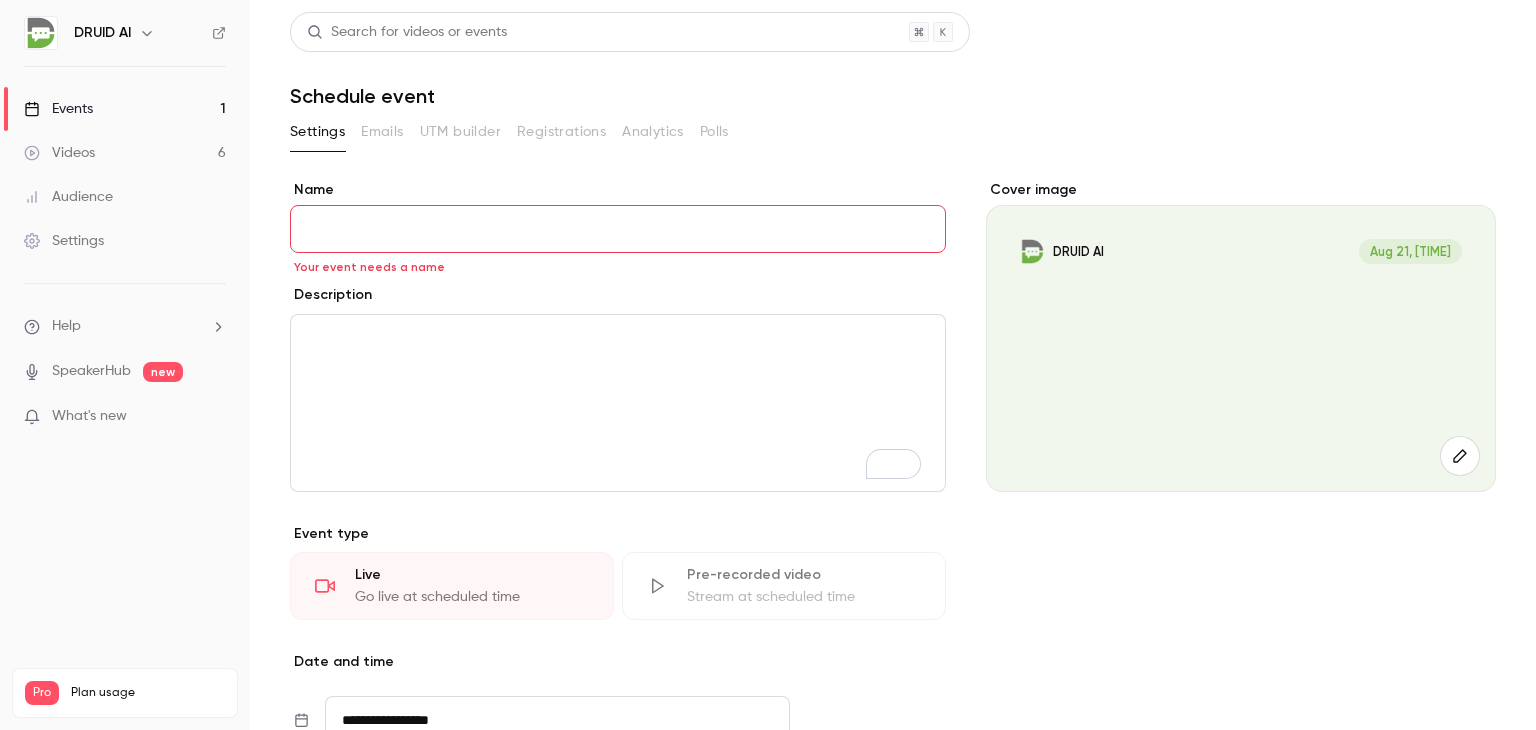 paste on "**********" 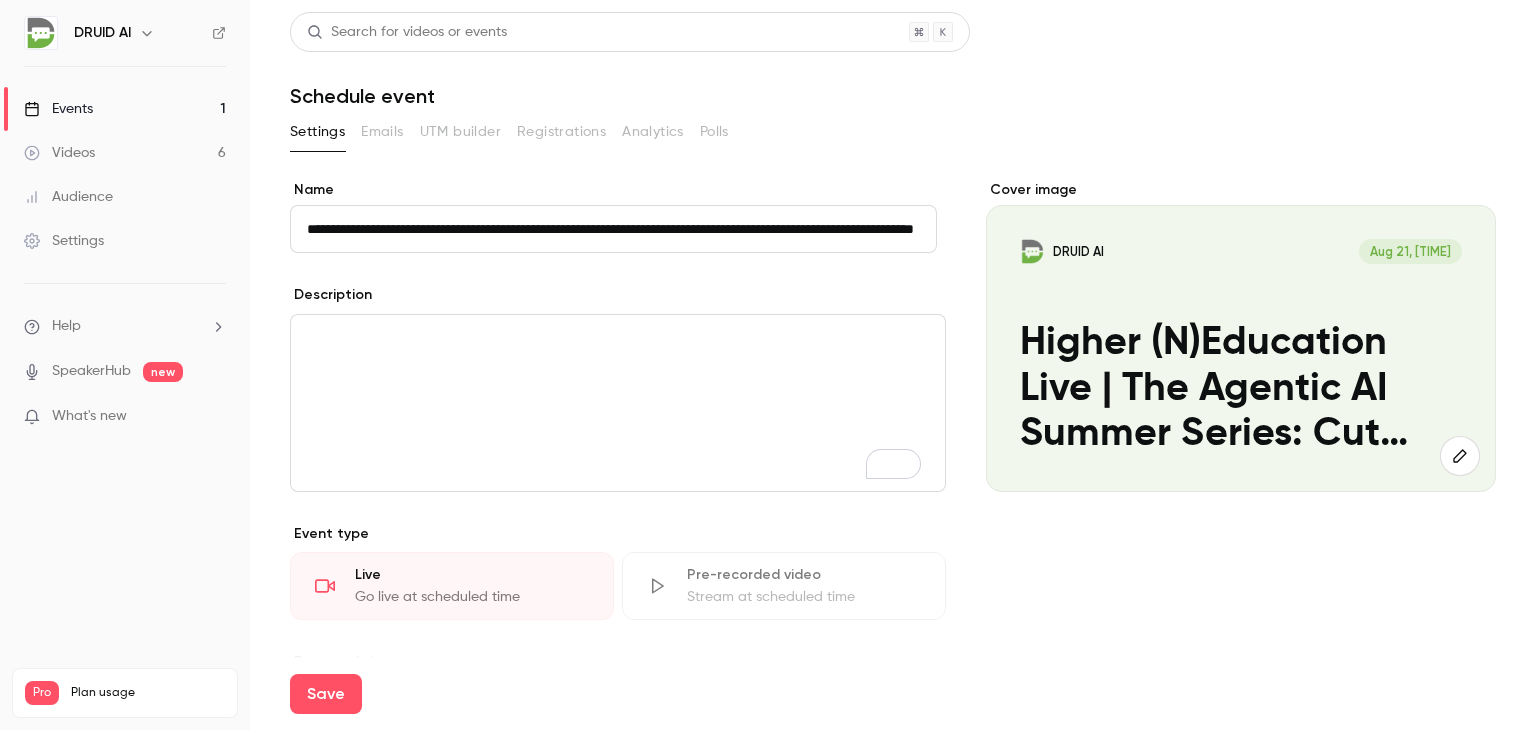 scroll, scrollTop: 0, scrollLeft: 0, axis: both 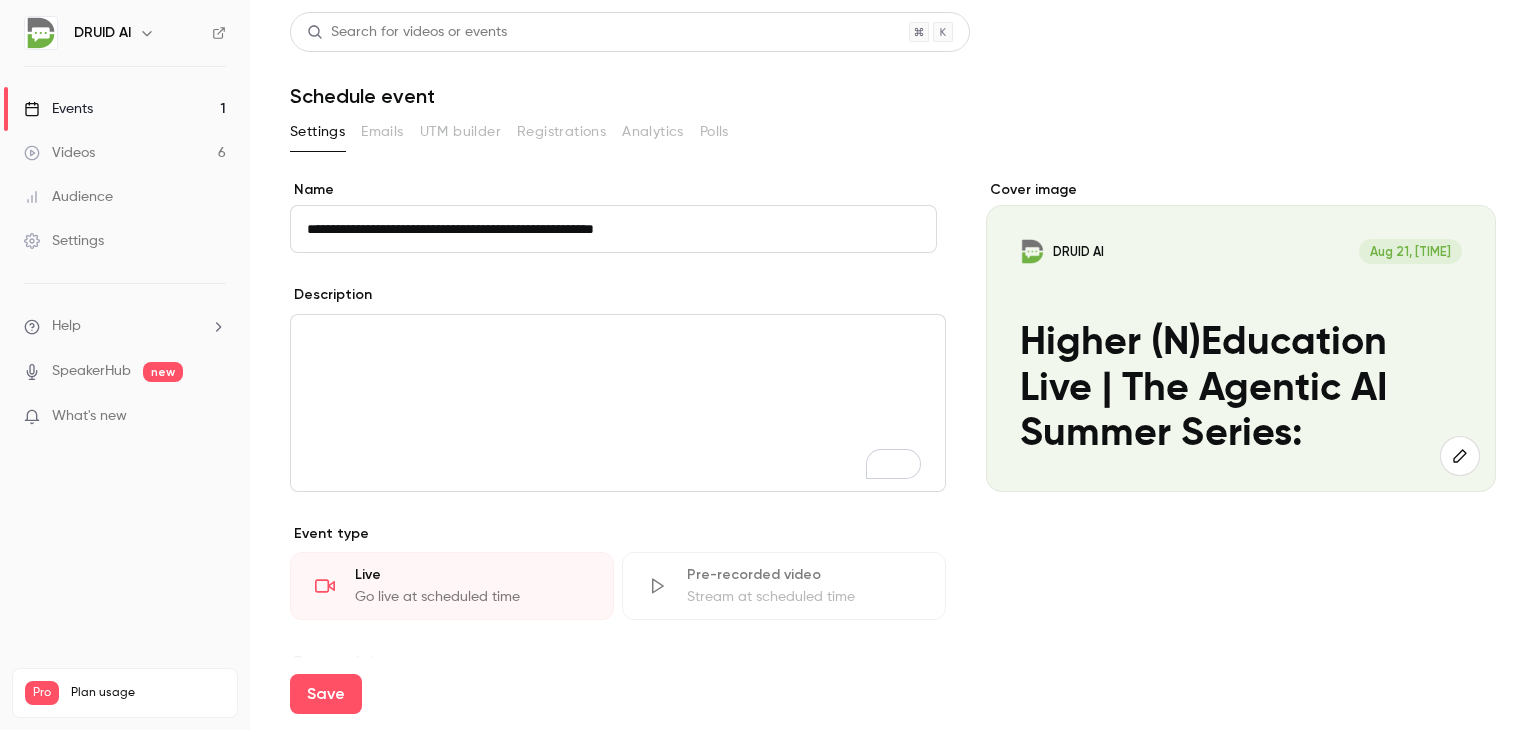 type on "**********" 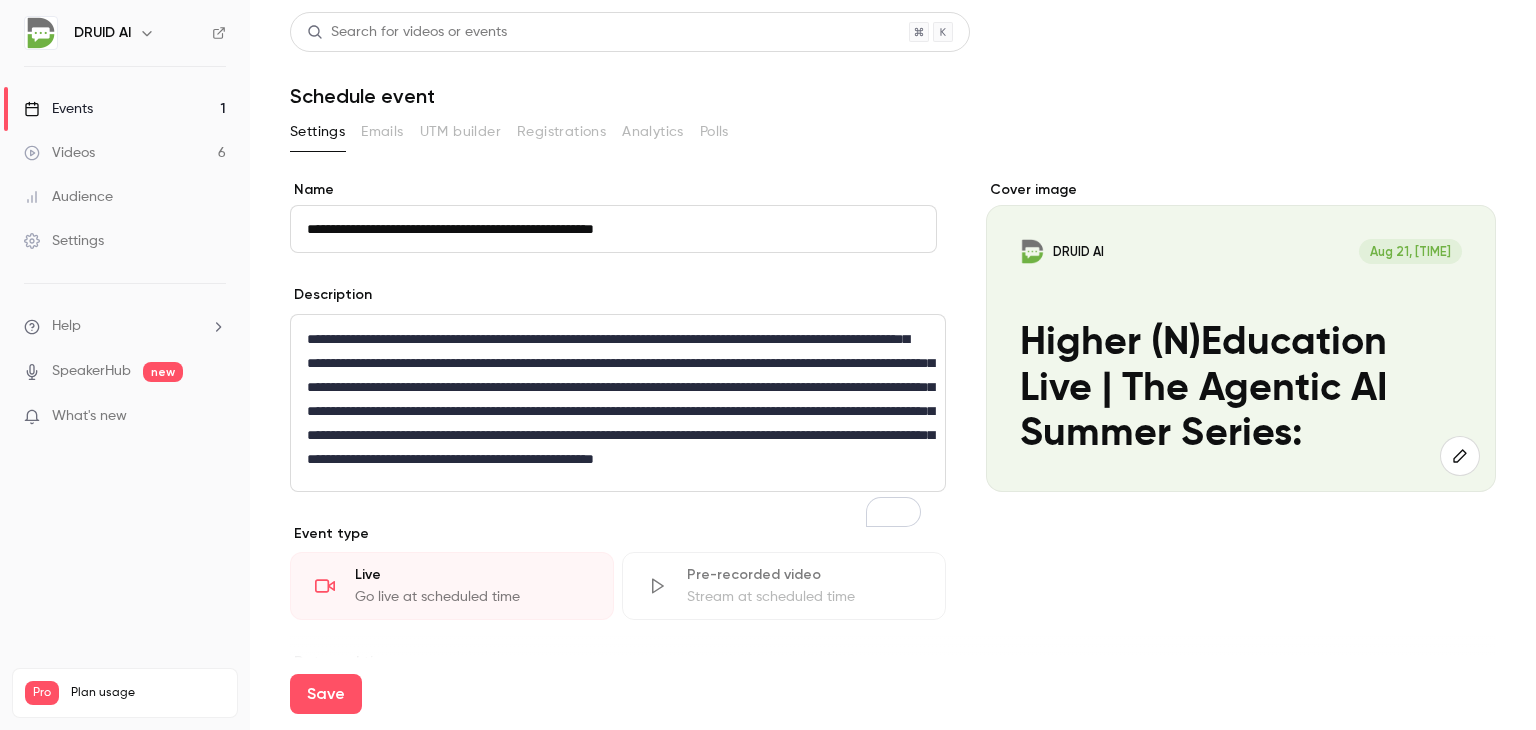 scroll, scrollTop: 0, scrollLeft: 0, axis: both 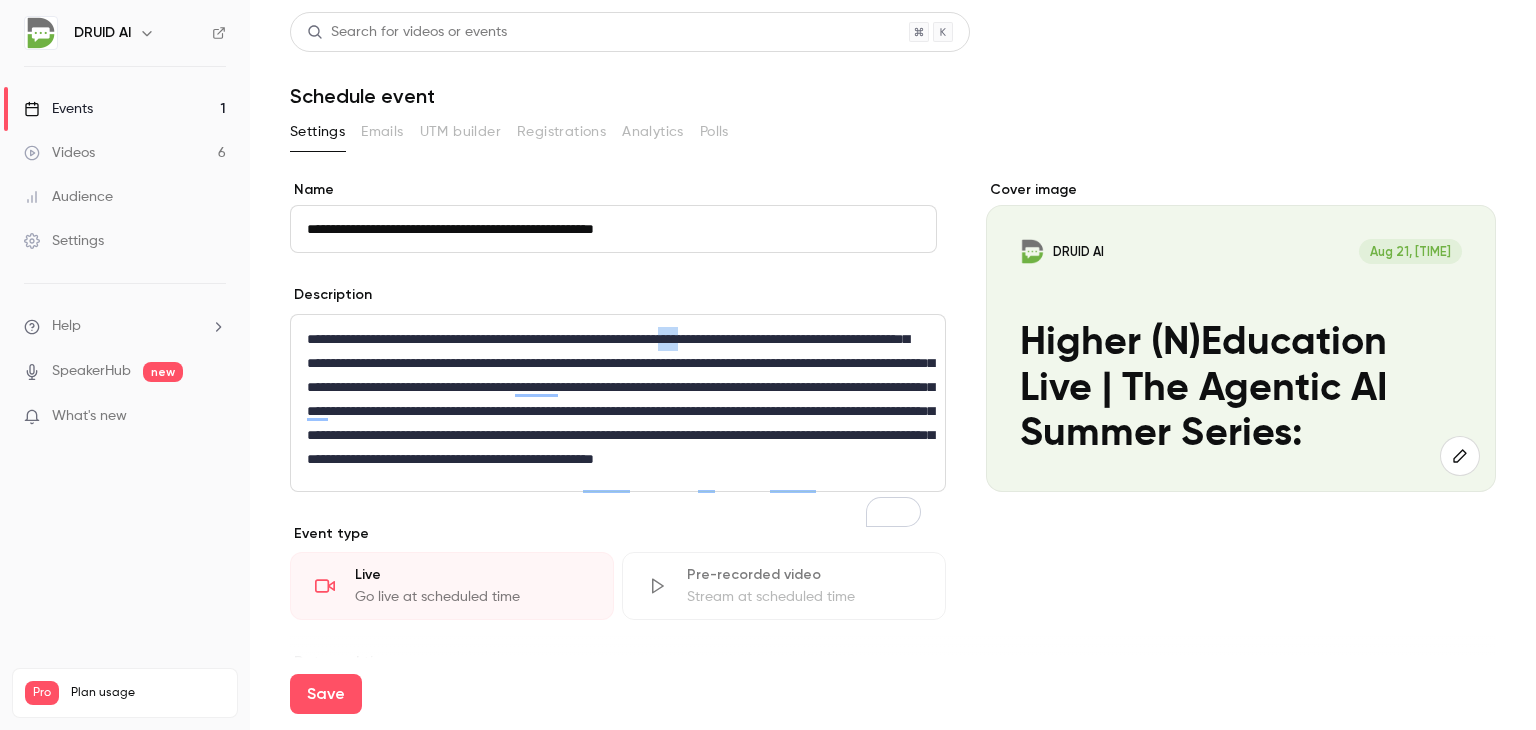 drag, startPoint x: 745, startPoint y: 337, endPoint x: 764, endPoint y: 339, distance: 19.104973 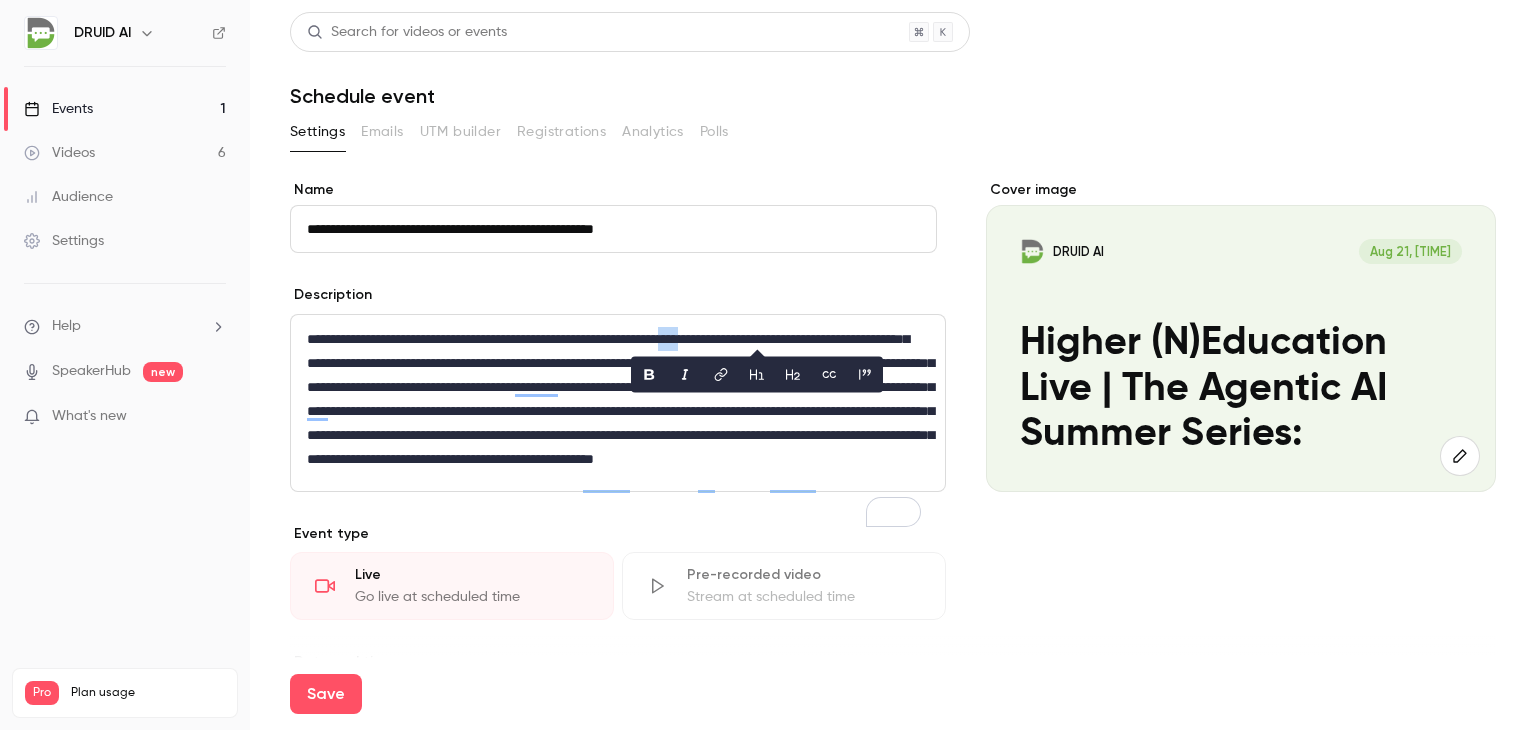 type 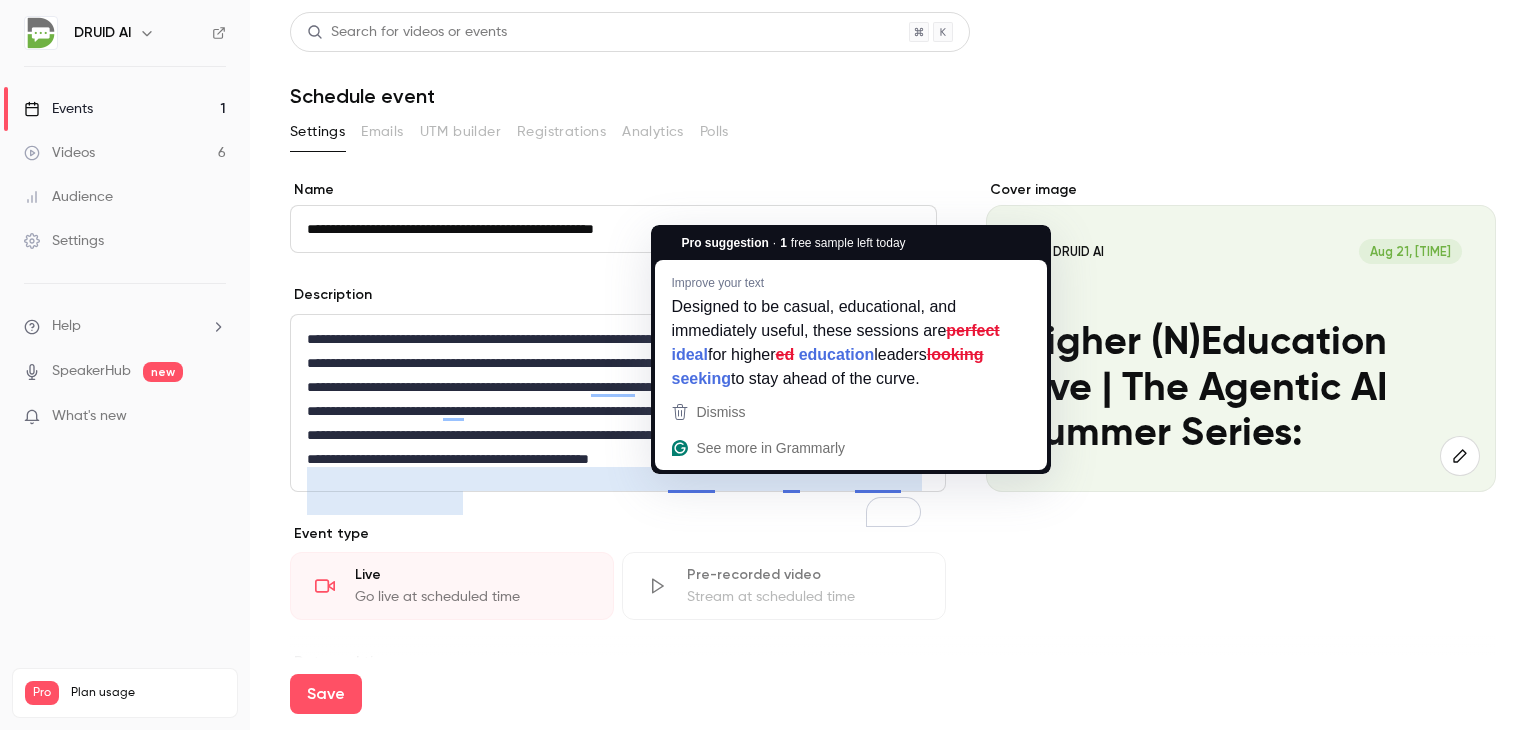 click on "**********" at bounding box center [618, 399] 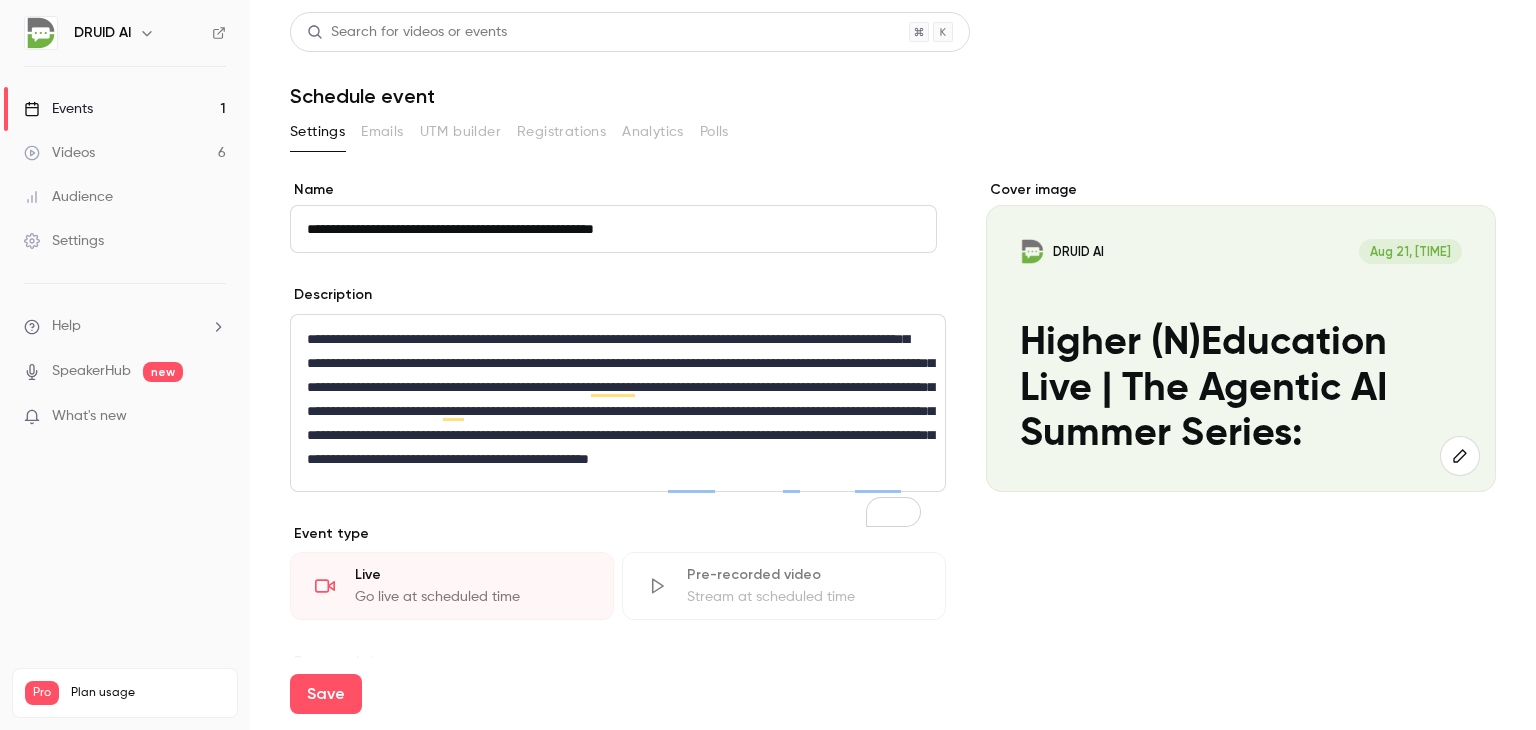 scroll, scrollTop: 104, scrollLeft: 0, axis: vertical 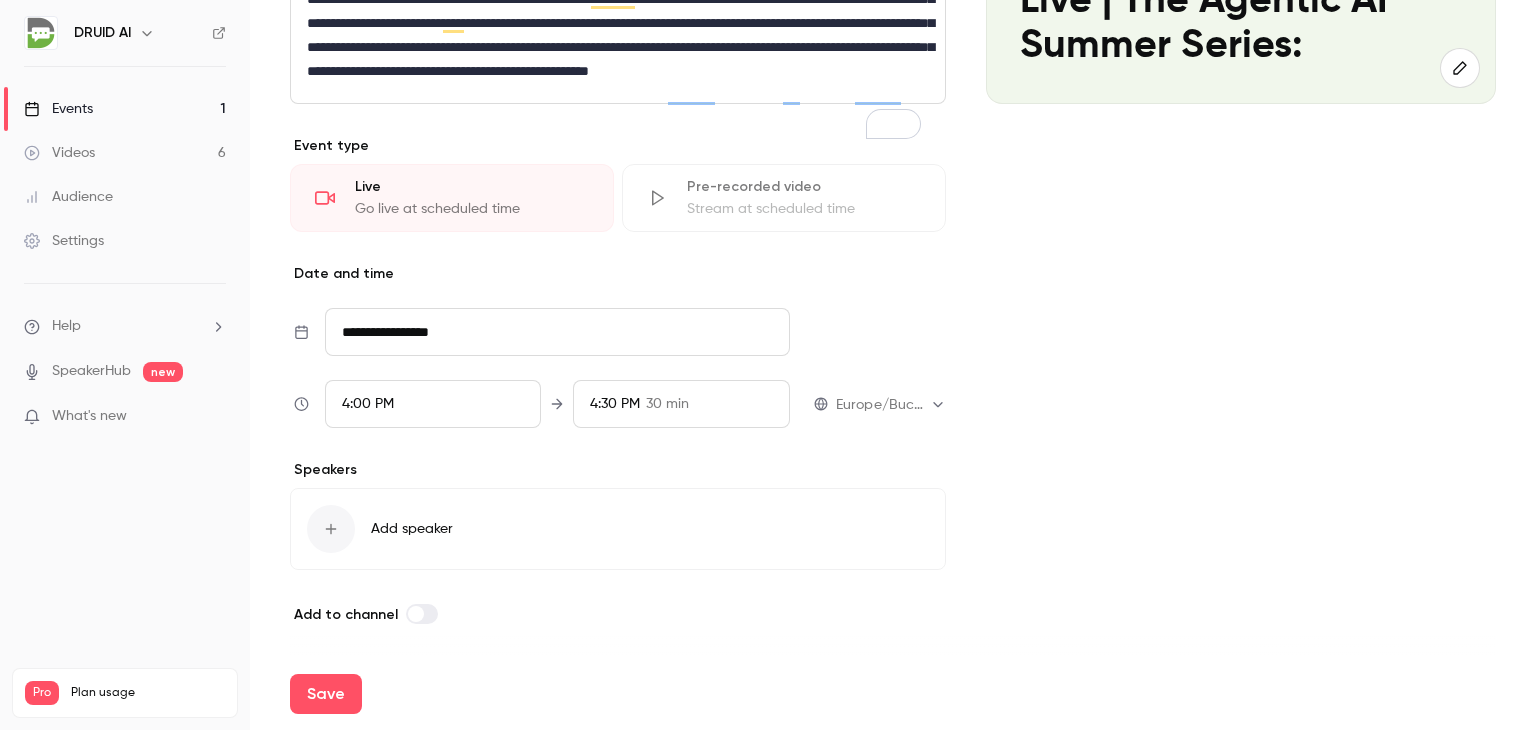 click at bounding box center (331, 529) 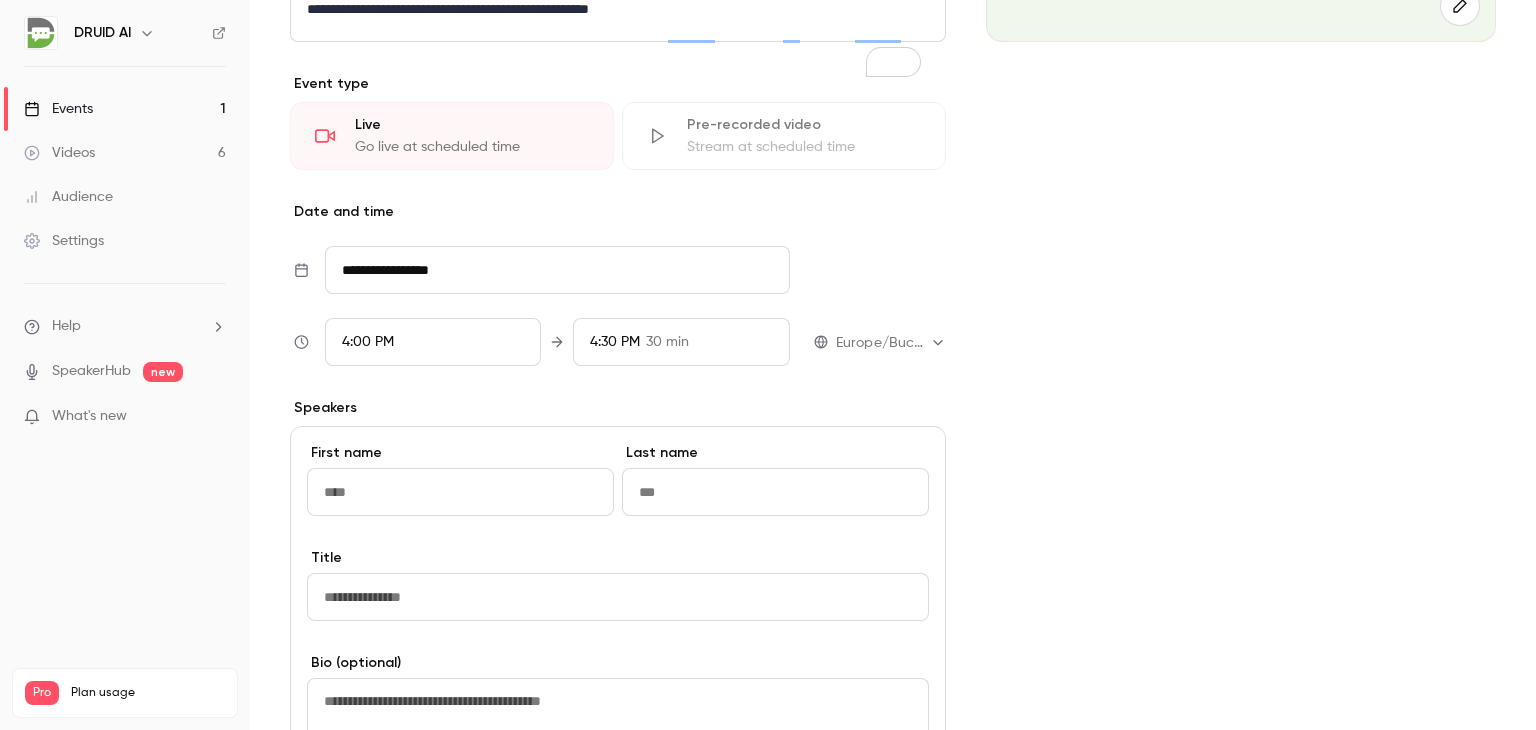 scroll, scrollTop: 512, scrollLeft: 0, axis: vertical 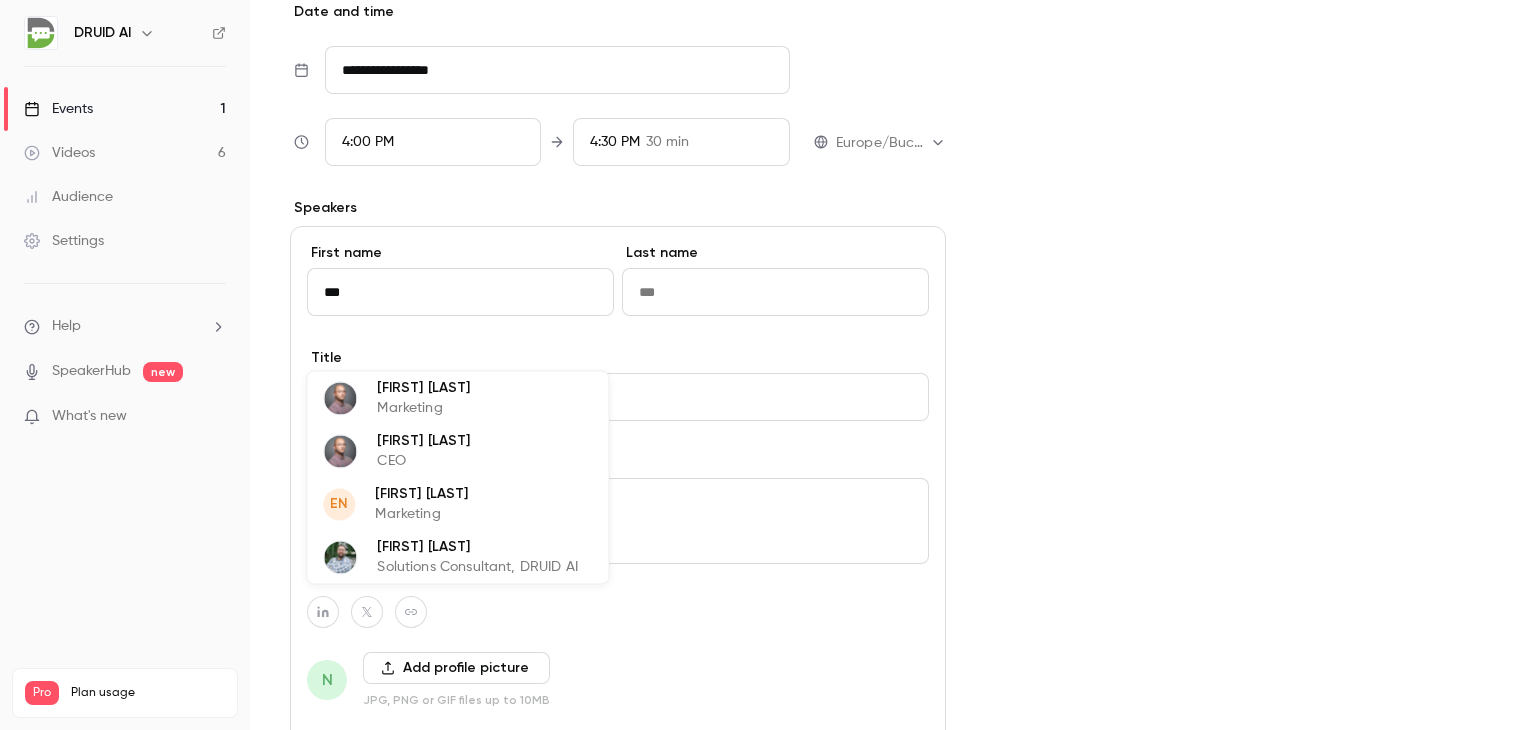 type on "***" 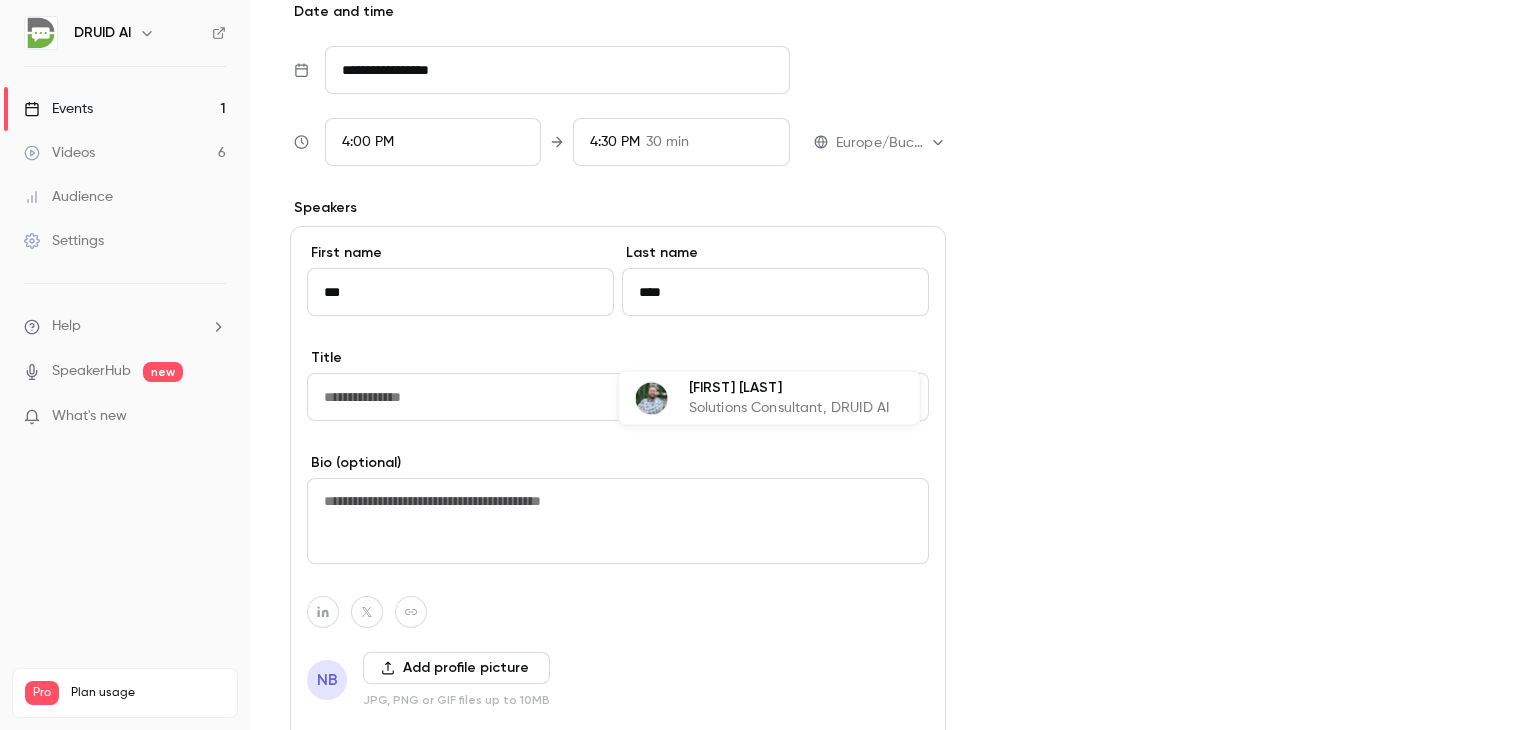 click on "Ned Barnes" at bounding box center [789, 387] 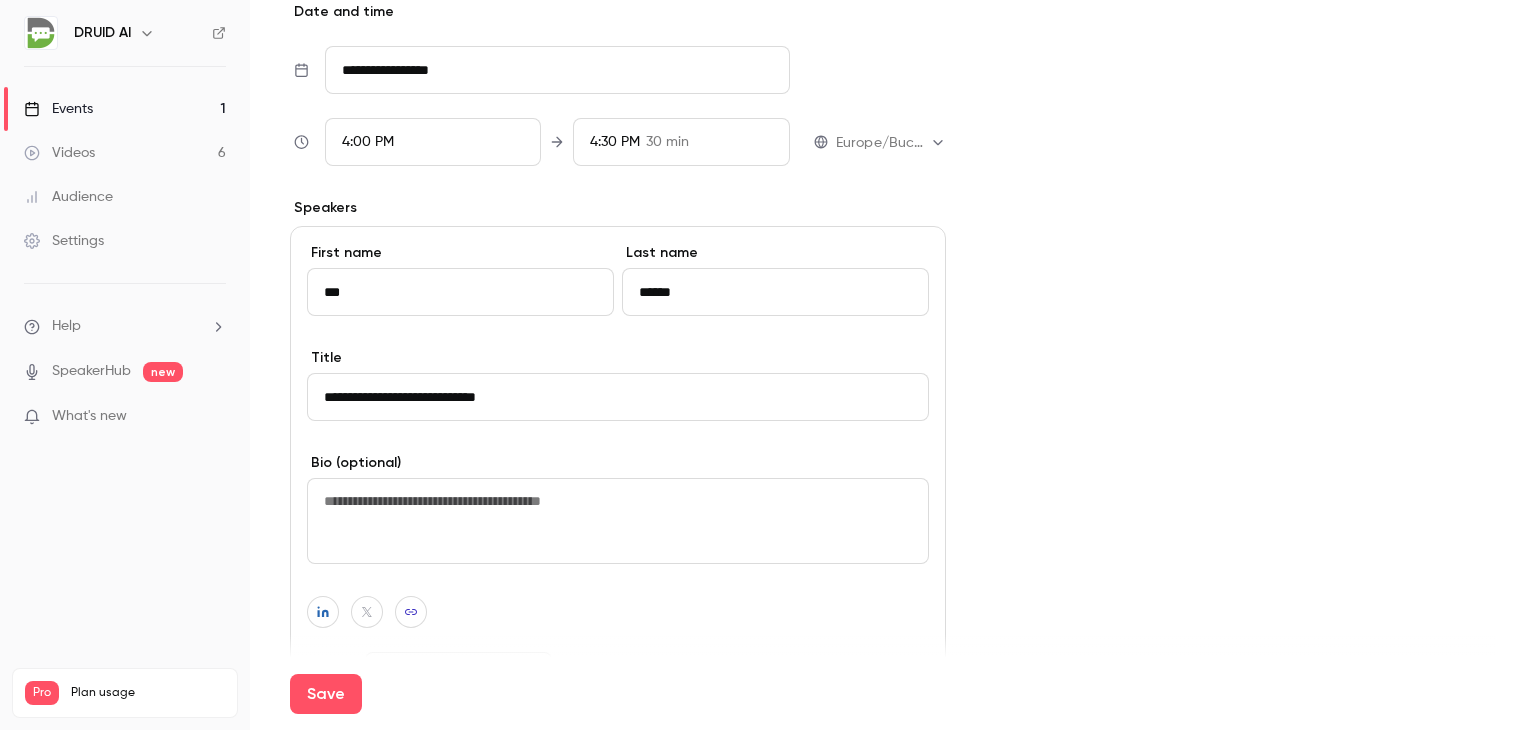 type on "******" 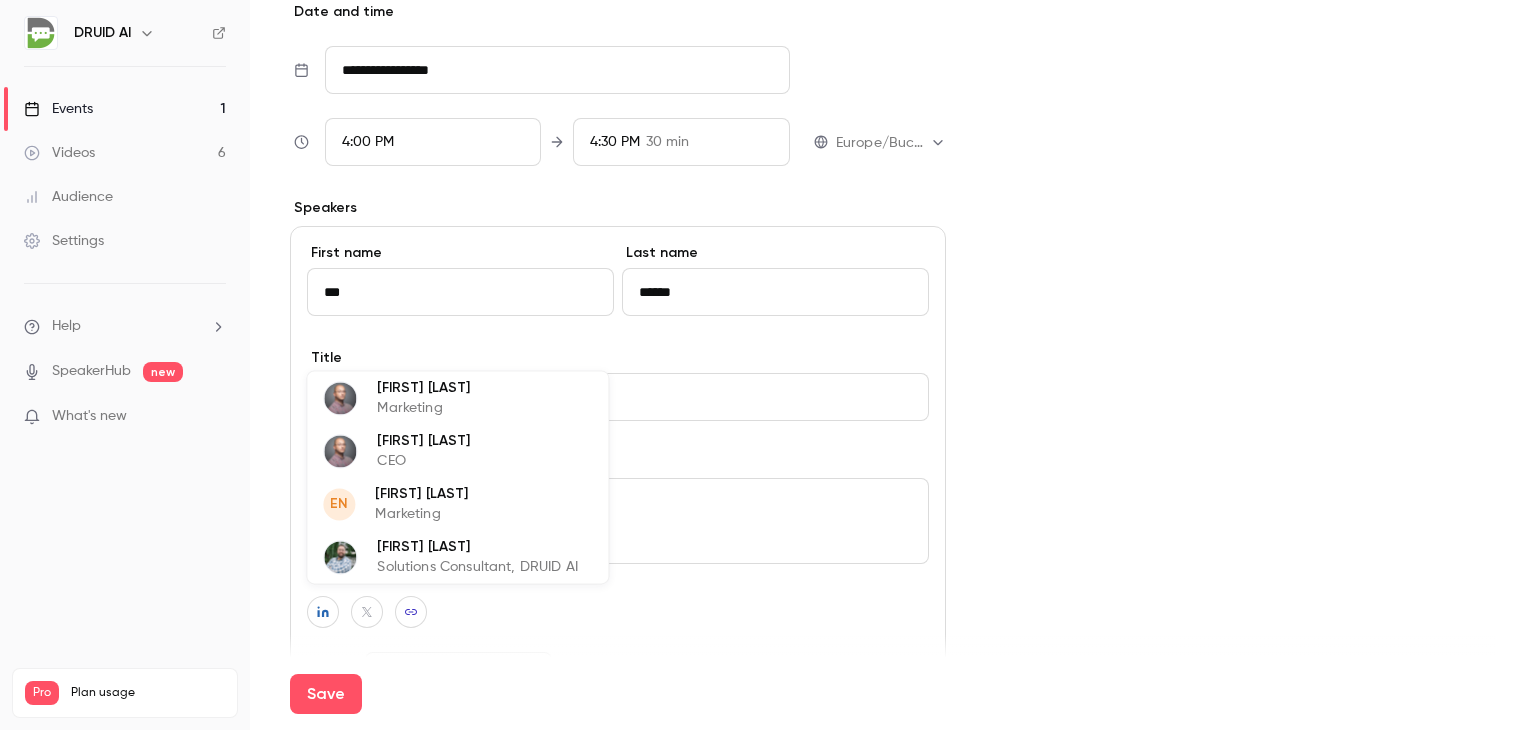 click on "***" at bounding box center (460, 292) 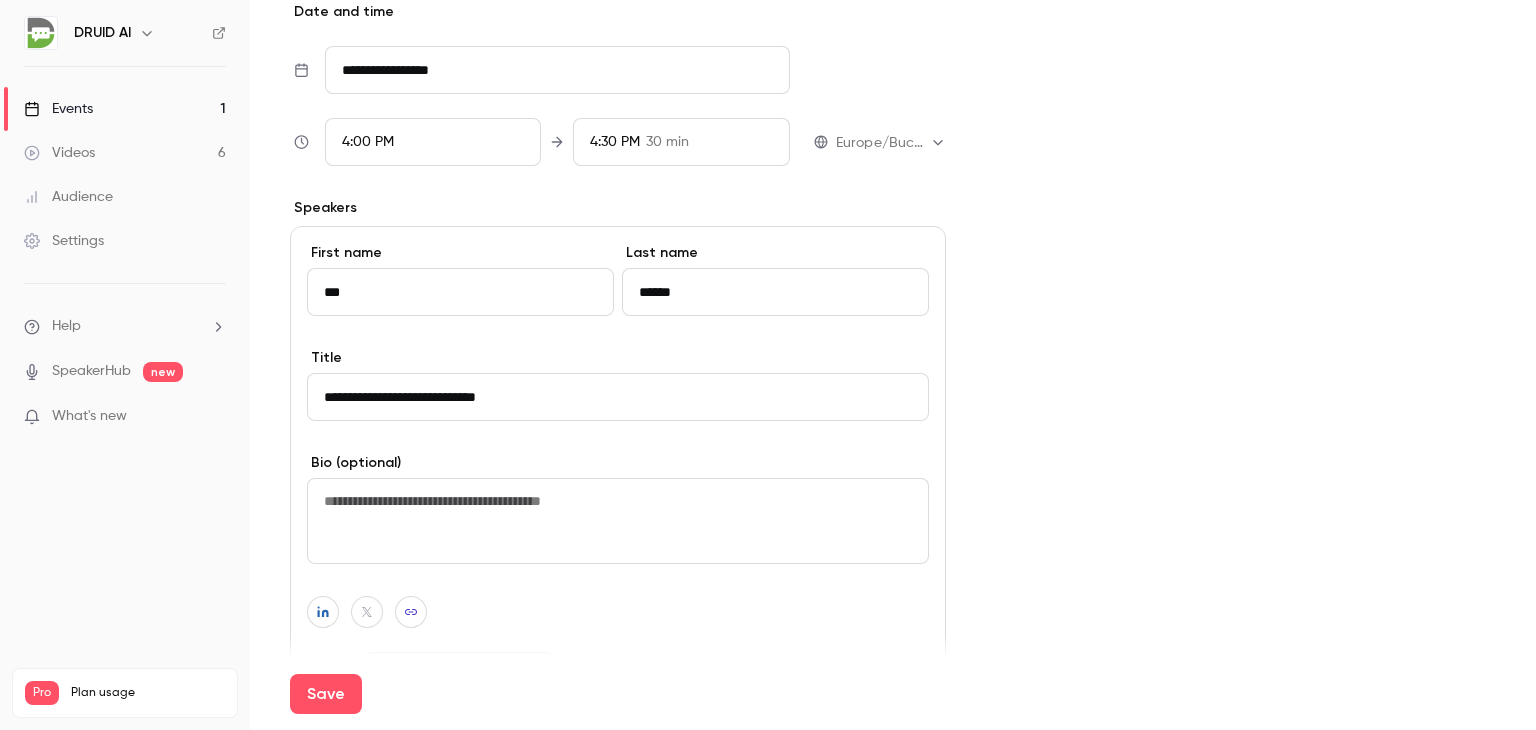 scroll, scrollTop: 698, scrollLeft: 0, axis: vertical 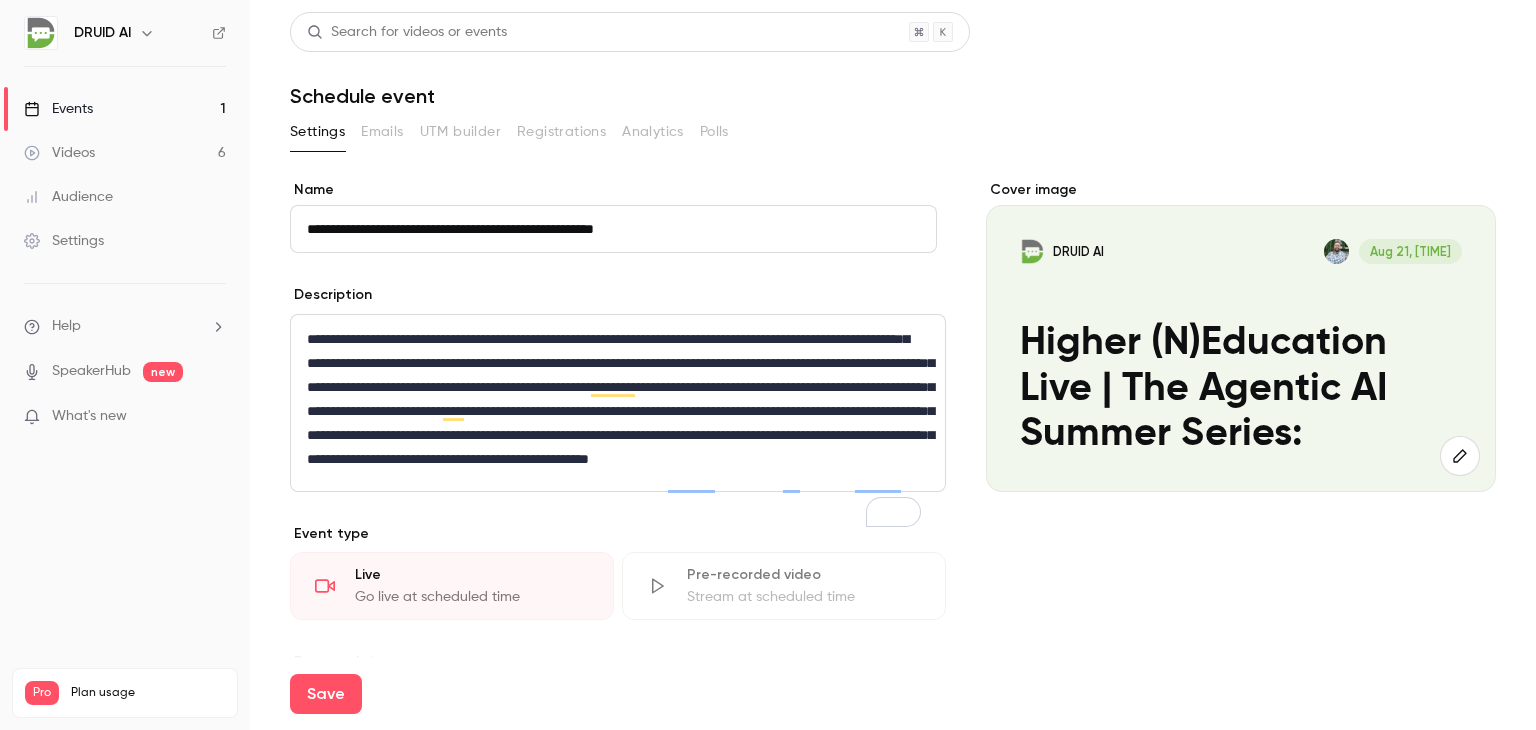 click on "**********" at bounding box center (620, 399) 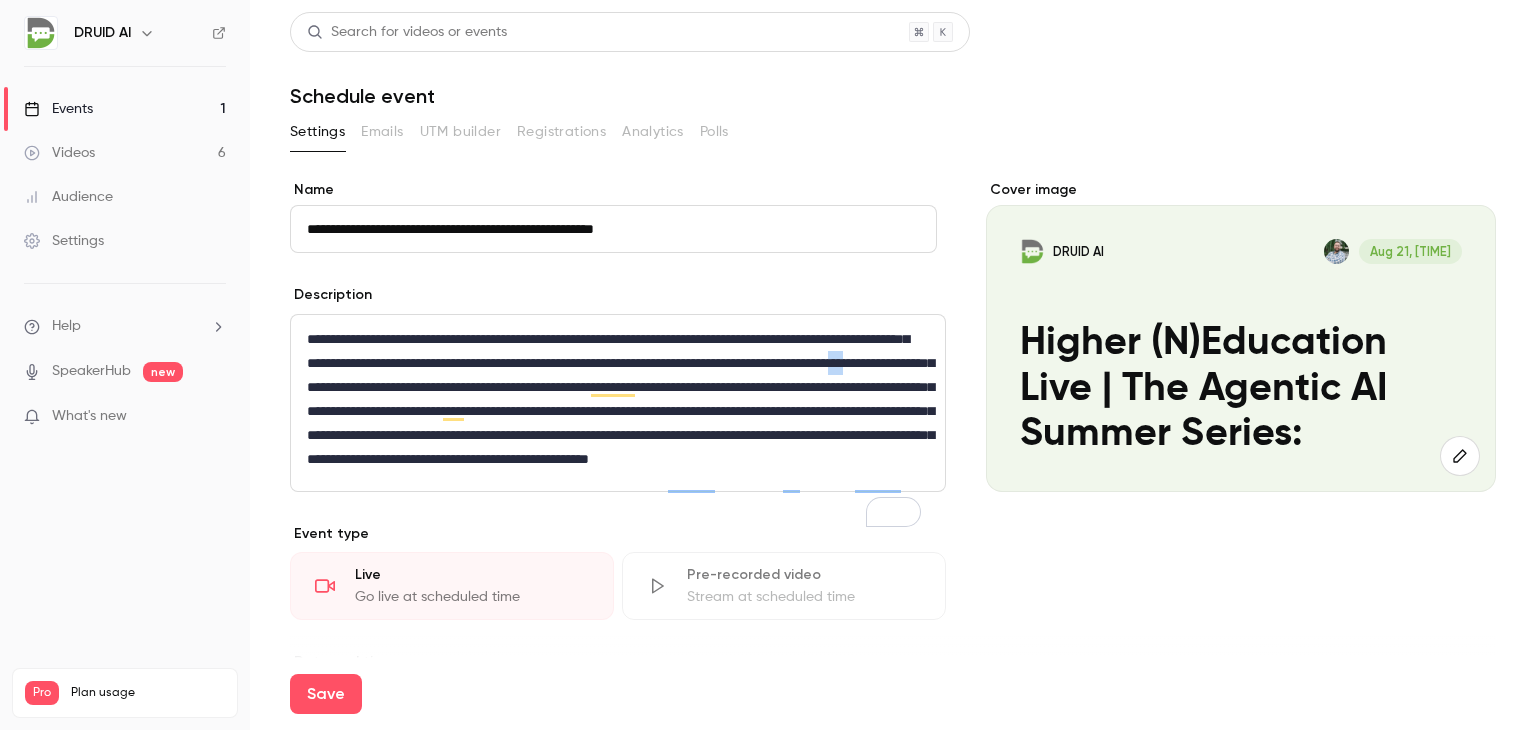 click on "**********" at bounding box center (620, 399) 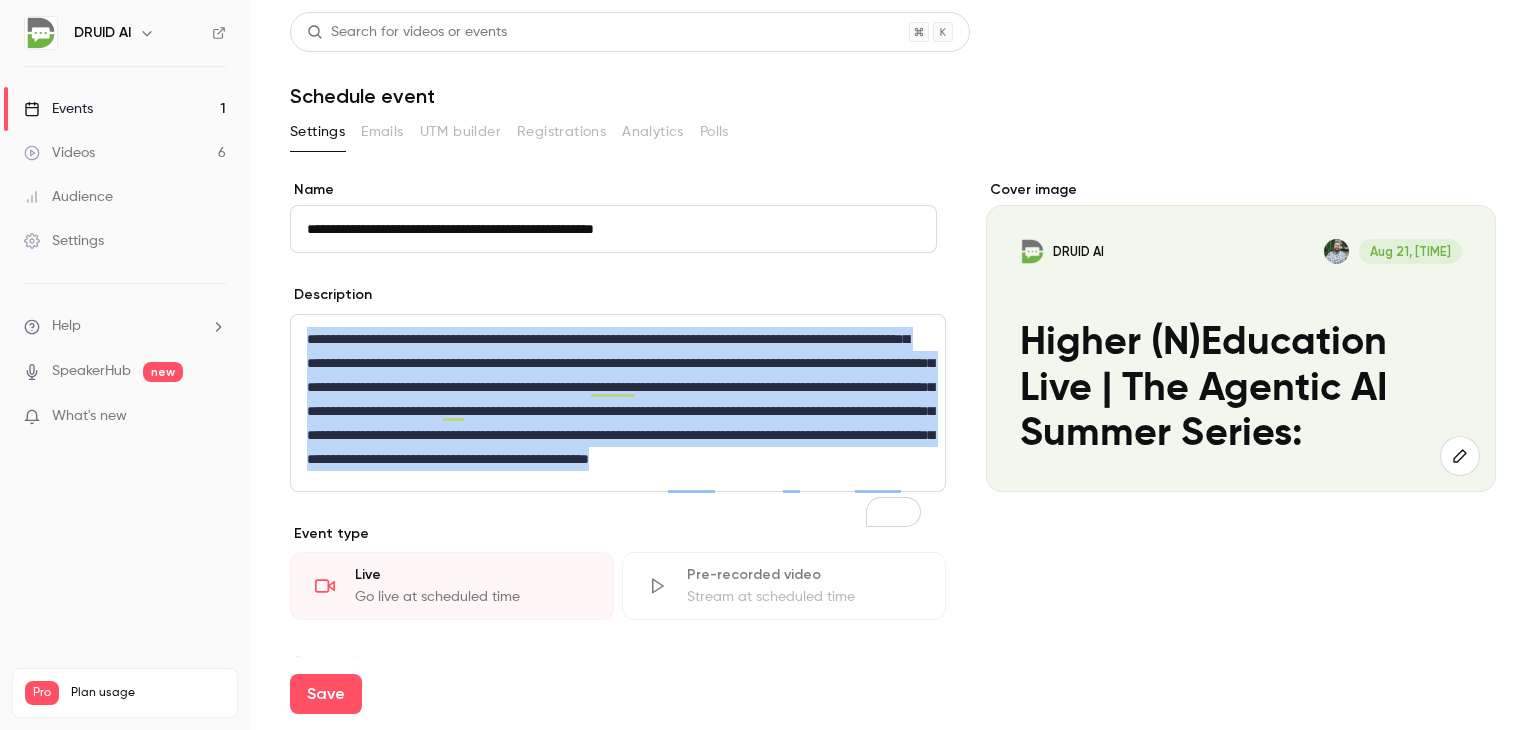 click on "**********" at bounding box center [620, 399] 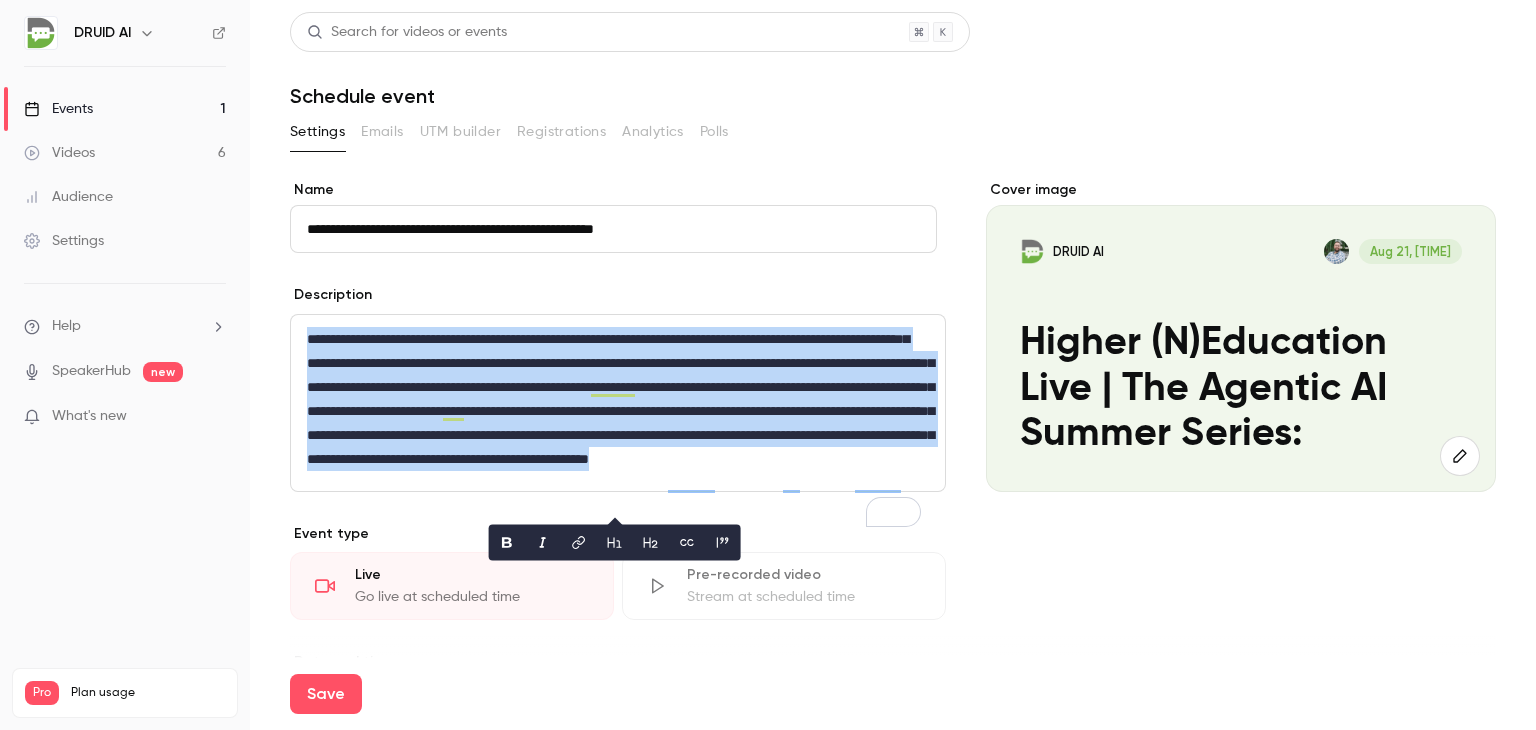 copy on "***" 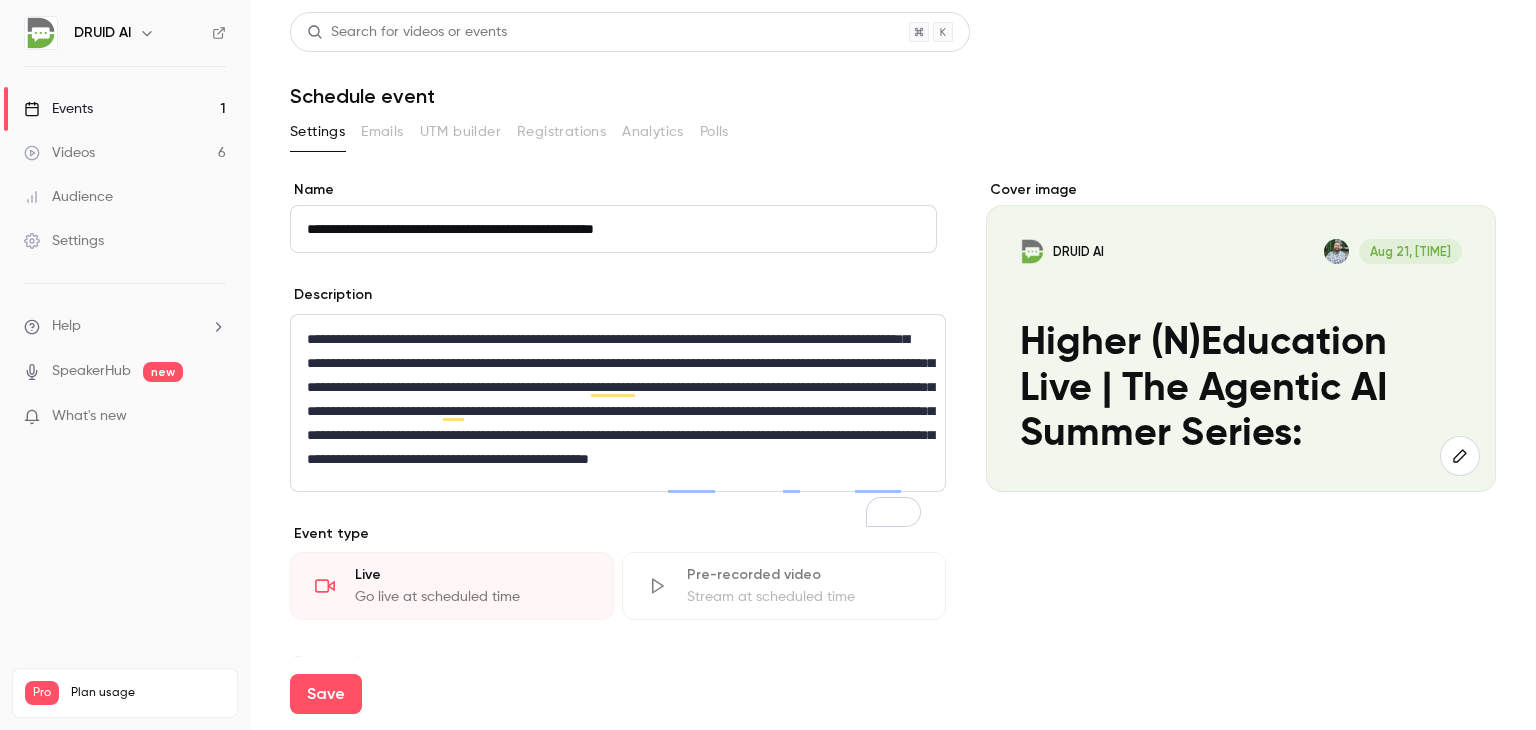 click on "**********" at bounding box center (620, 399) 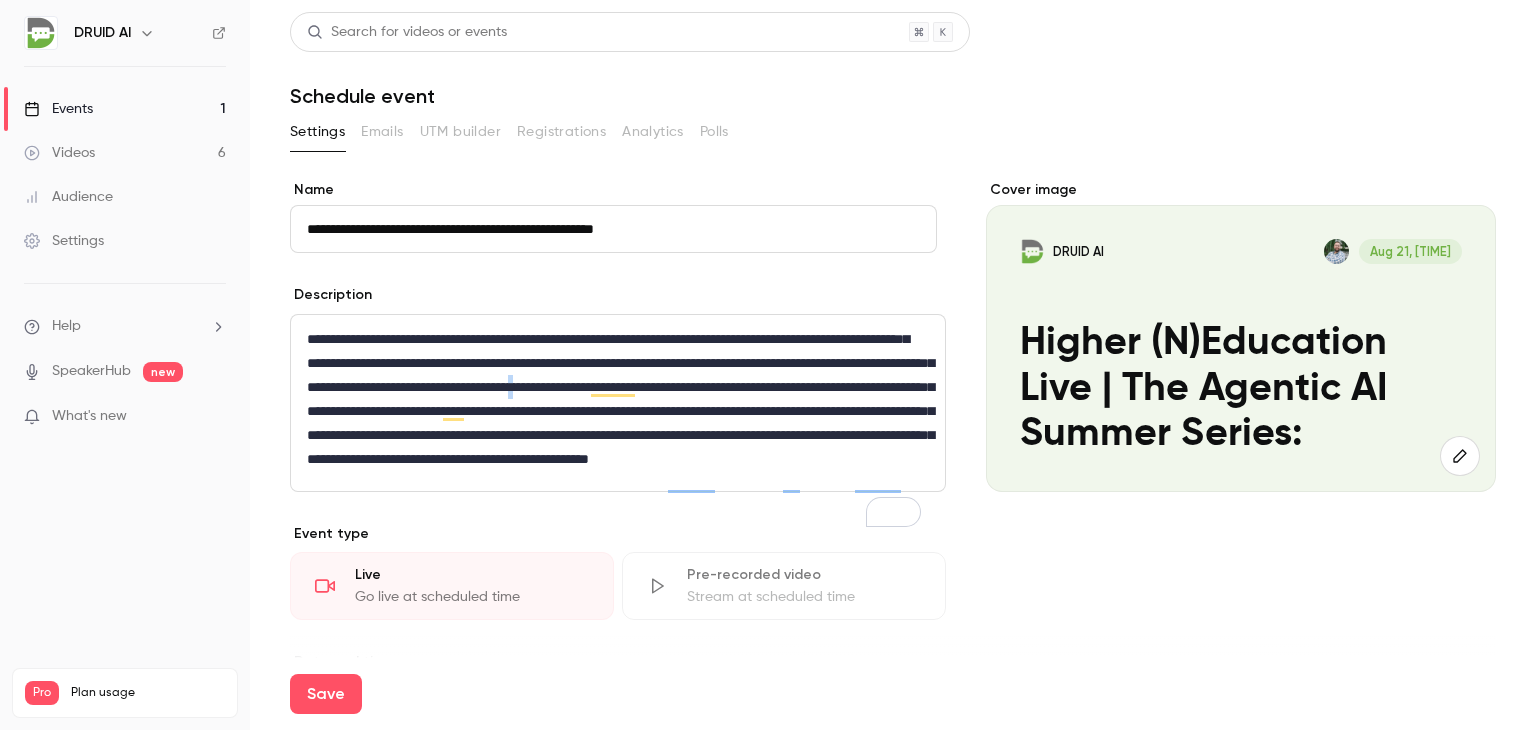 click on "**********" at bounding box center (620, 399) 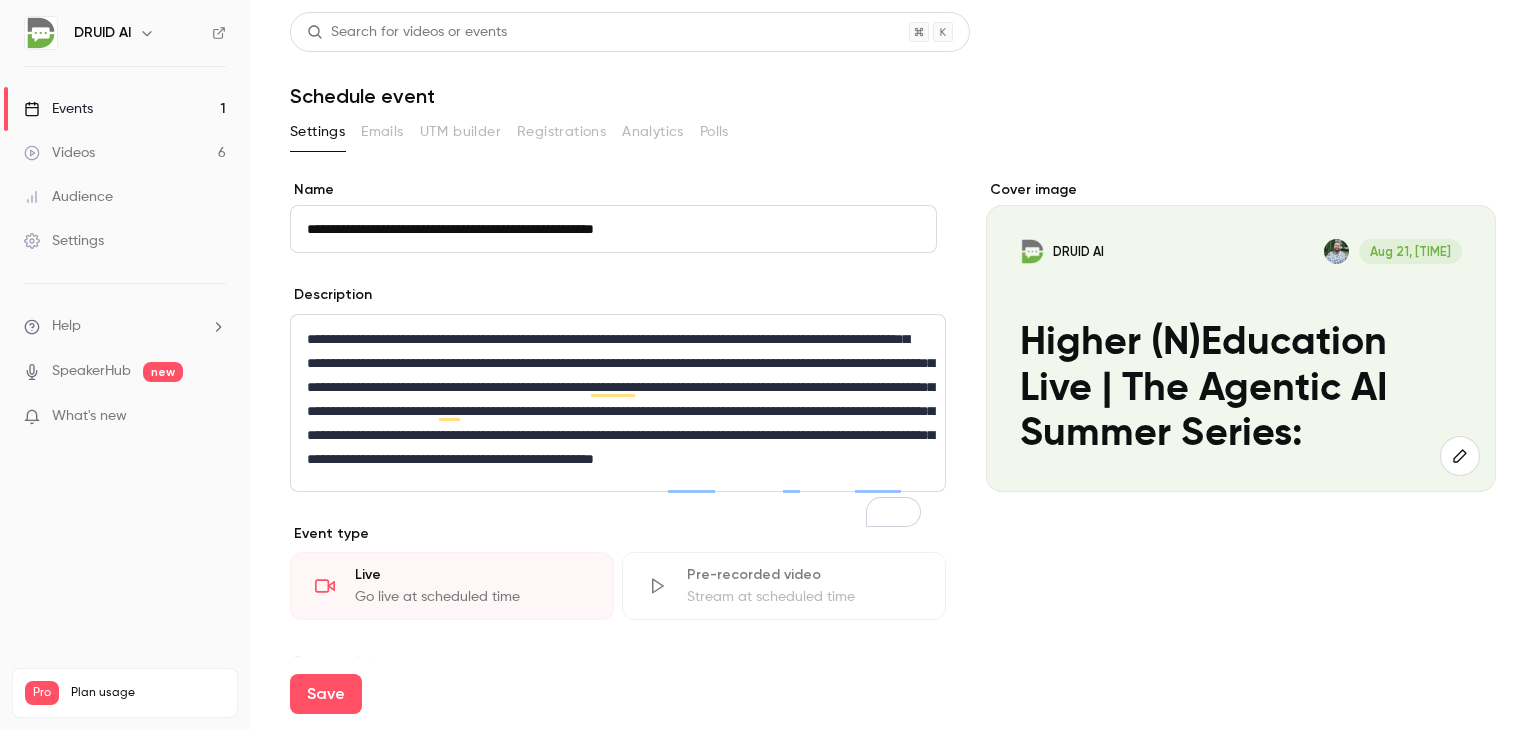 click on "**********" at bounding box center [618, 399] 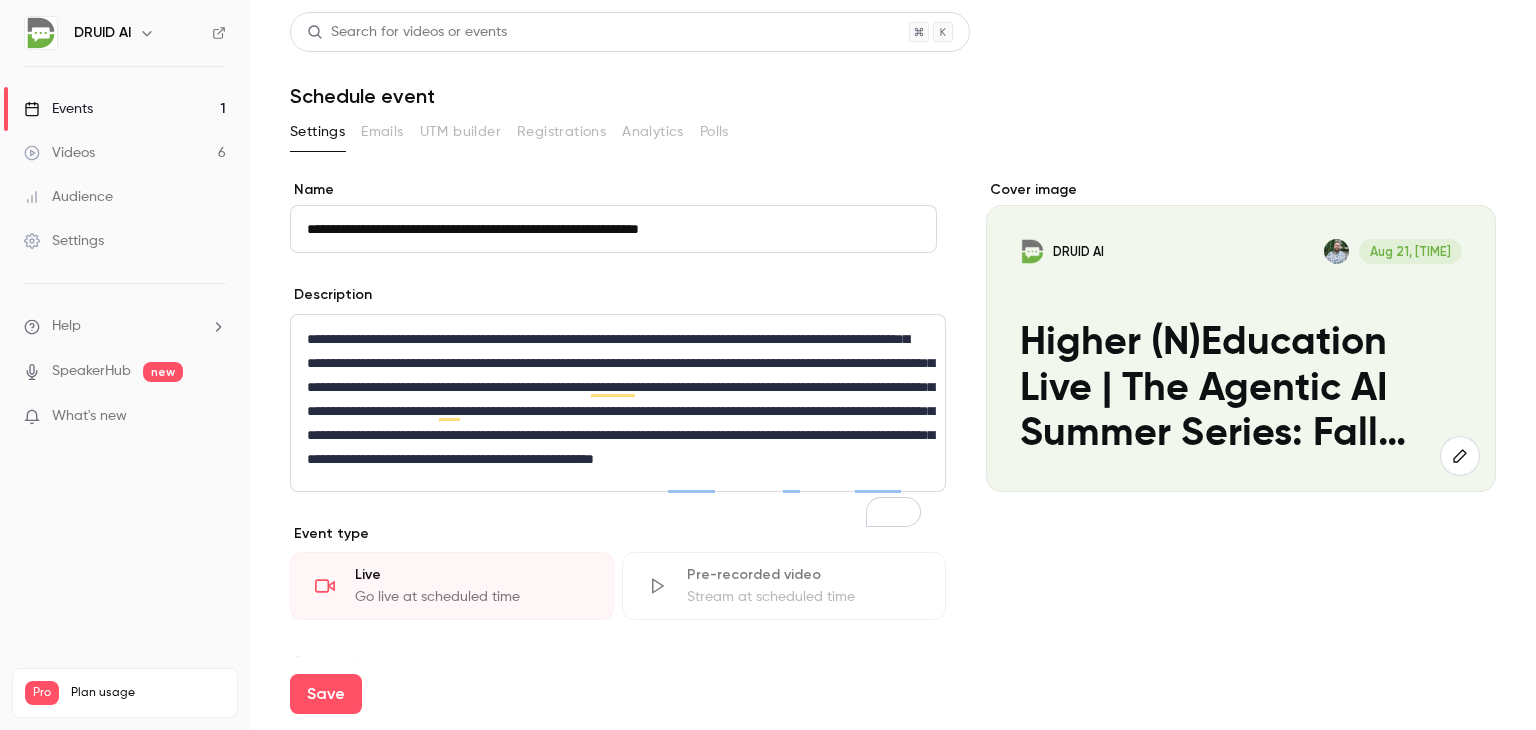 paste on "**********" 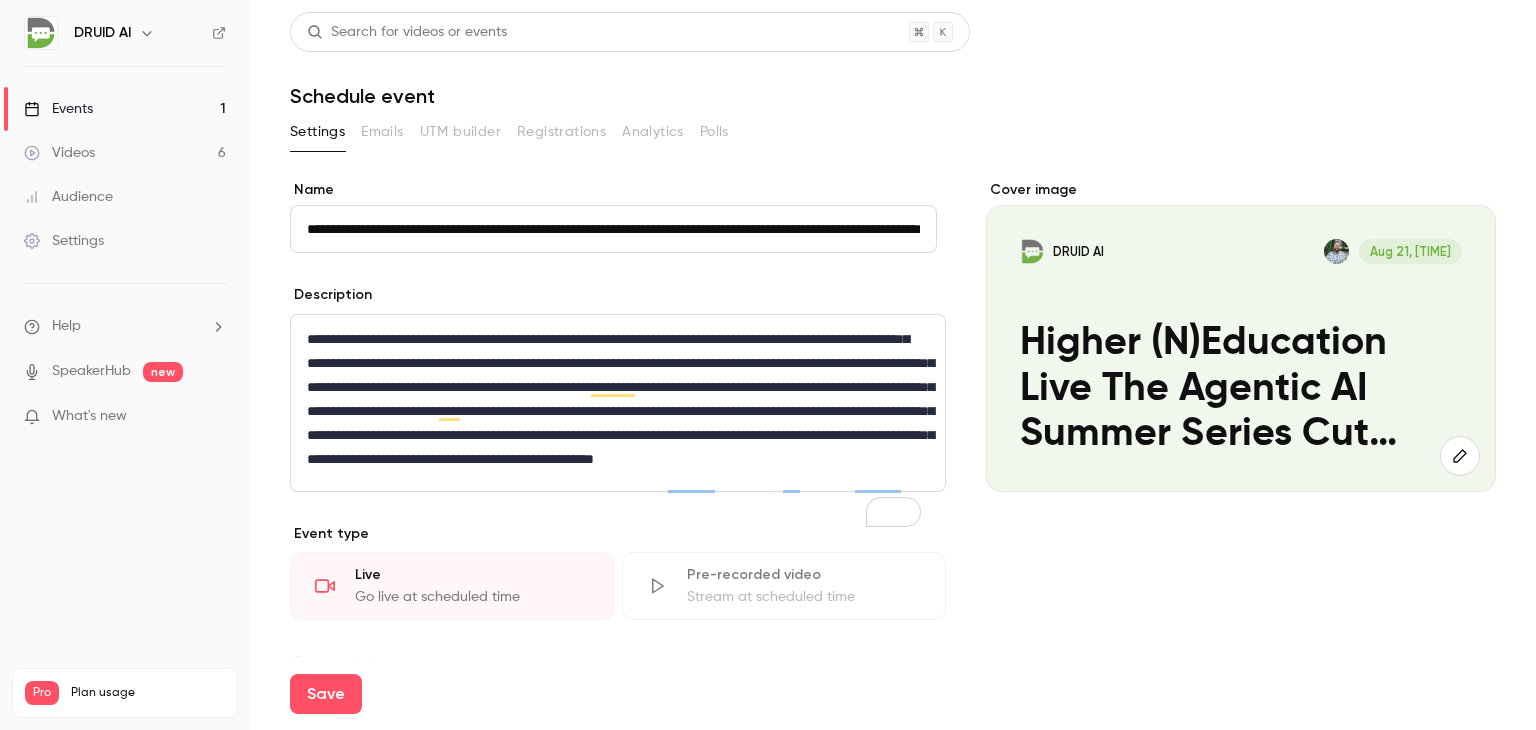 scroll, scrollTop: 0, scrollLeft: 170, axis: horizontal 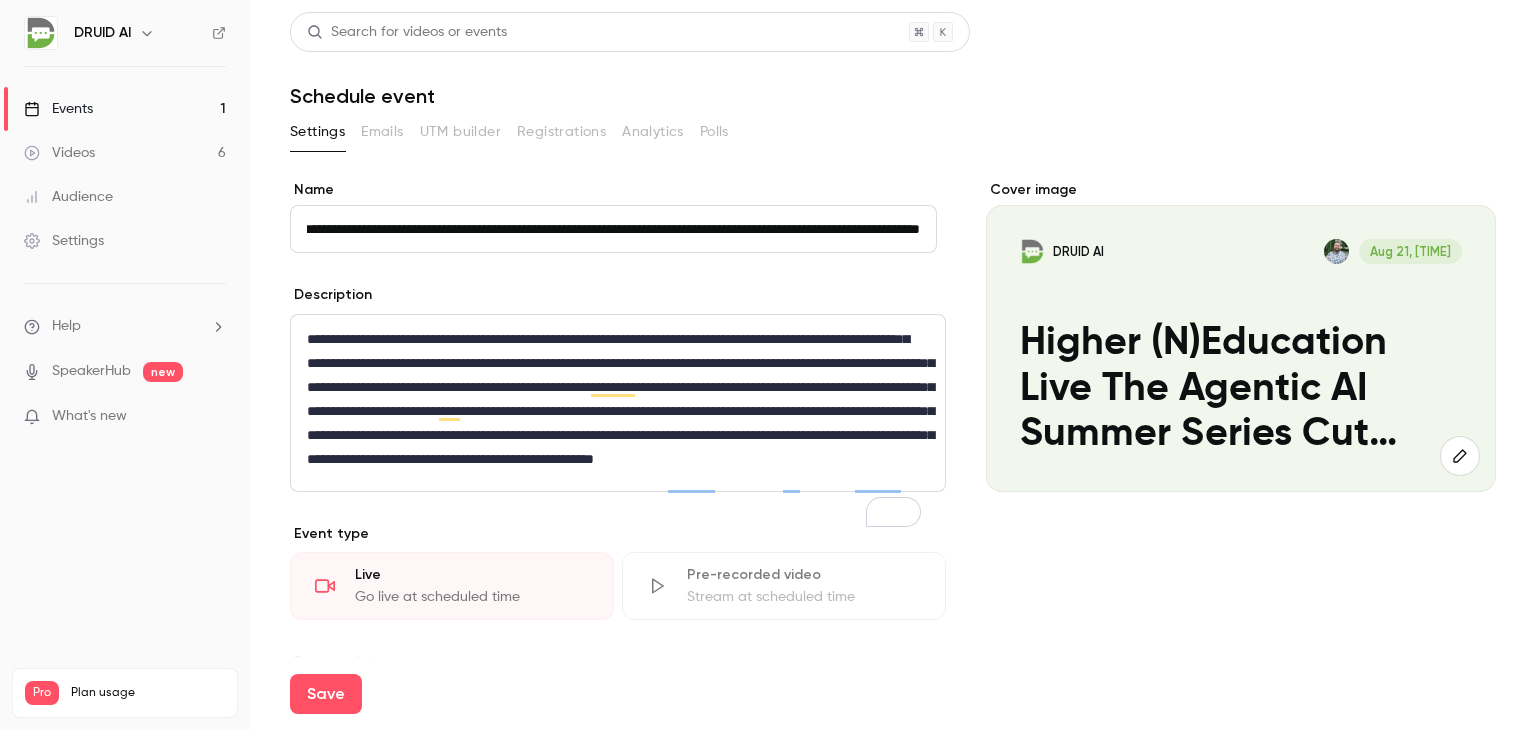 click on "**********" at bounding box center (613, 229) 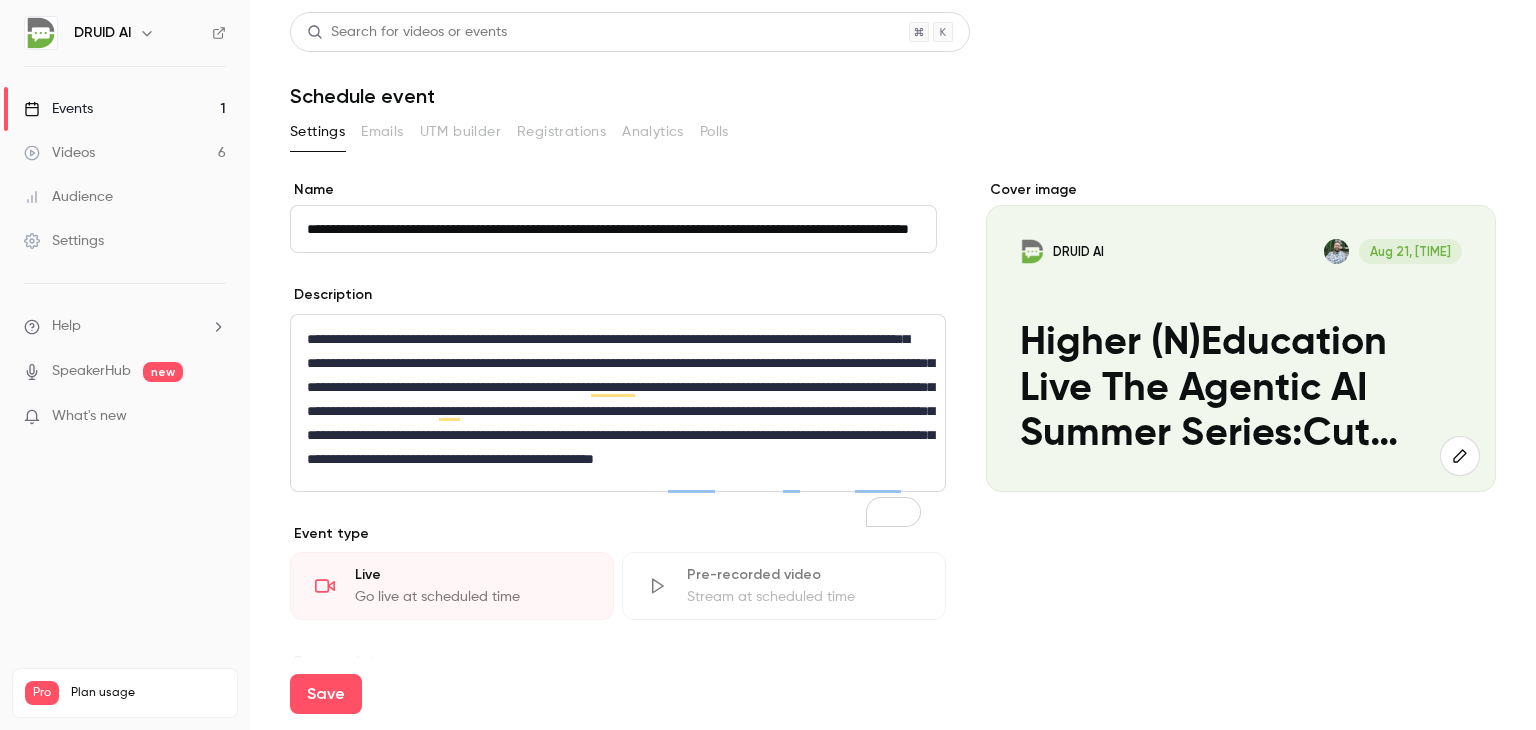 scroll, scrollTop: 0, scrollLeft: 160, axis: horizontal 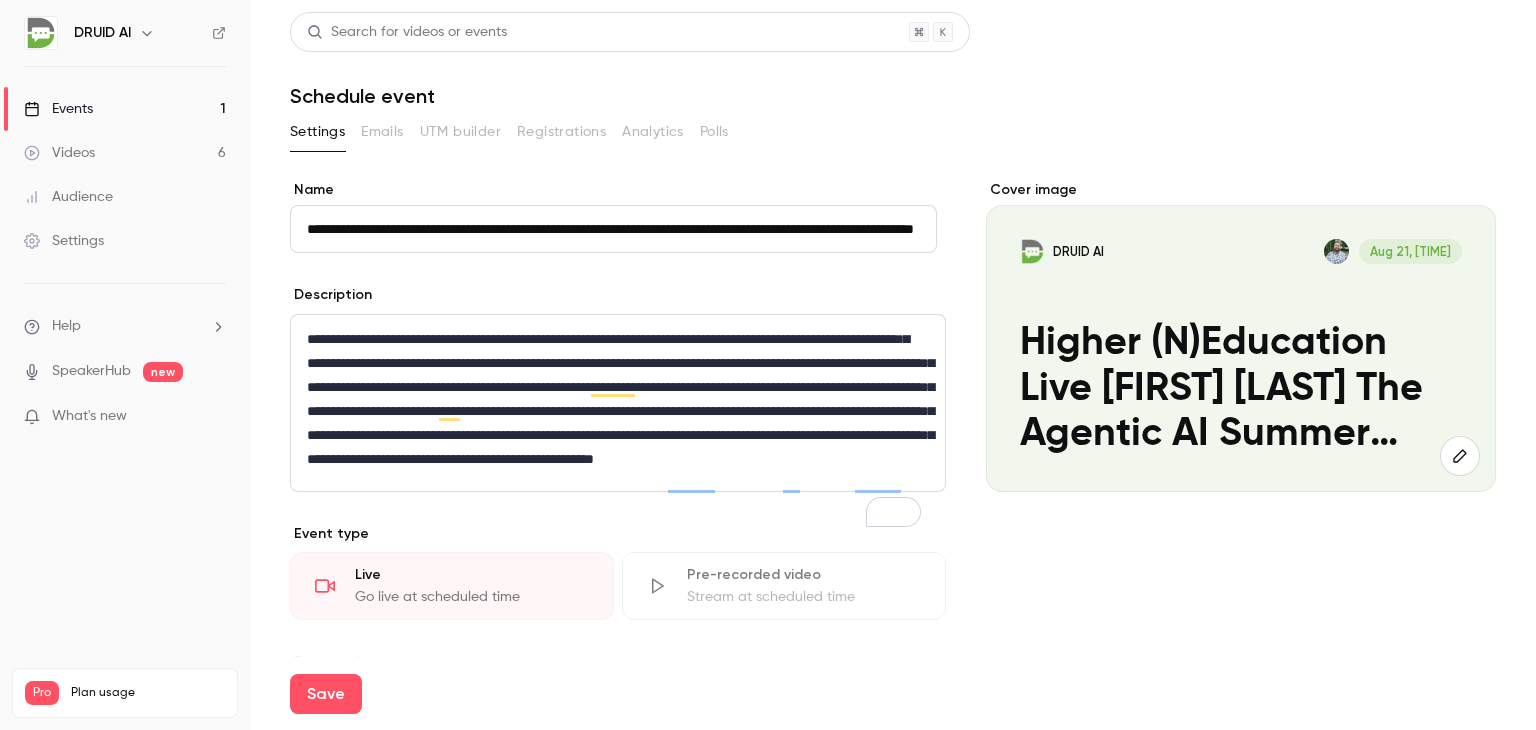 drag, startPoint x: 435, startPoint y: 229, endPoint x: 200, endPoint y: 229, distance: 235 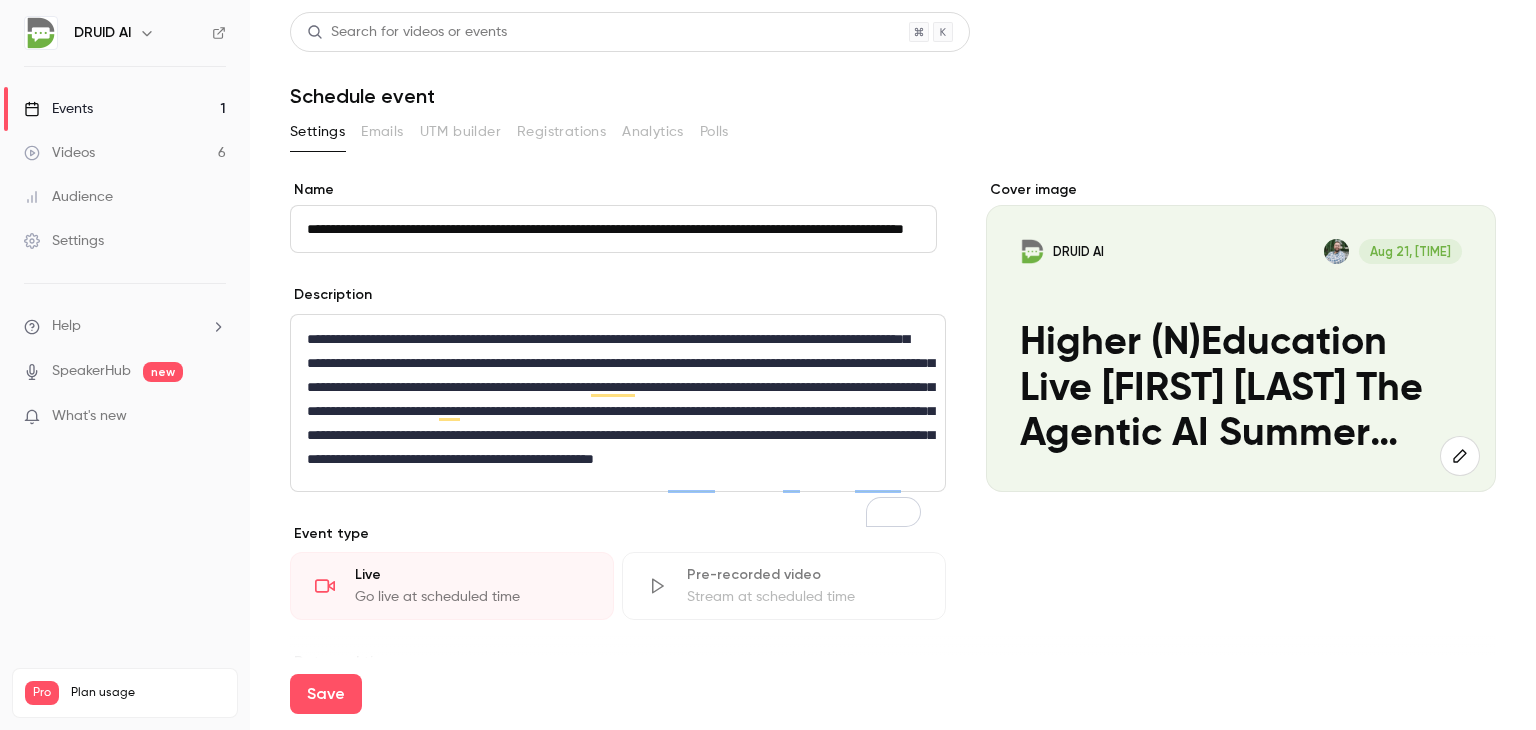 scroll, scrollTop: 0, scrollLeft: 156, axis: horizontal 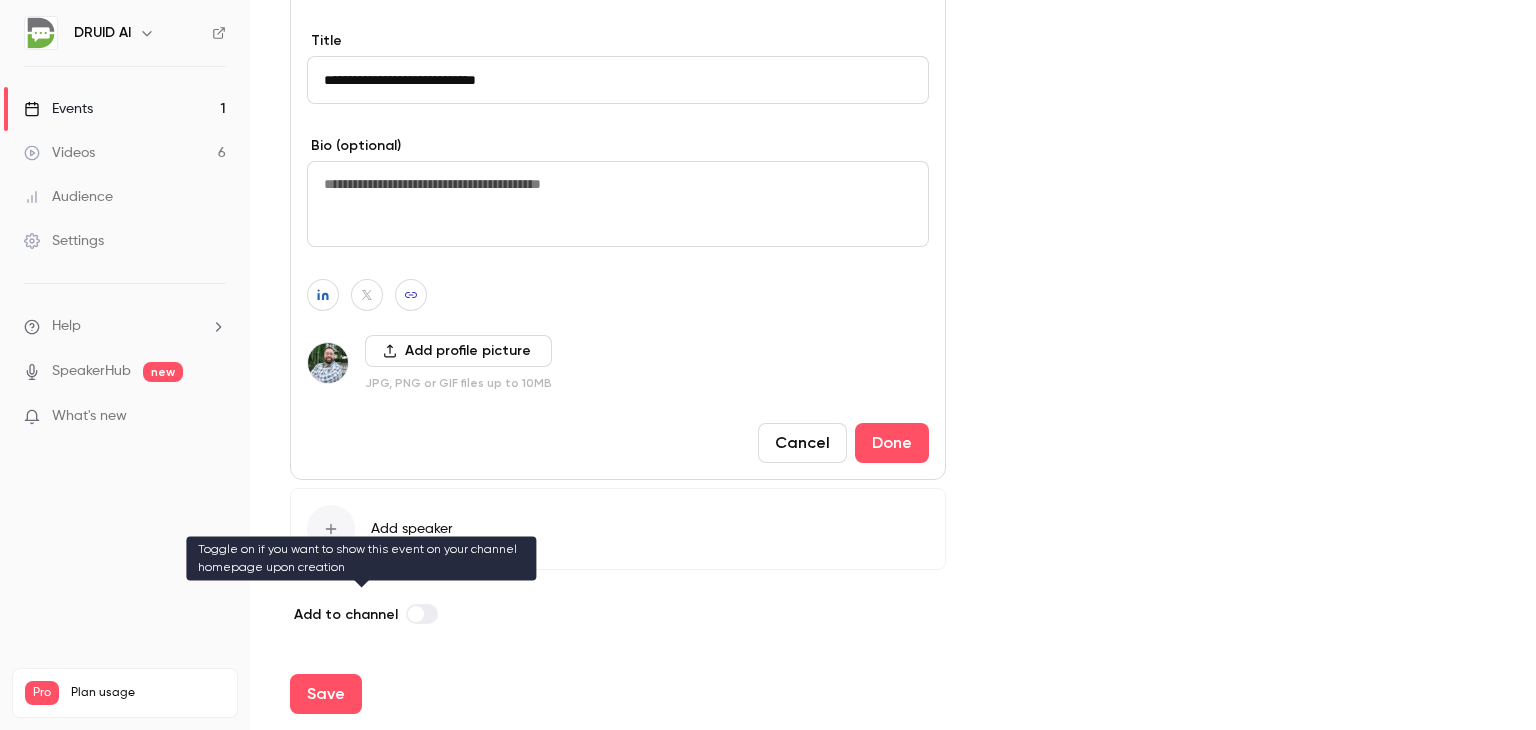 click at bounding box center [422, 614] 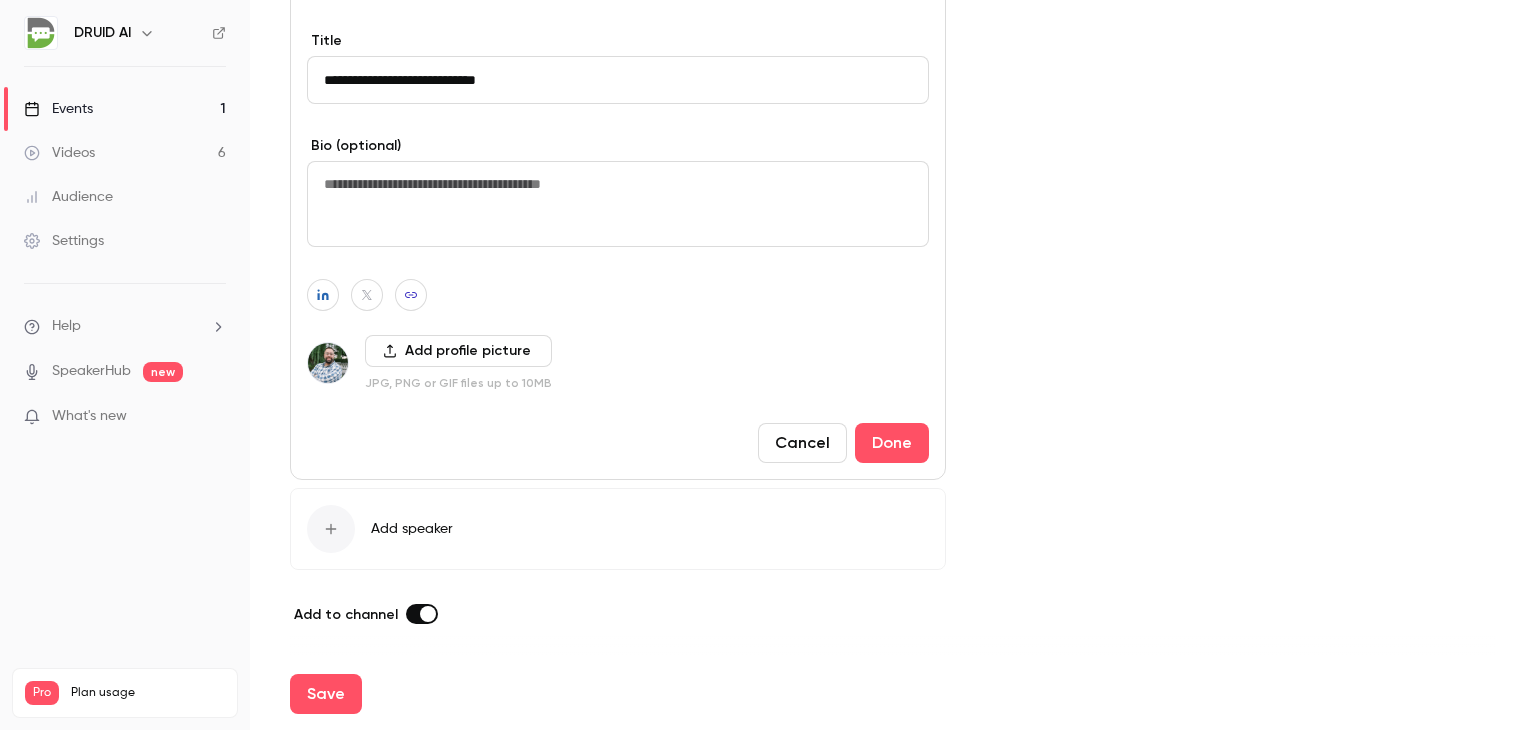 click on "Add profile picture" at bounding box center [458, 351] 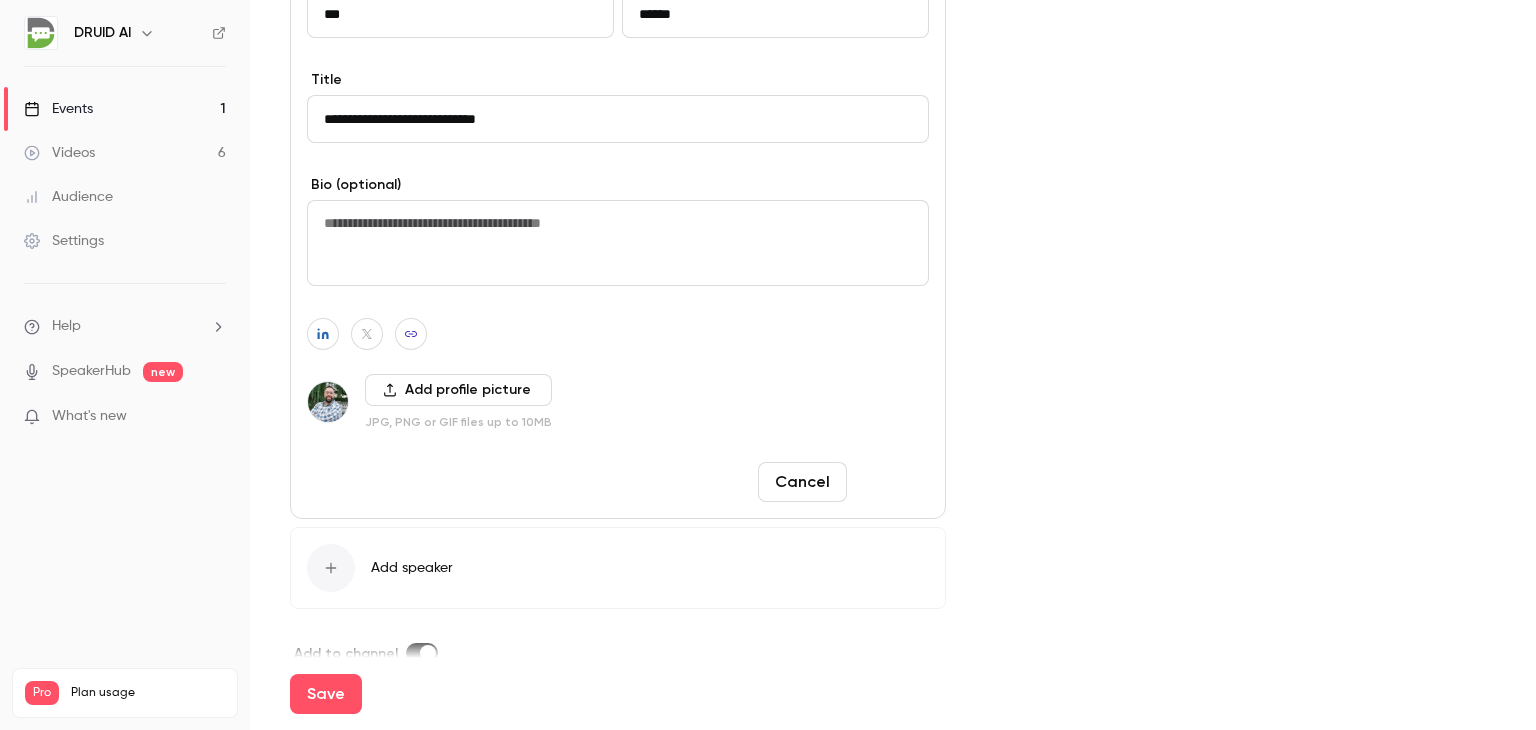click on "Done" at bounding box center [892, 482] 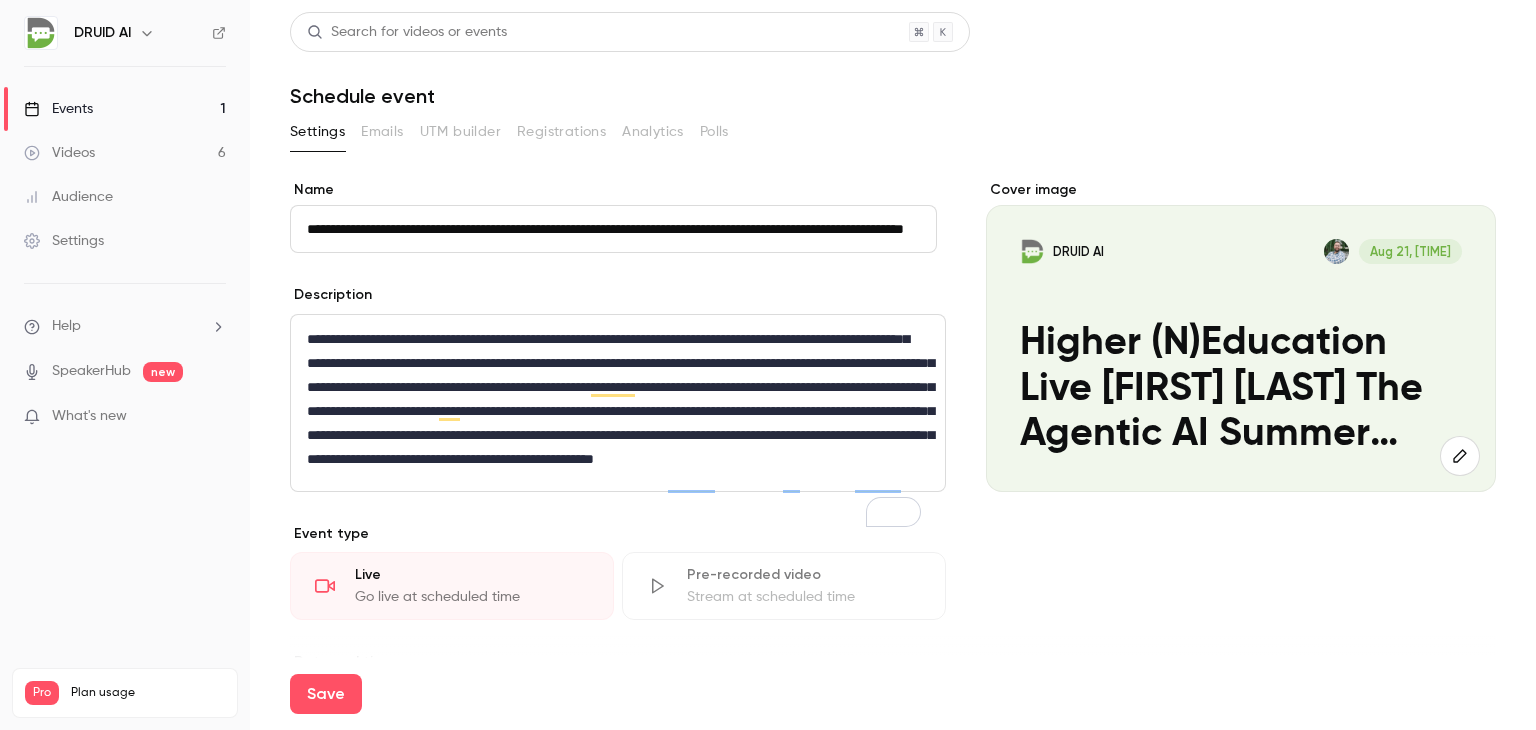 click 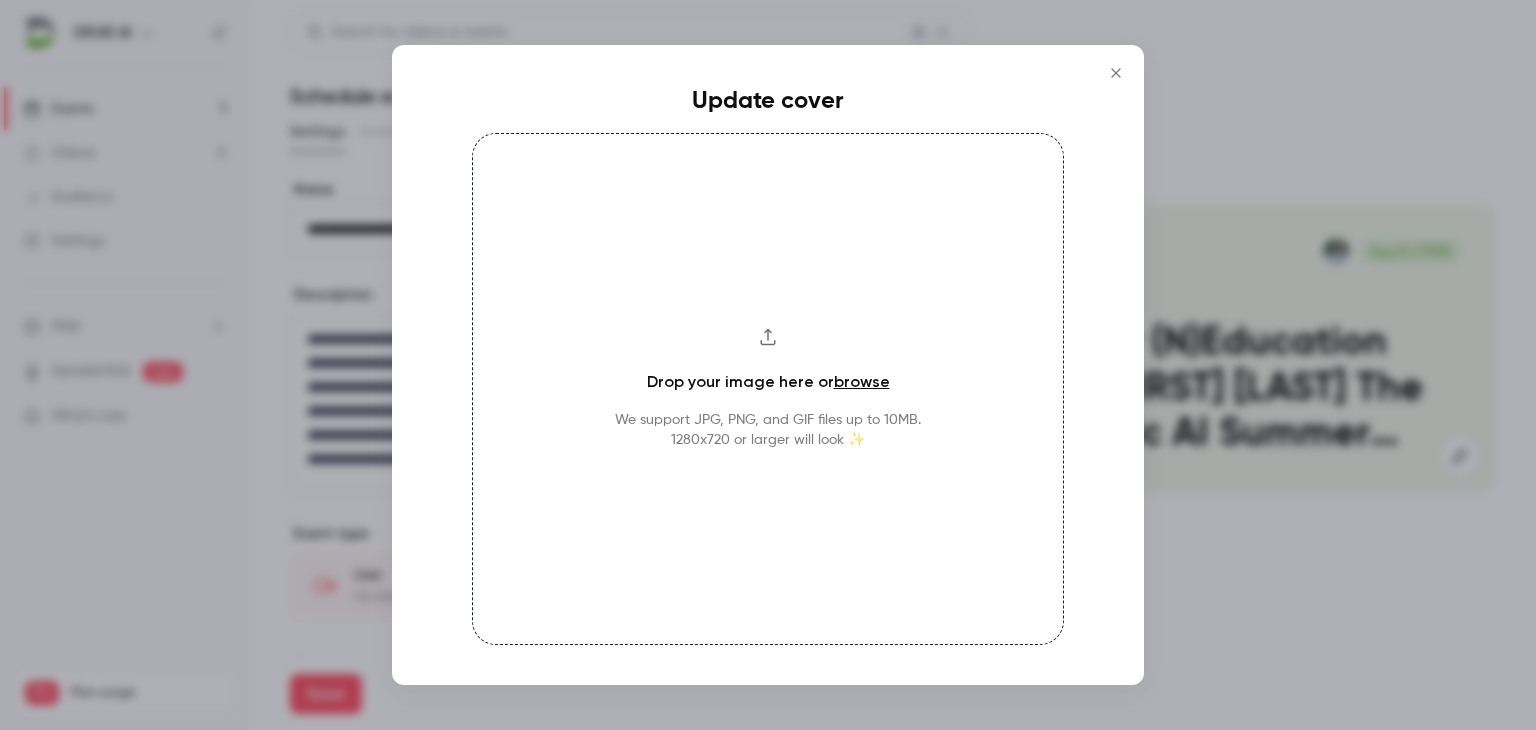 click on "browse" at bounding box center [862, 381] 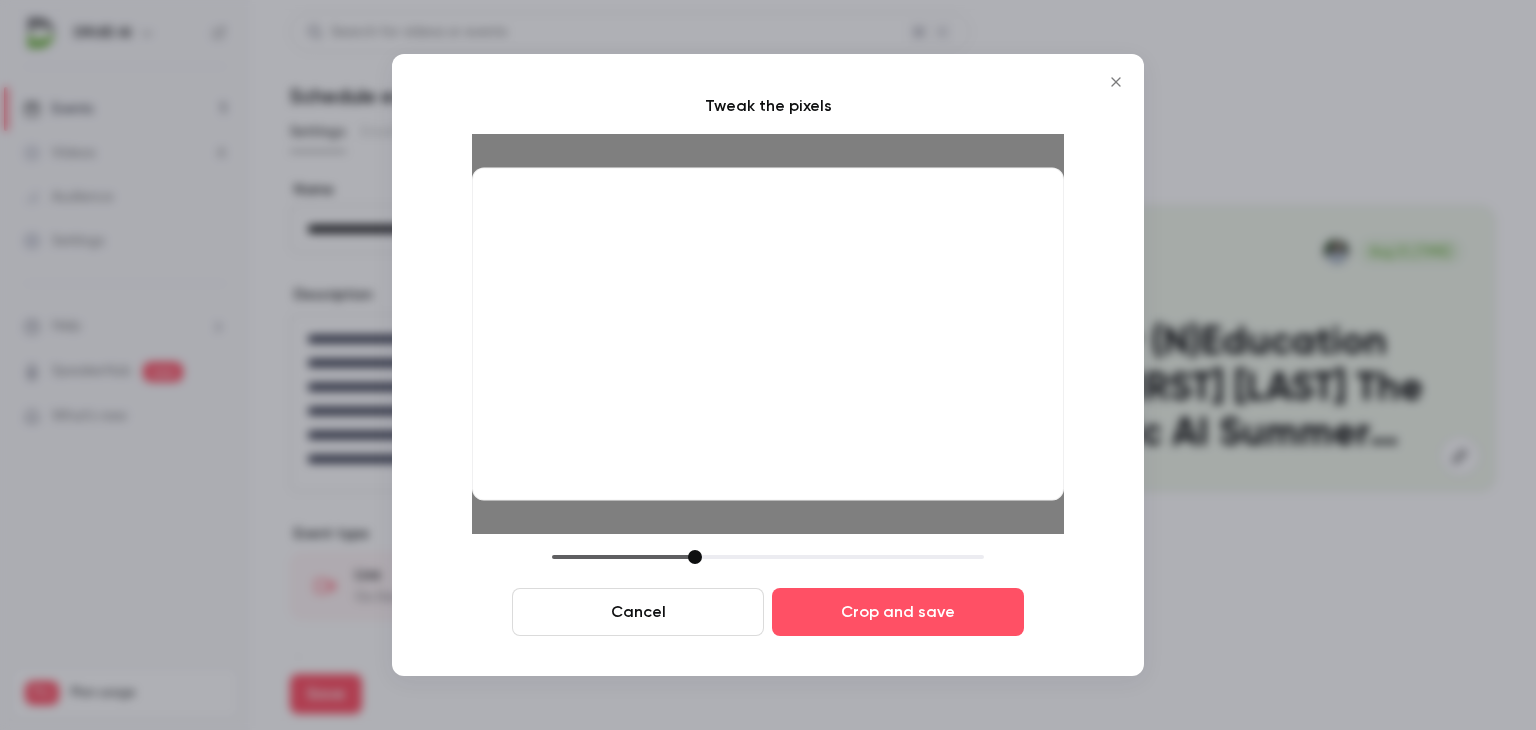 drag, startPoint x: 763, startPoint y: 322, endPoint x: 761, endPoint y: 360, distance: 38.052597 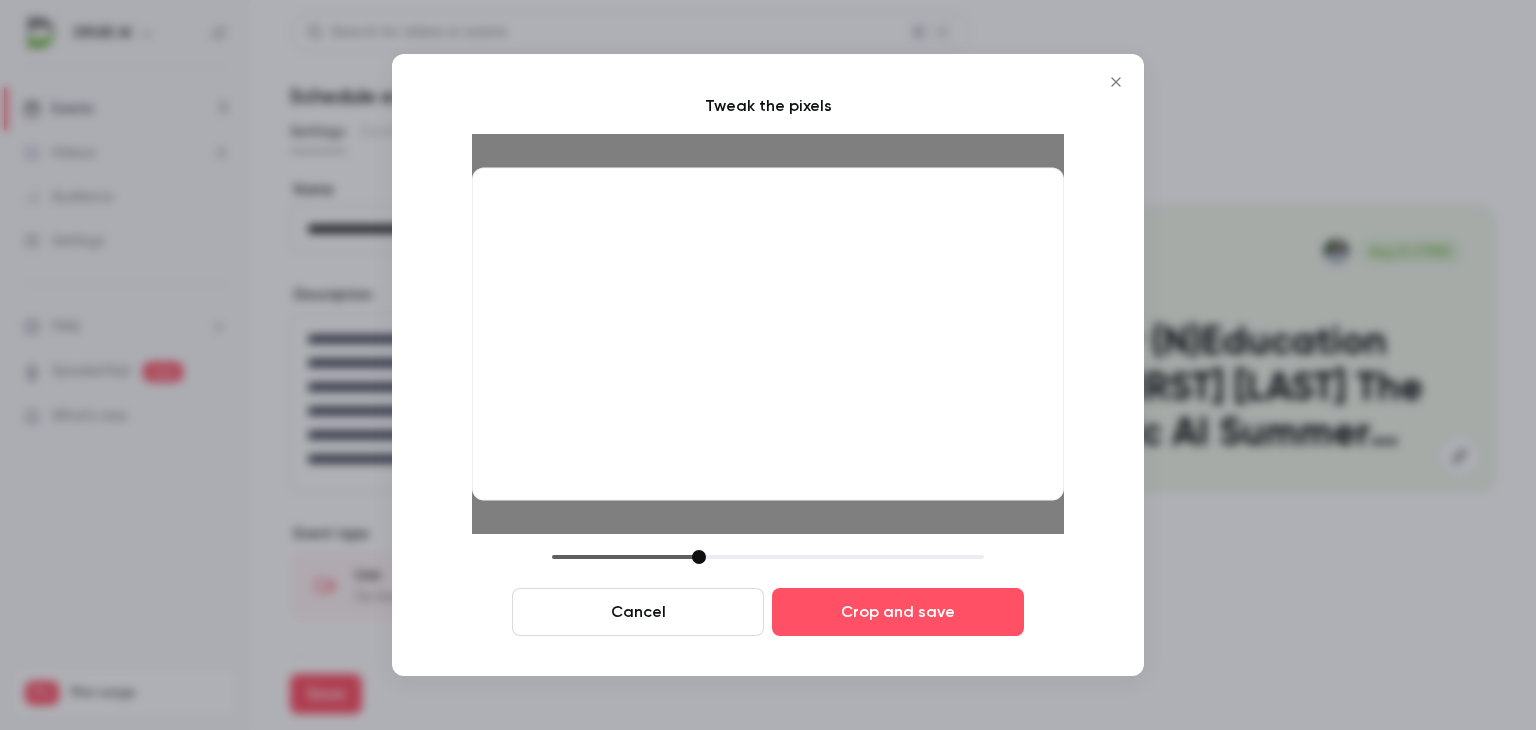 click at bounding box center [699, 557] 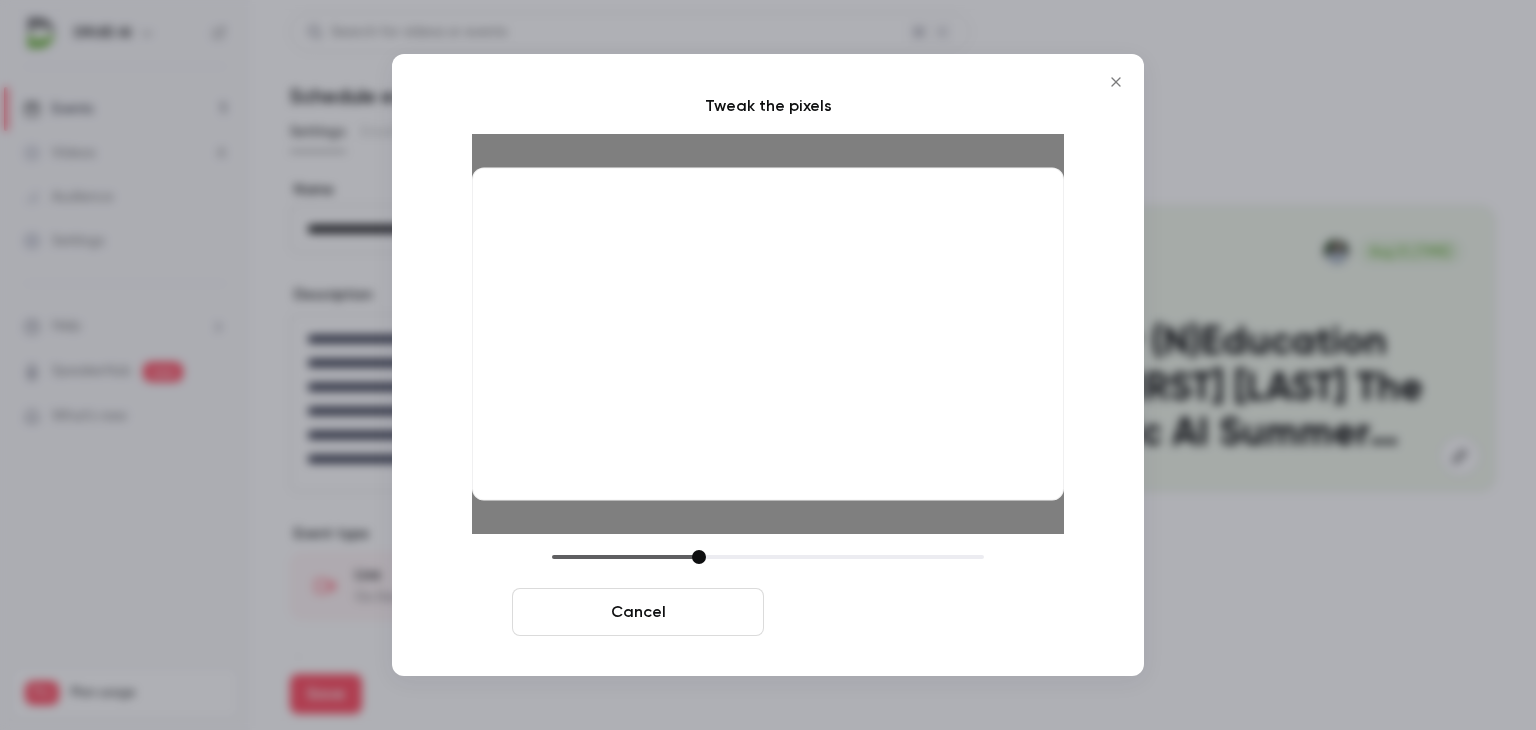 click on "Crop and save" at bounding box center [898, 612] 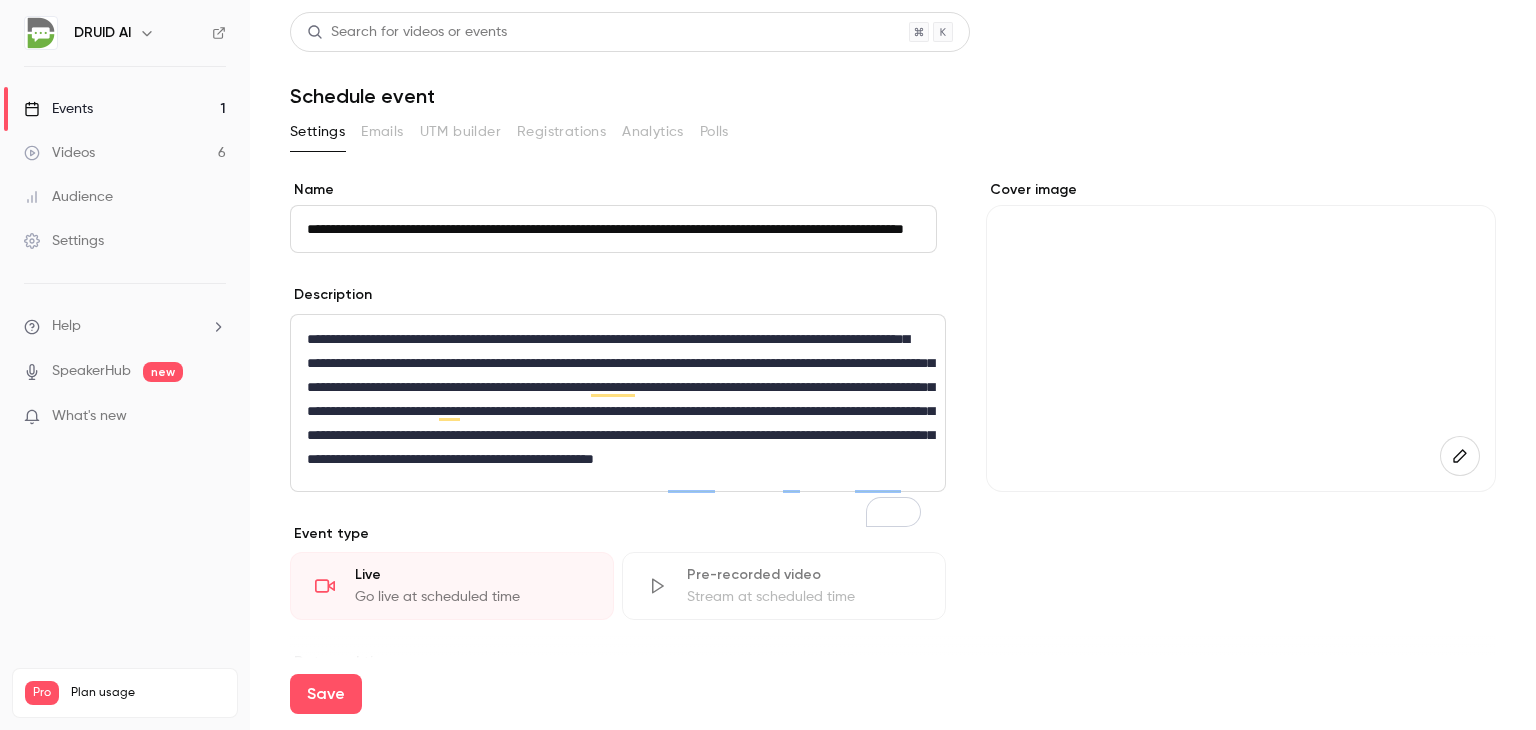 scroll, scrollTop: 37, scrollLeft: 0, axis: vertical 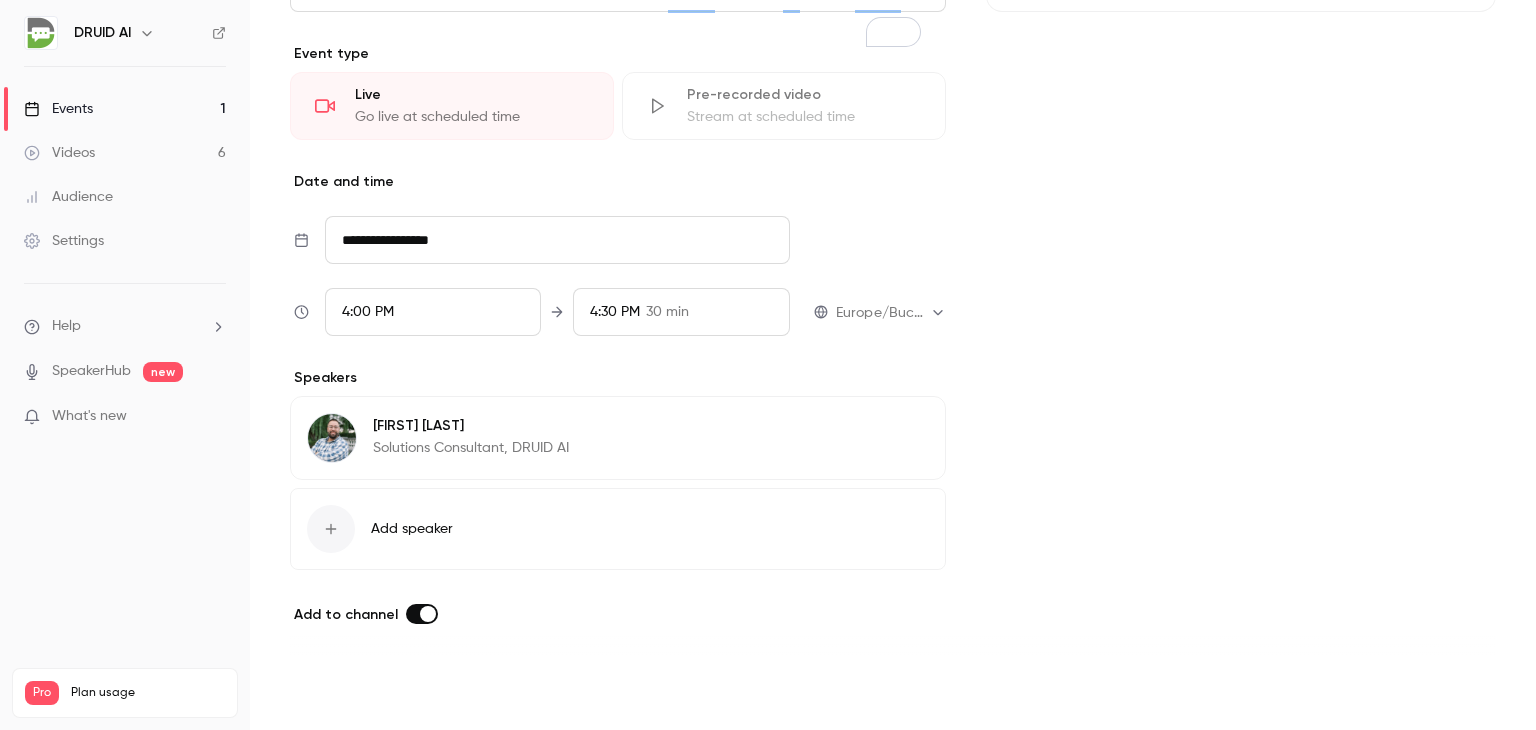 click on "Save" at bounding box center (326, 694) 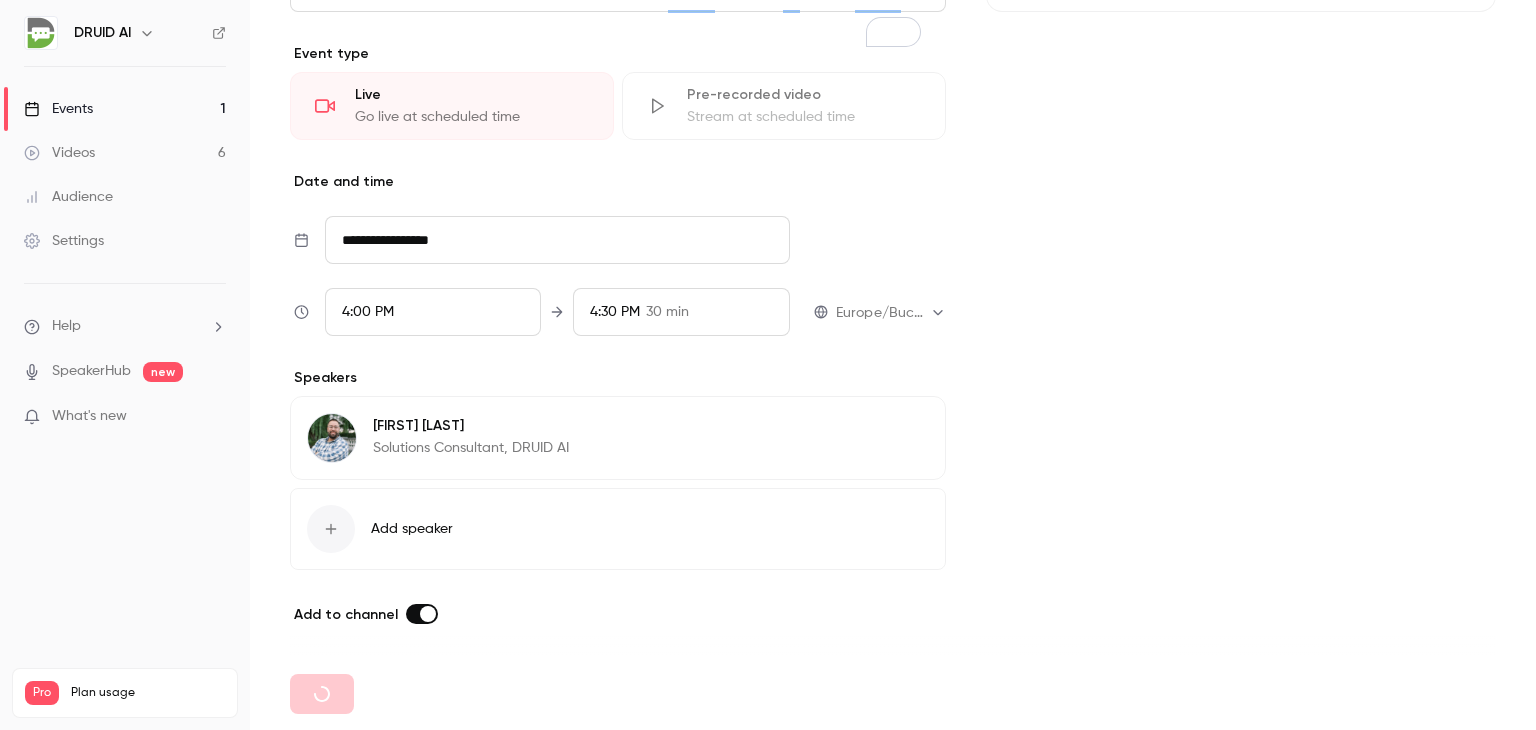 type 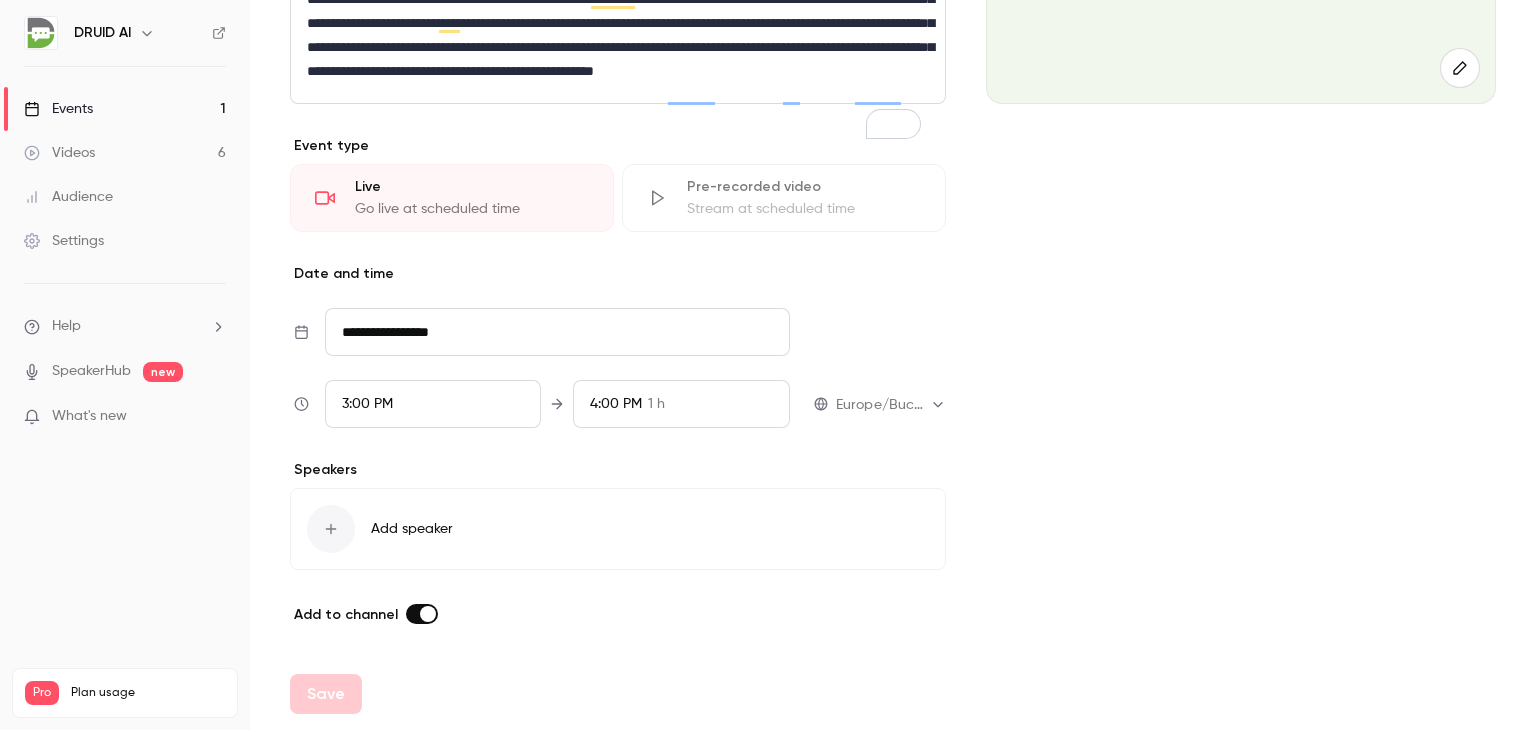 scroll, scrollTop: 0, scrollLeft: 0, axis: both 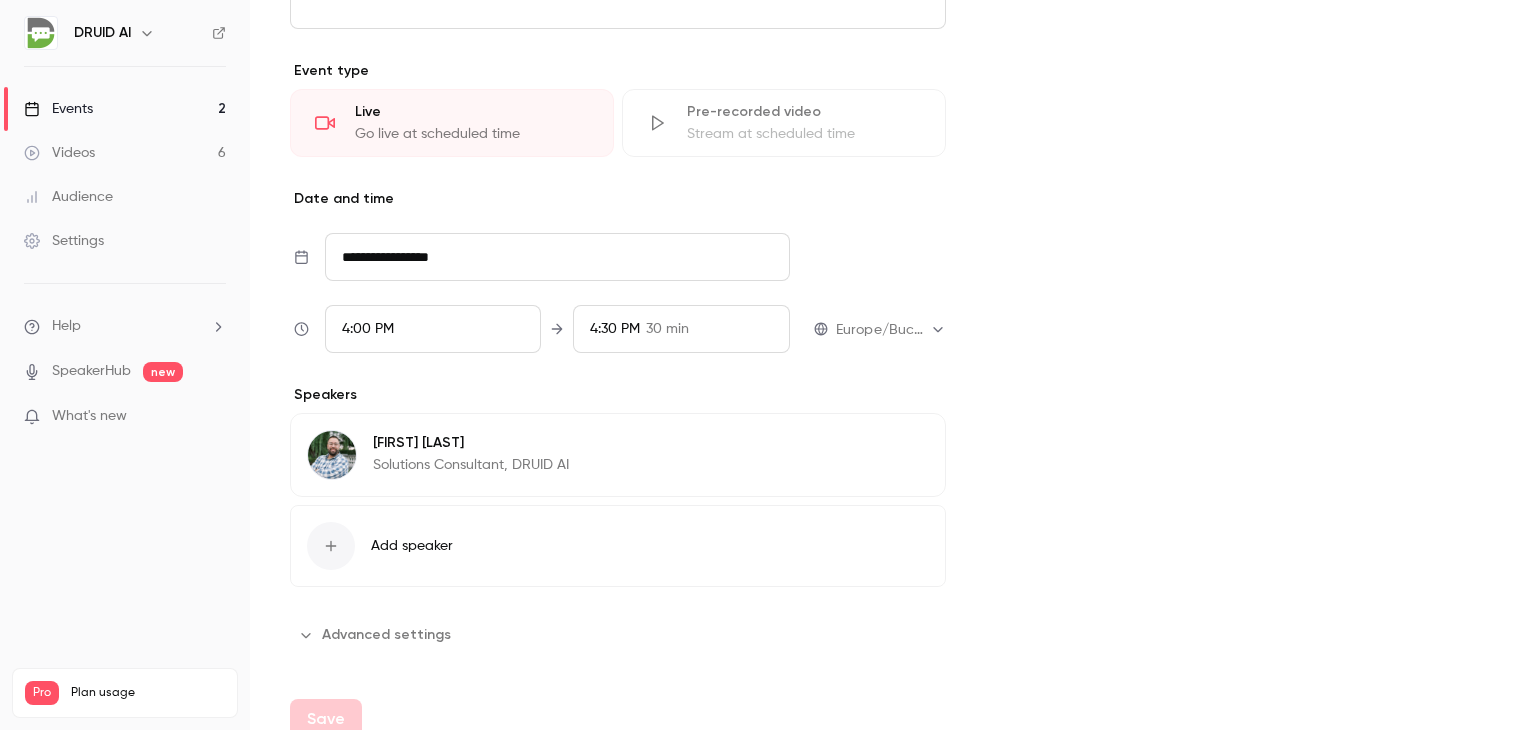 click on "Advanced settings" at bounding box center [376, 635] 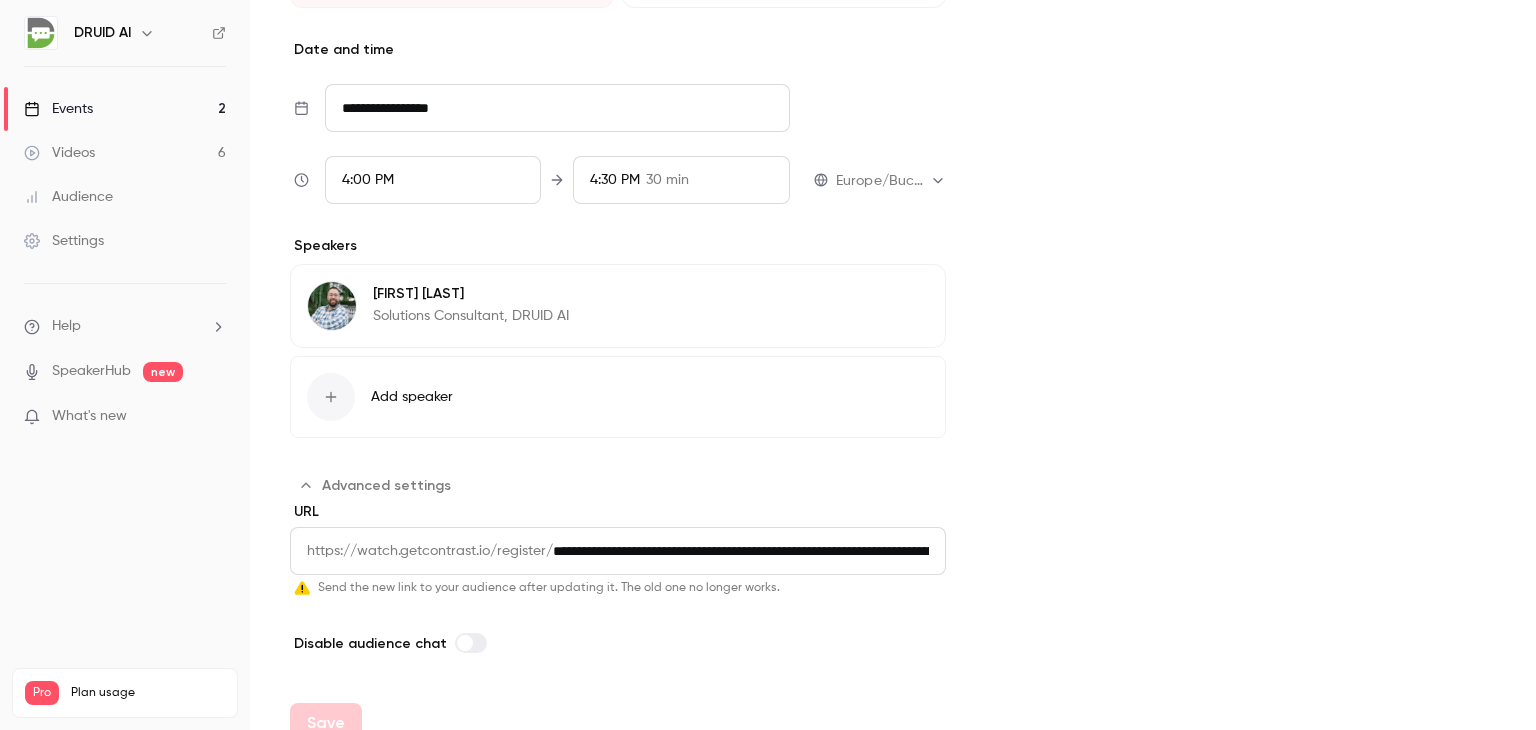 scroll, scrollTop: 688, scrollLeft: 0, axis: vertical 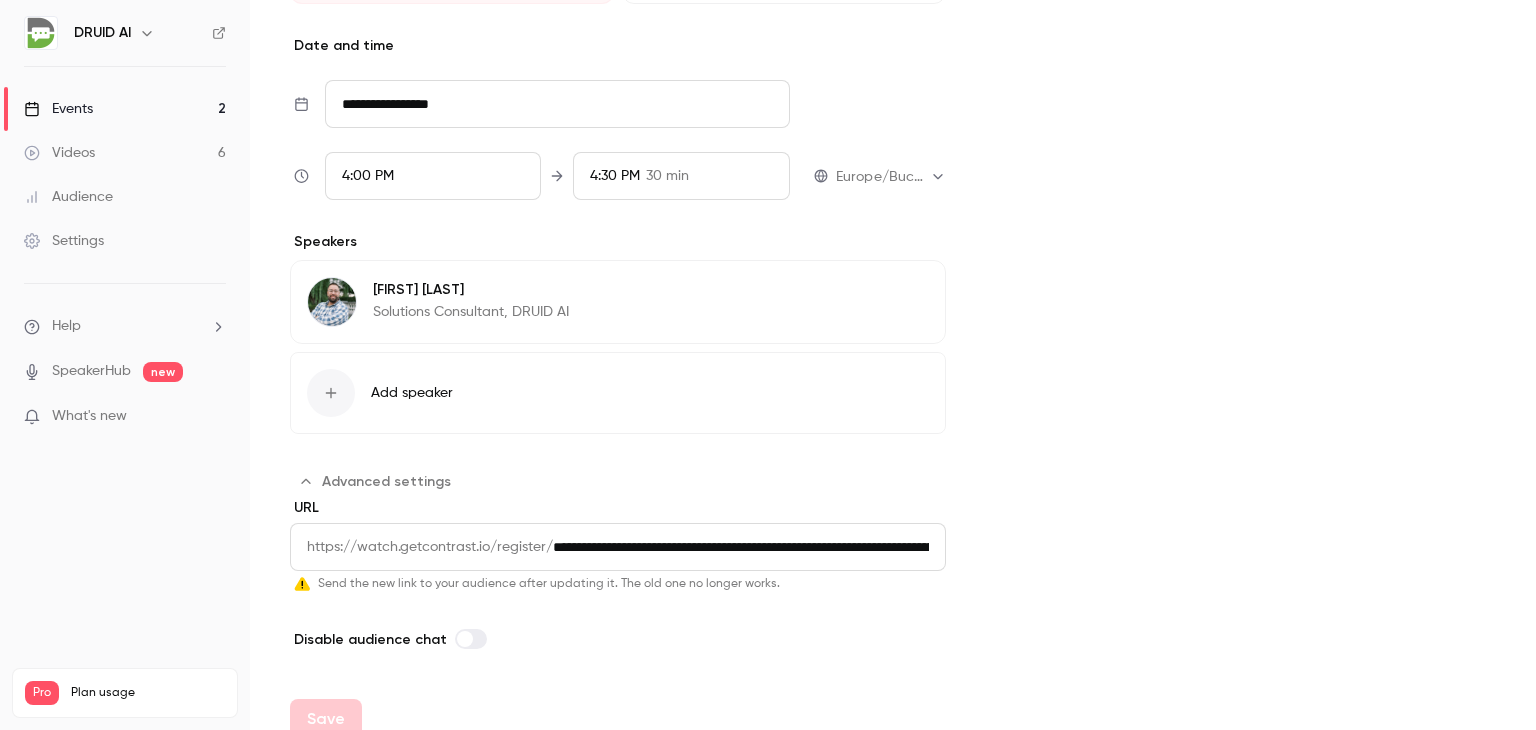 click on "**********" at bounding box center (749, 547) 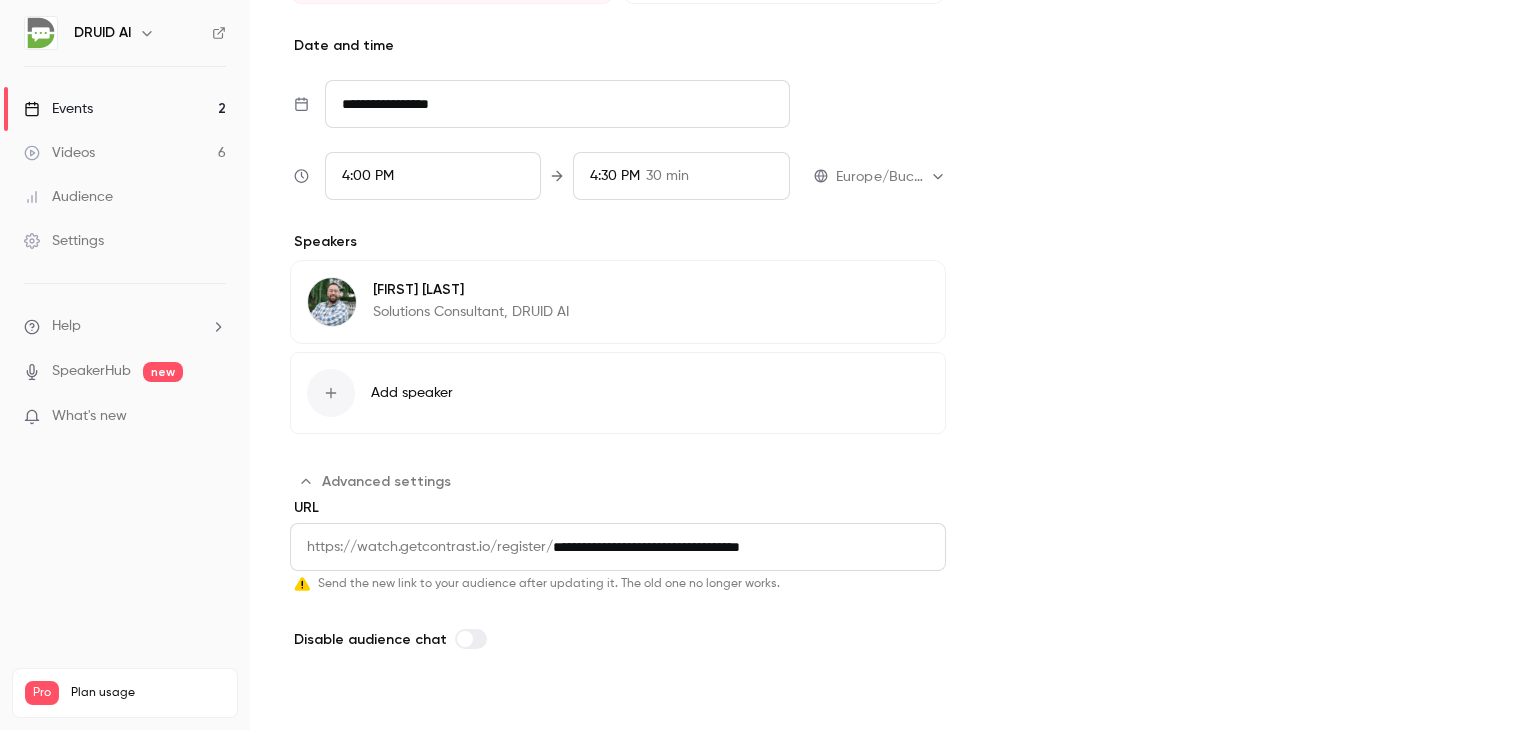 click on "Save" at bounding box center [326, 719] 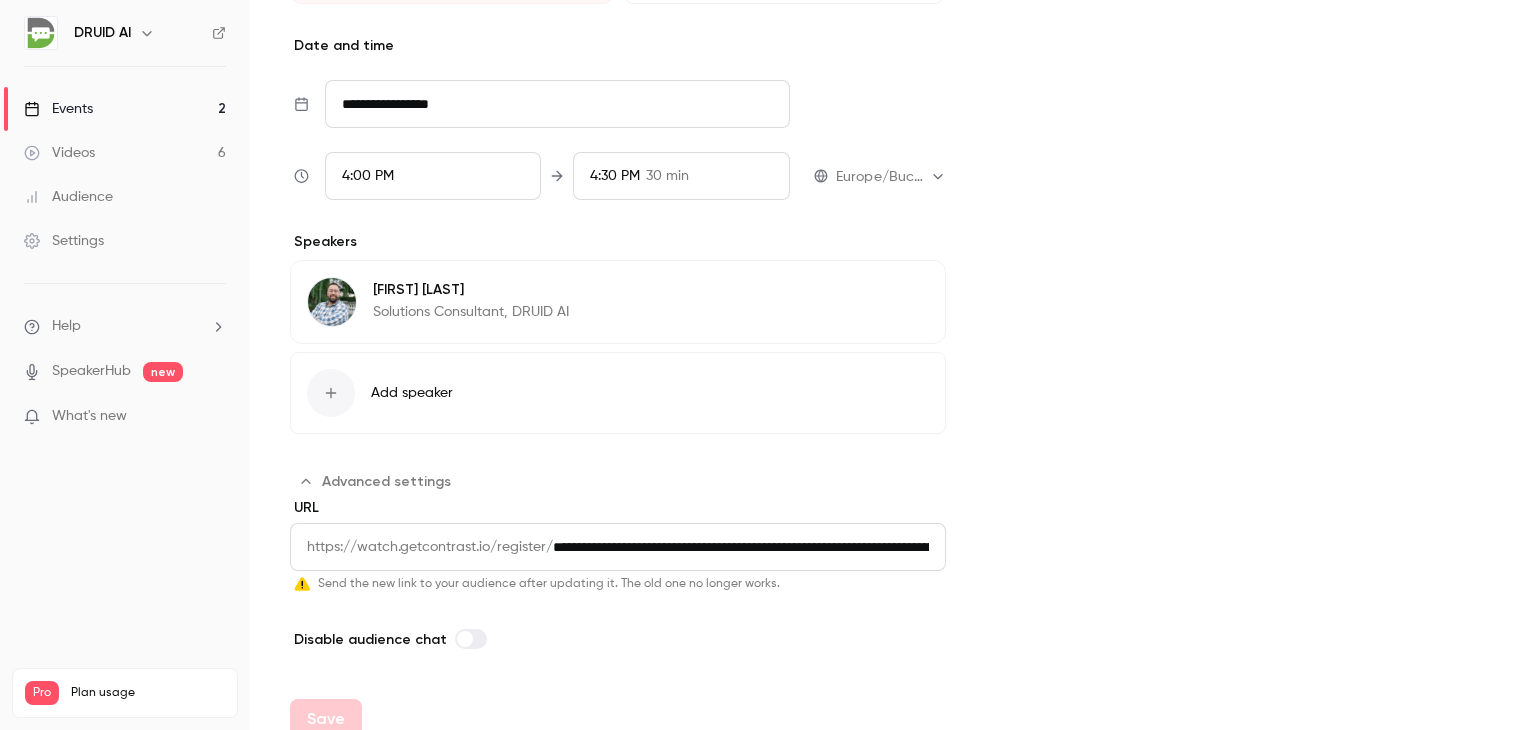 type on "**********" 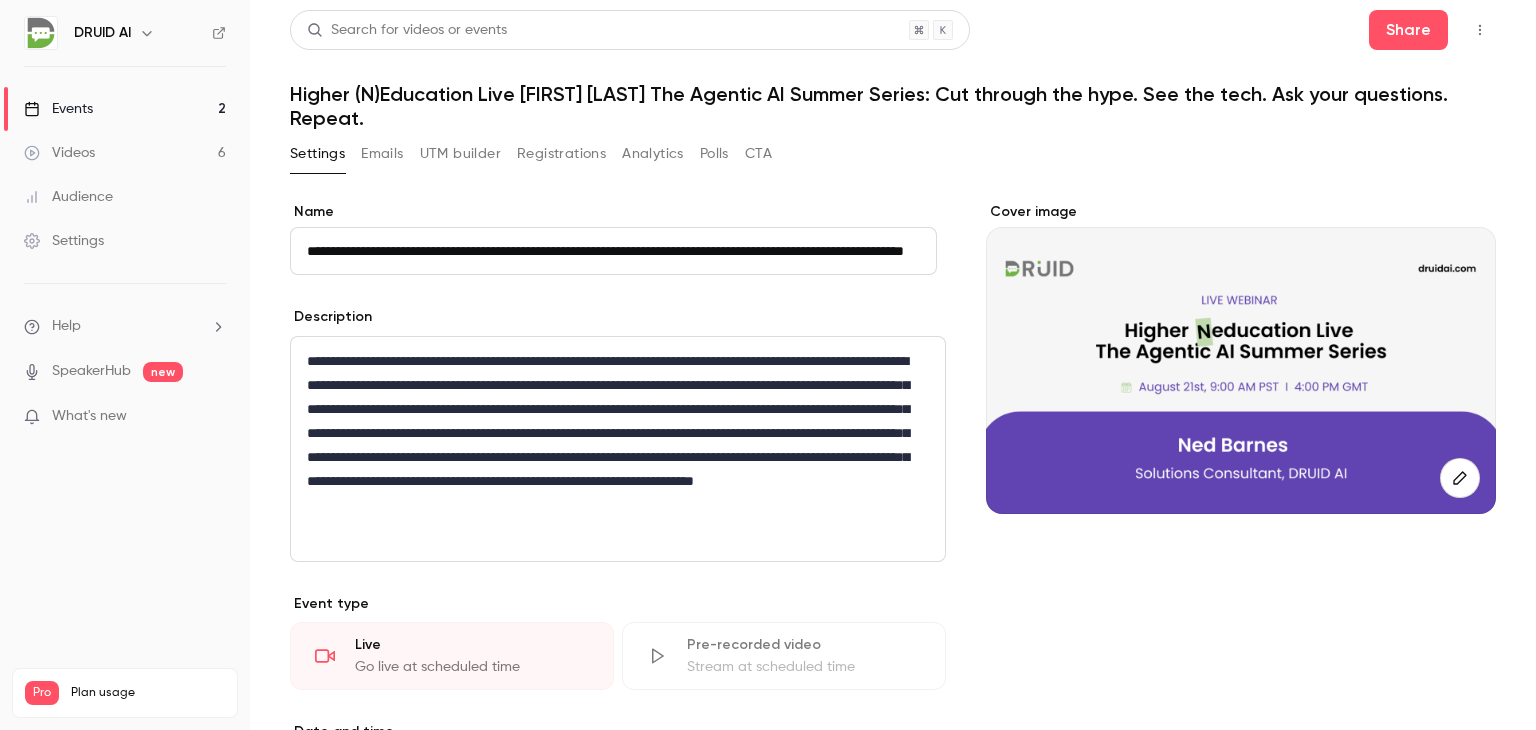 scroll, scrollTop: 0, scrollLeft: 0, axis: both 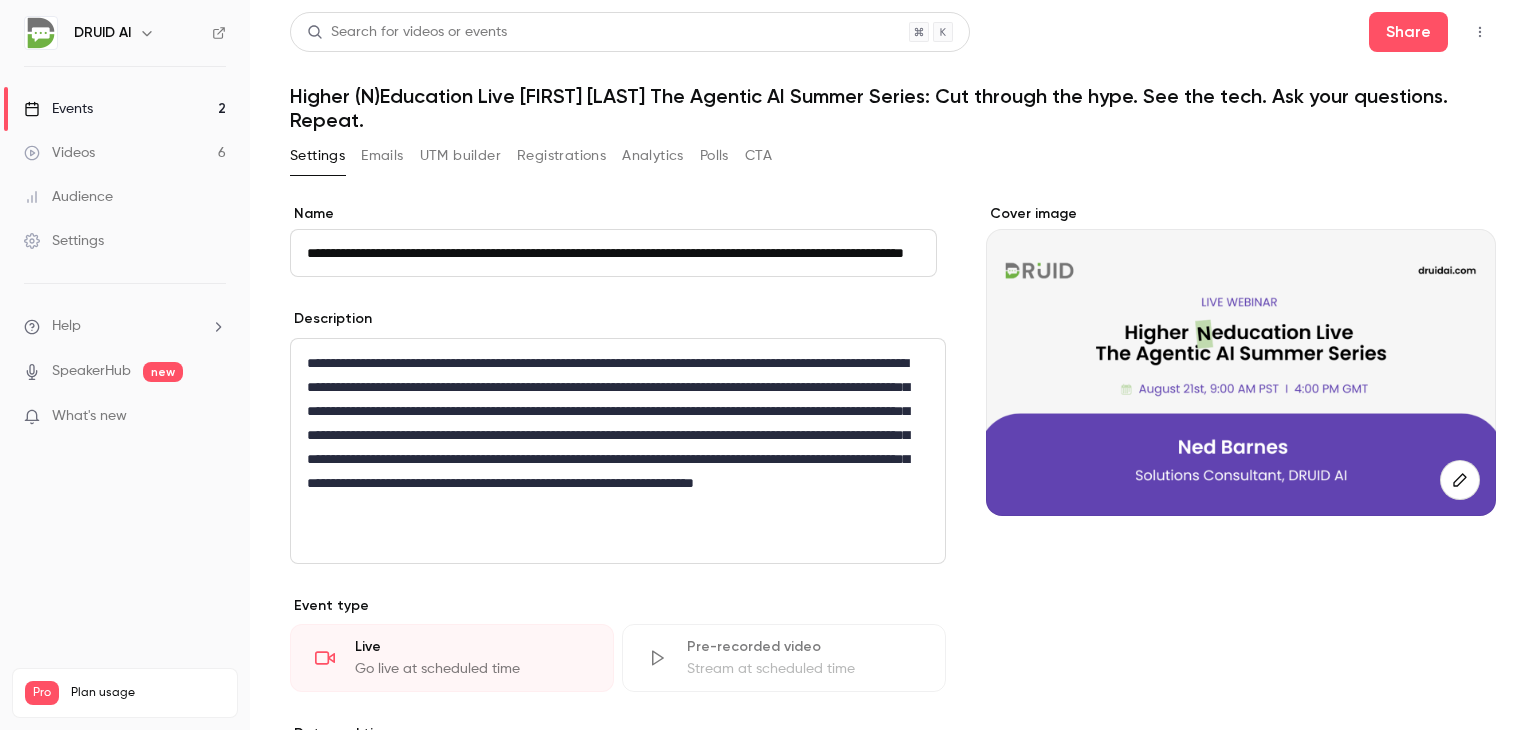 click on "Events 2" at bounding box center [125, 109] 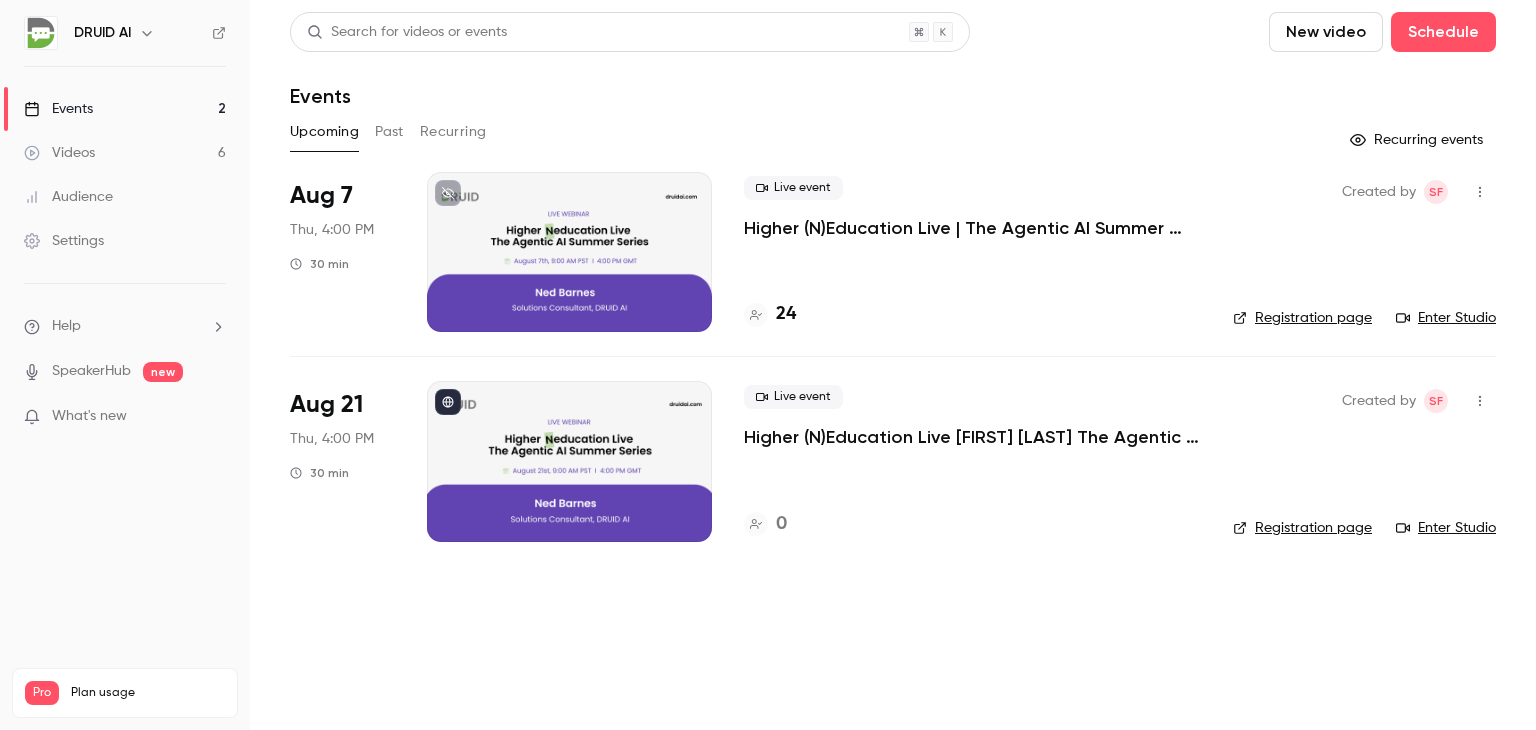 click on "Higher (N)Education Live The Agentic AI Summer Series: Cut through the hype. See the tech. Ask your questions. Repeat." at bounding box center [972, 437] 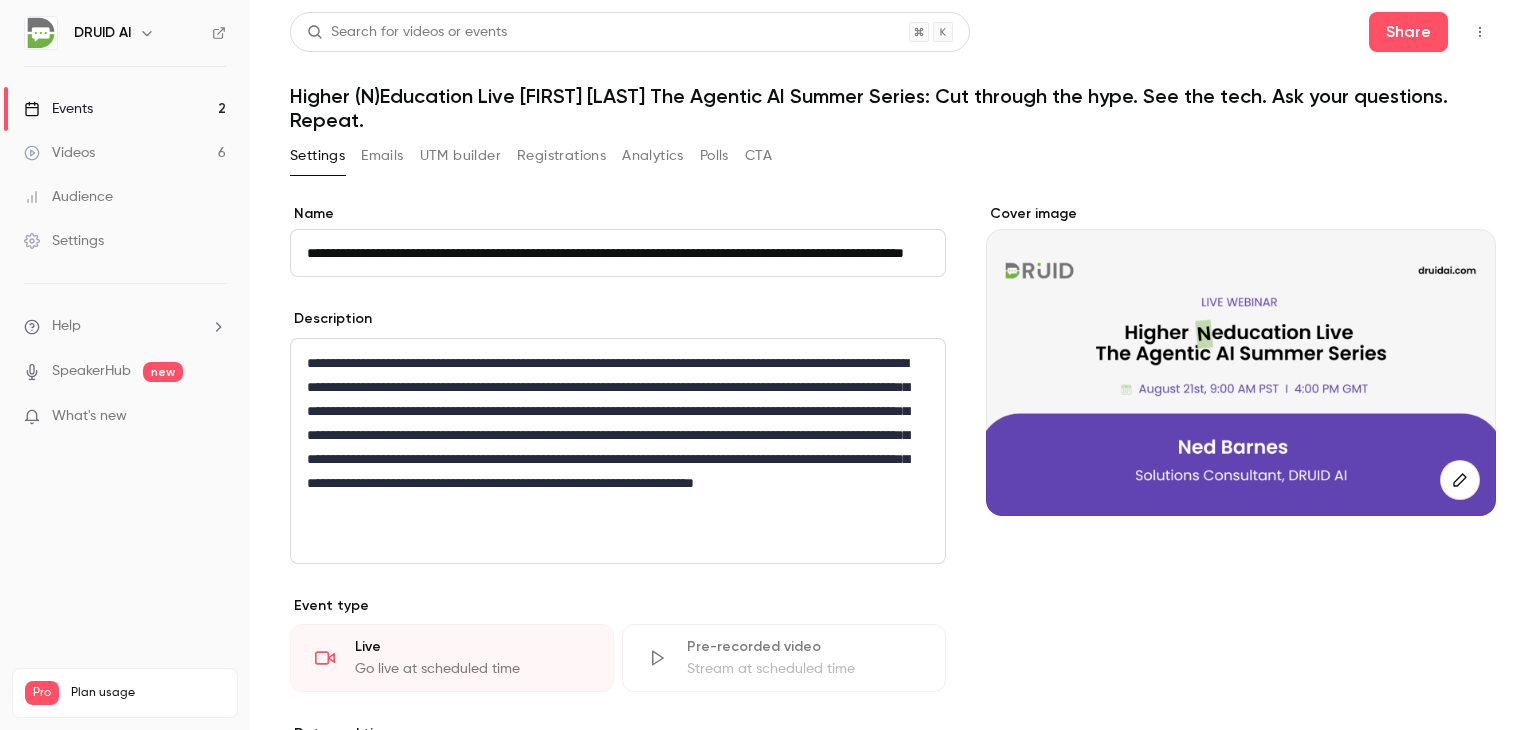 scroll, scrollTop: 0, scrollLeft: 156, axis: horizontal 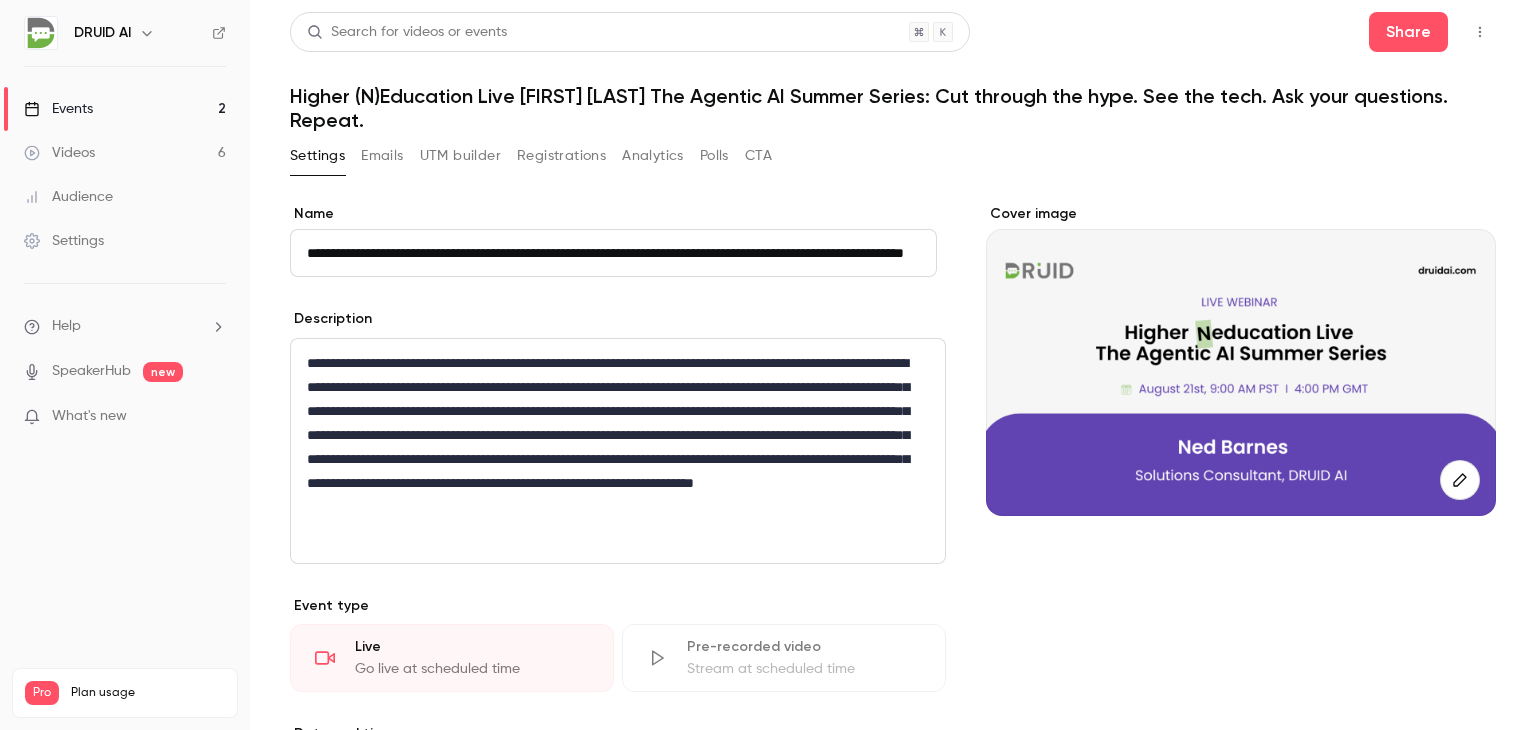 click on "Higher (N)Education Live The Agentic AI Summer Series: Cut through the hype. See the tech. Ask your questions. Repeat." at bounding box center (893, 108) 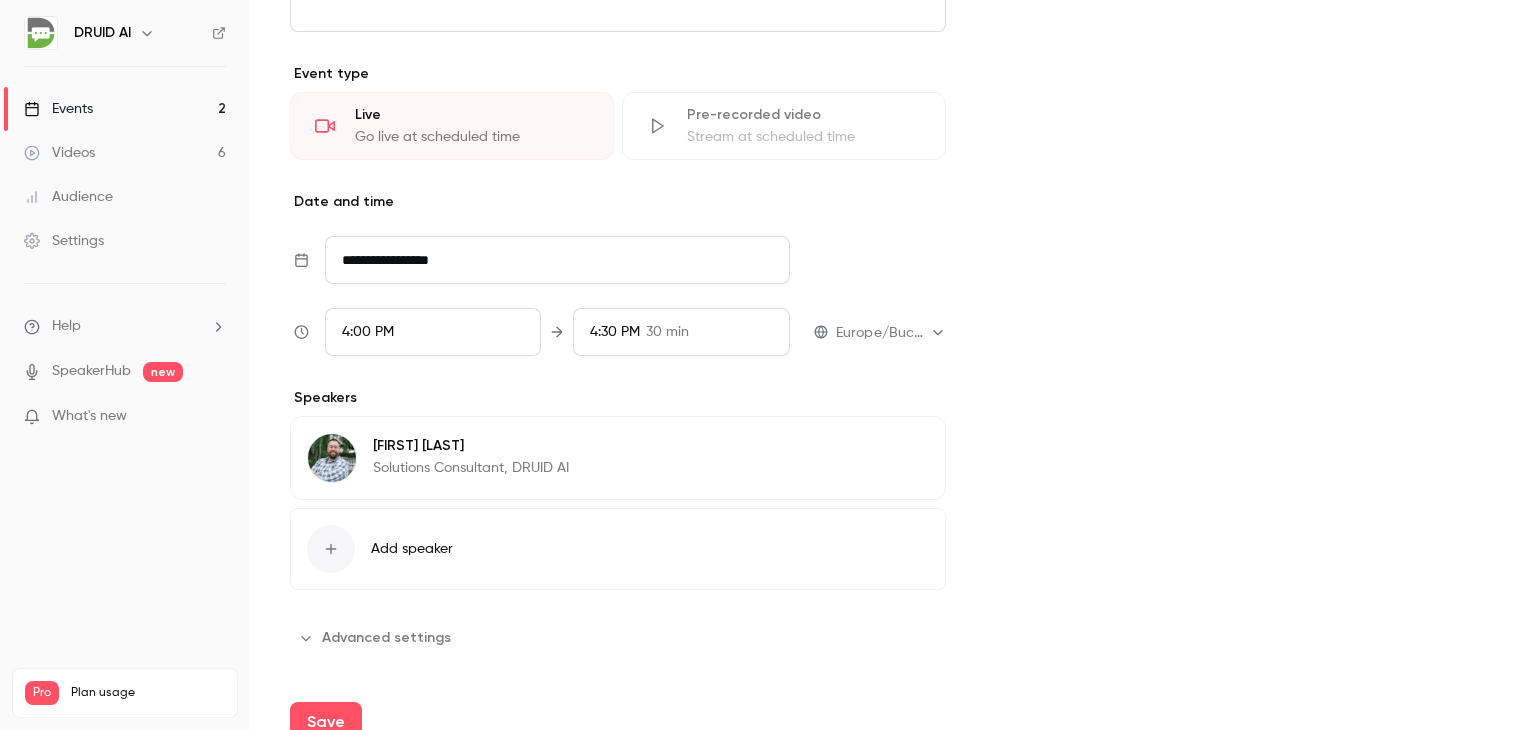 scroll, scrollTop: 535, scrollLeft: 0, axis: vertical 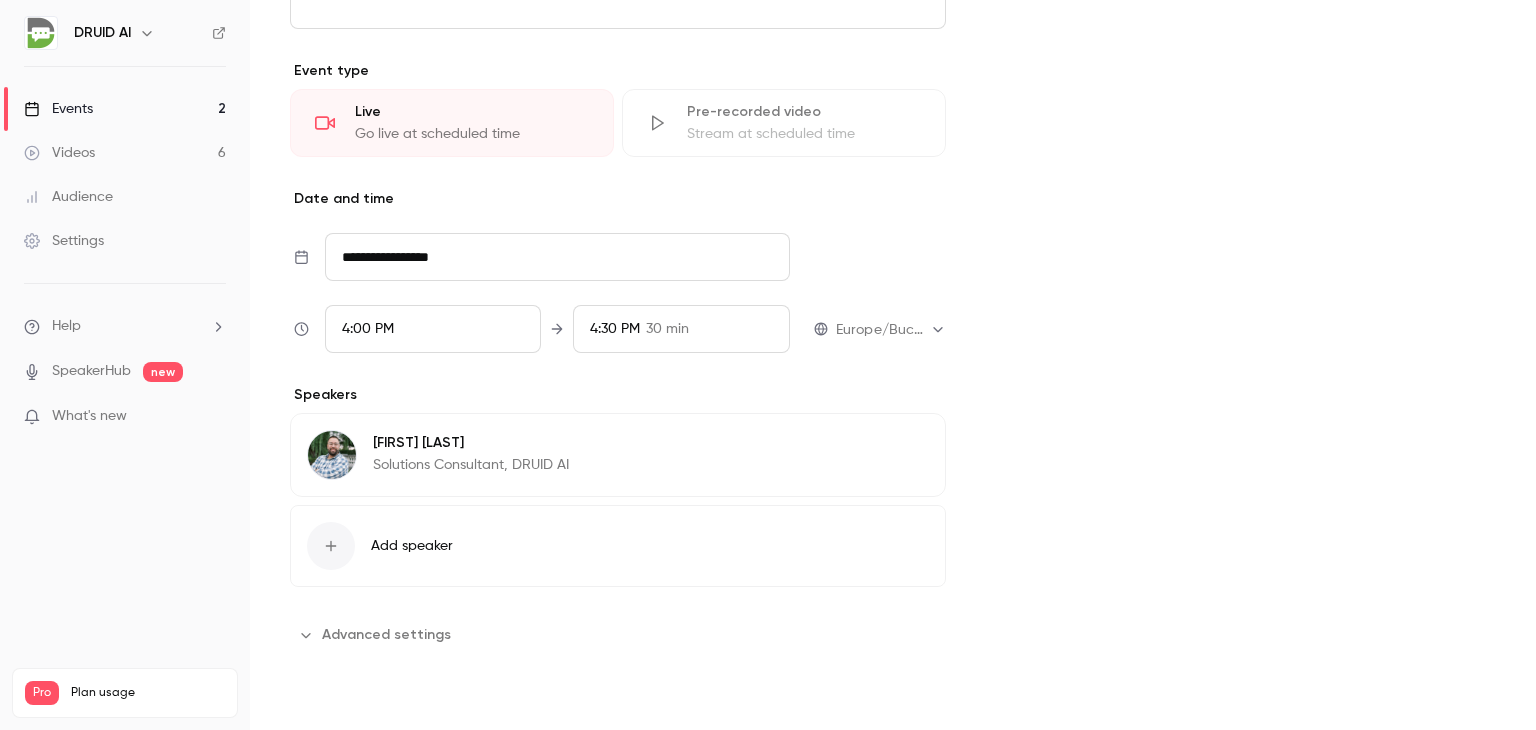 click on "Save" at bounding box center [326, 719] 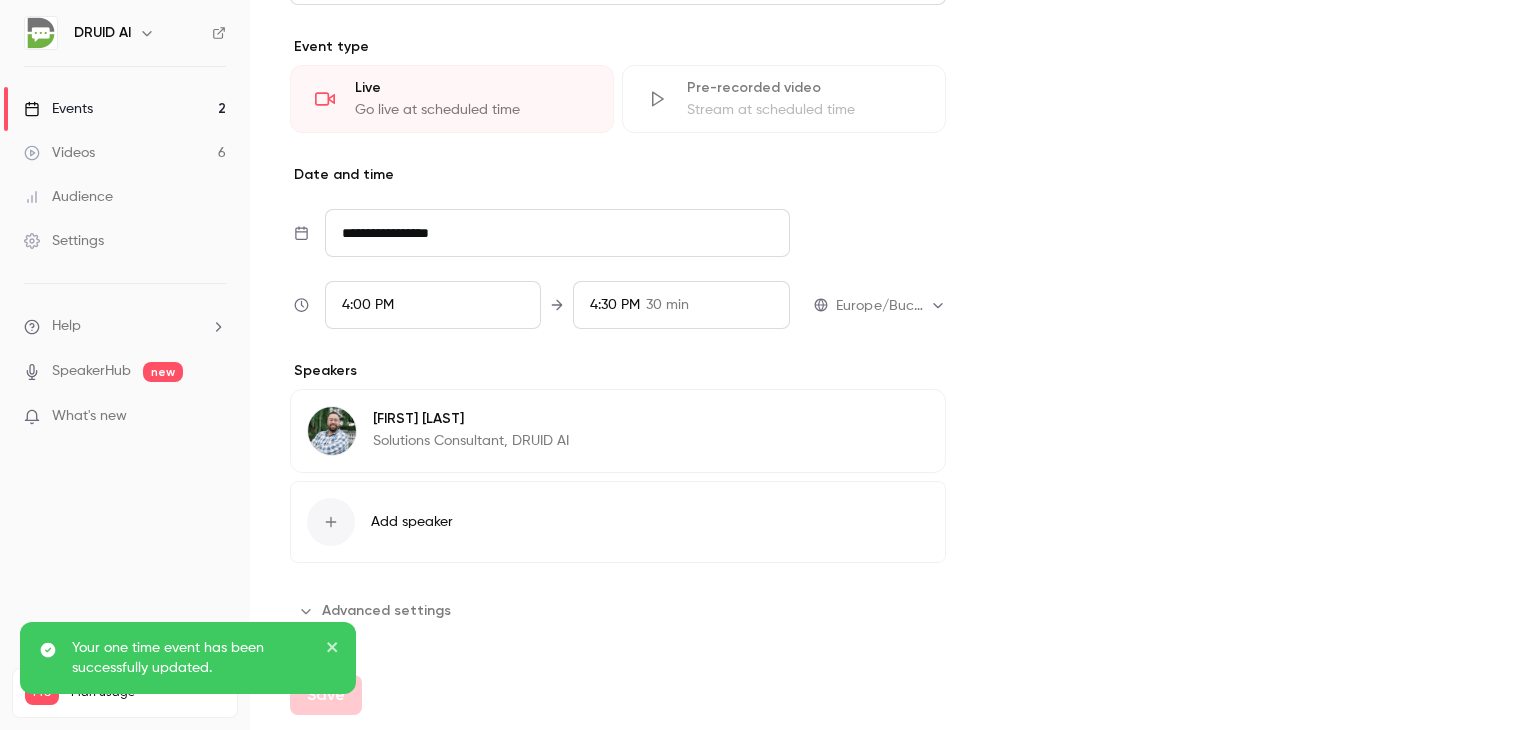 type on "**********" 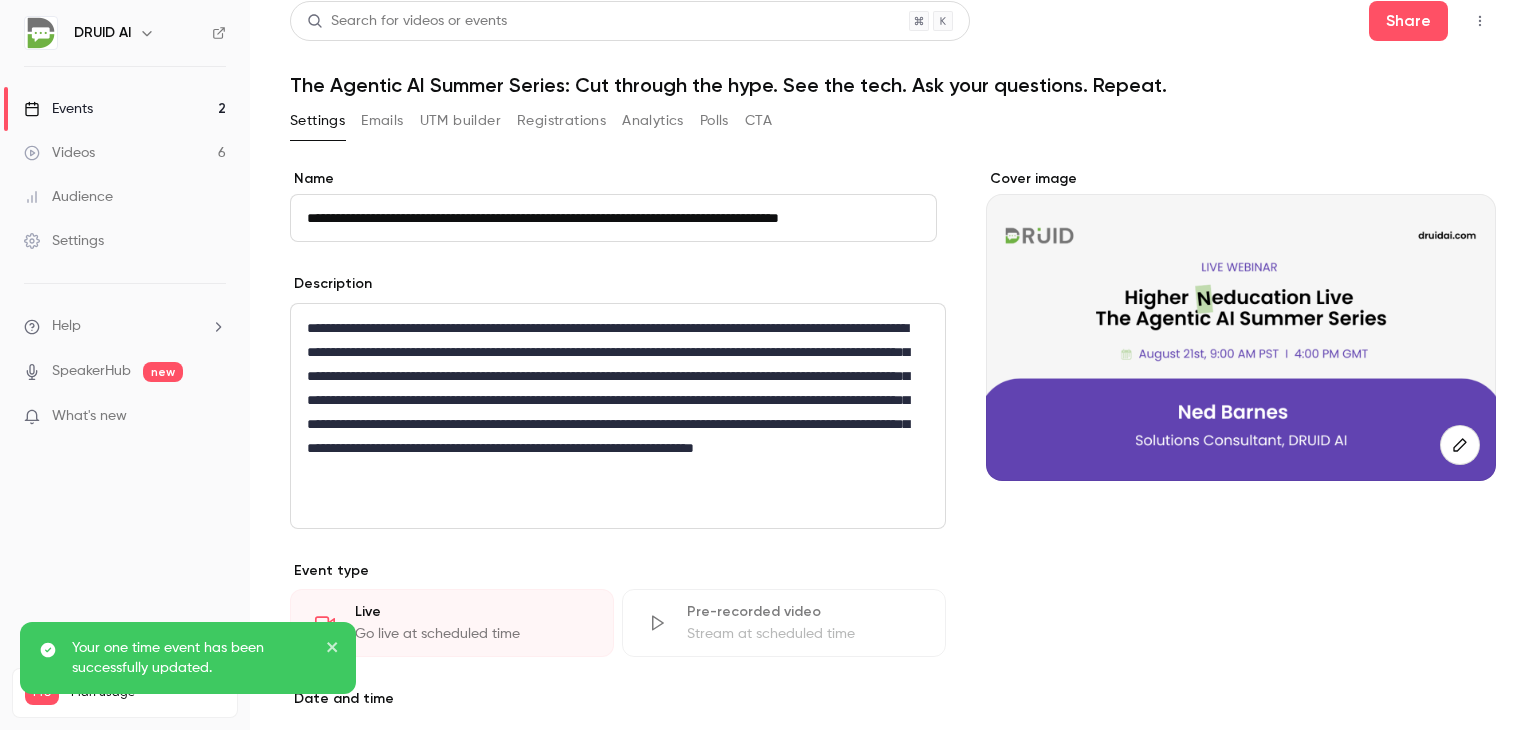 scroll, scrollTop: 0, scrollLeft: 0, axis: both 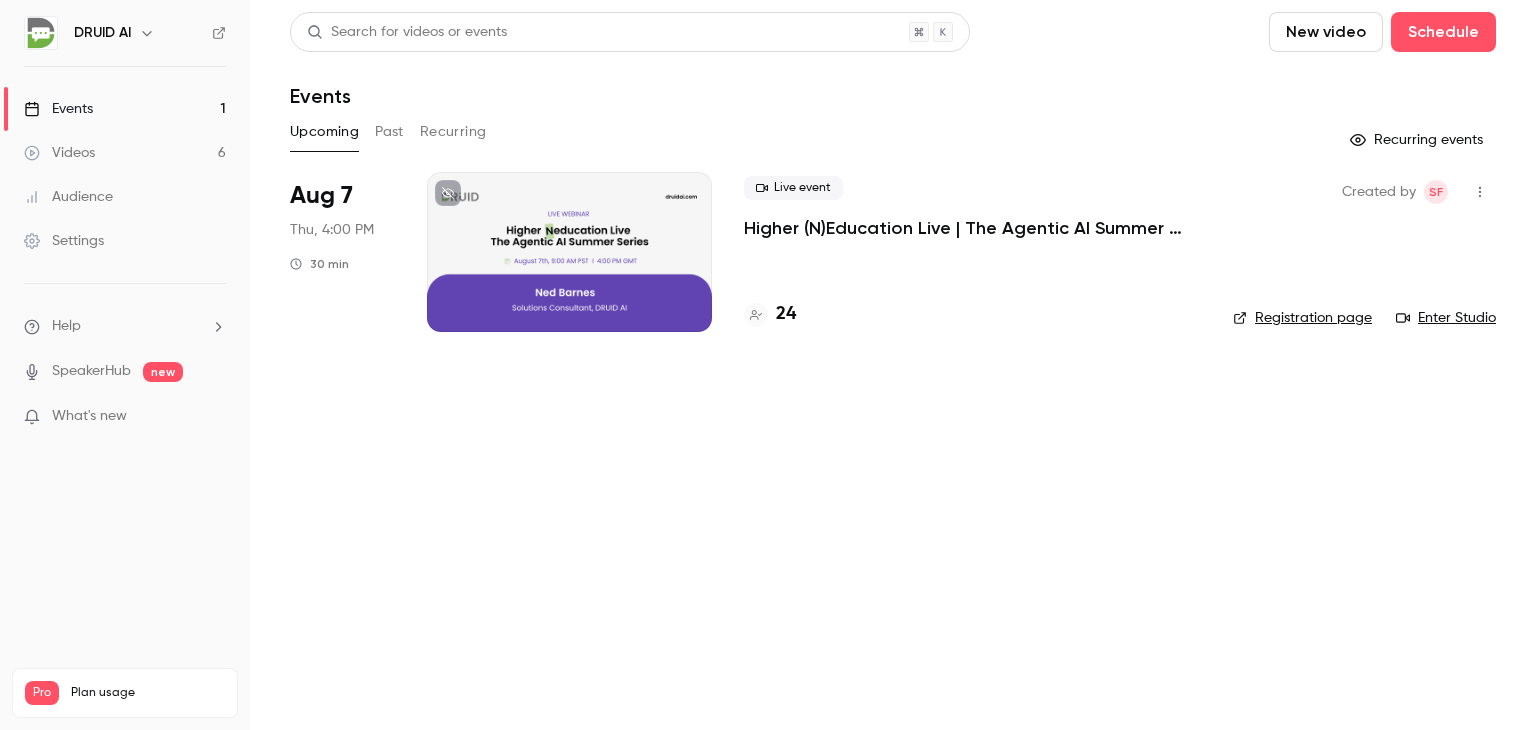 click on "Higher (N)Education Live | The Agentic AI Summer Series: Cut through the hype. See the tech. Ask your questions. Repeat." at bounding box center (972, 228) 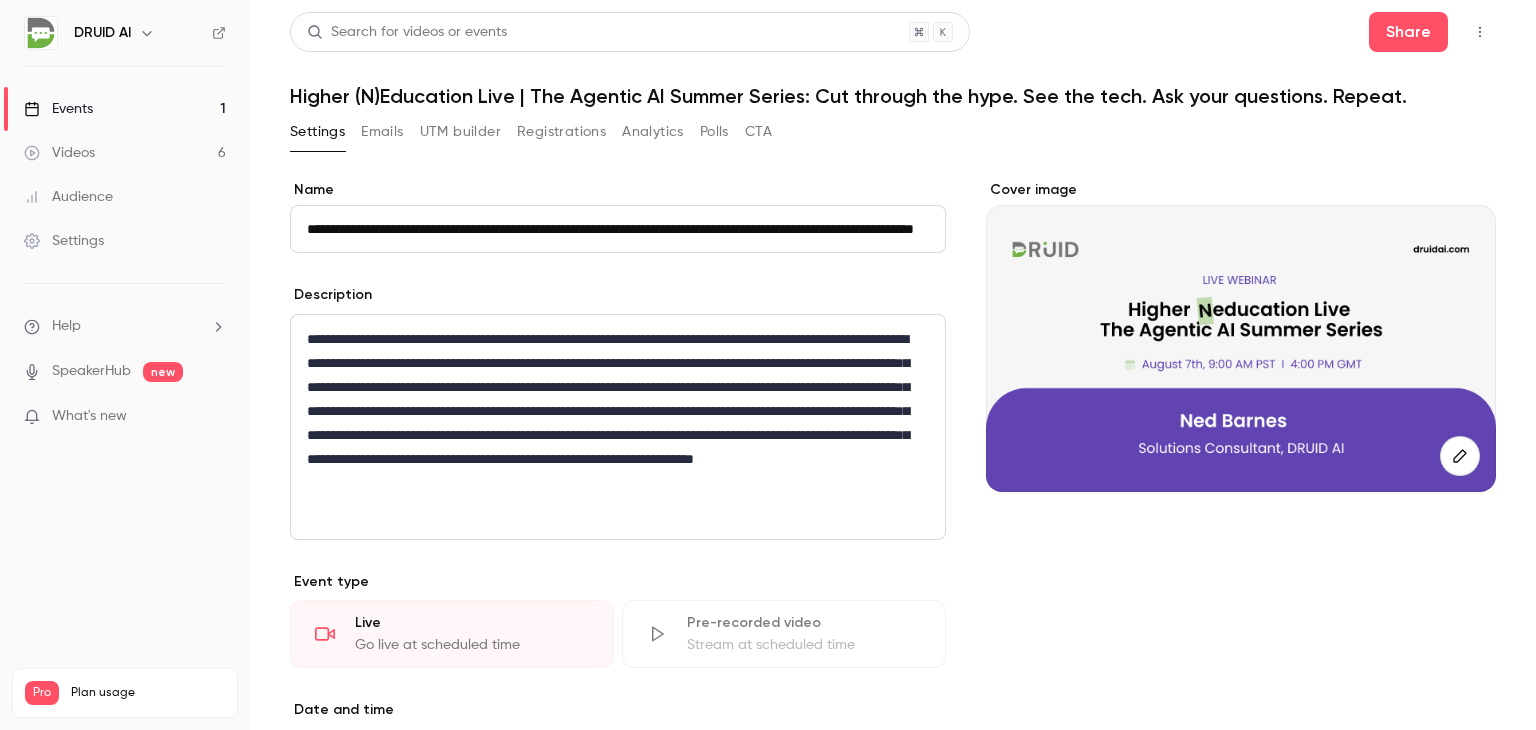 scroll, scrollTop: 0, scrollLeft: 163, axis: horizontal 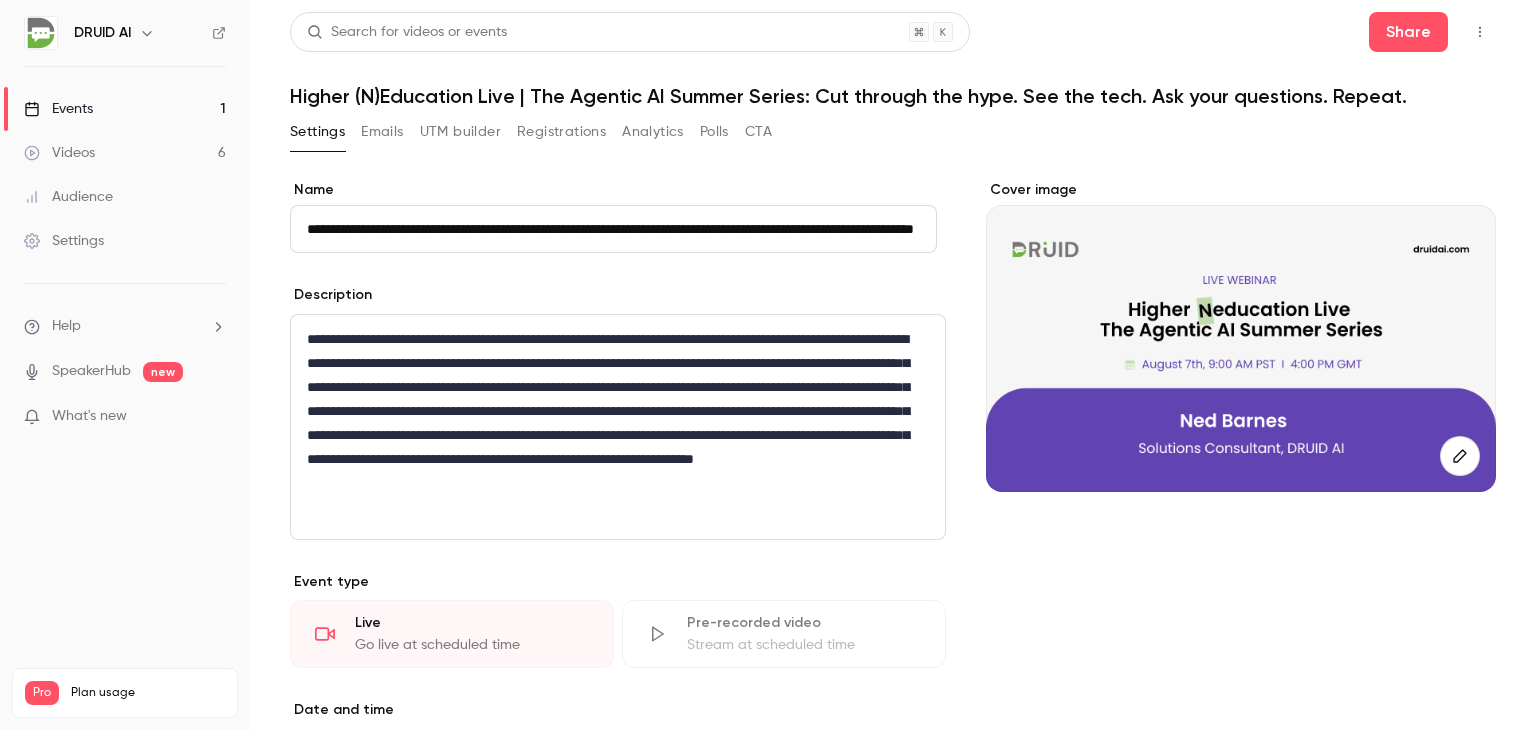 click on "**********" at bounding box center [613, 229] 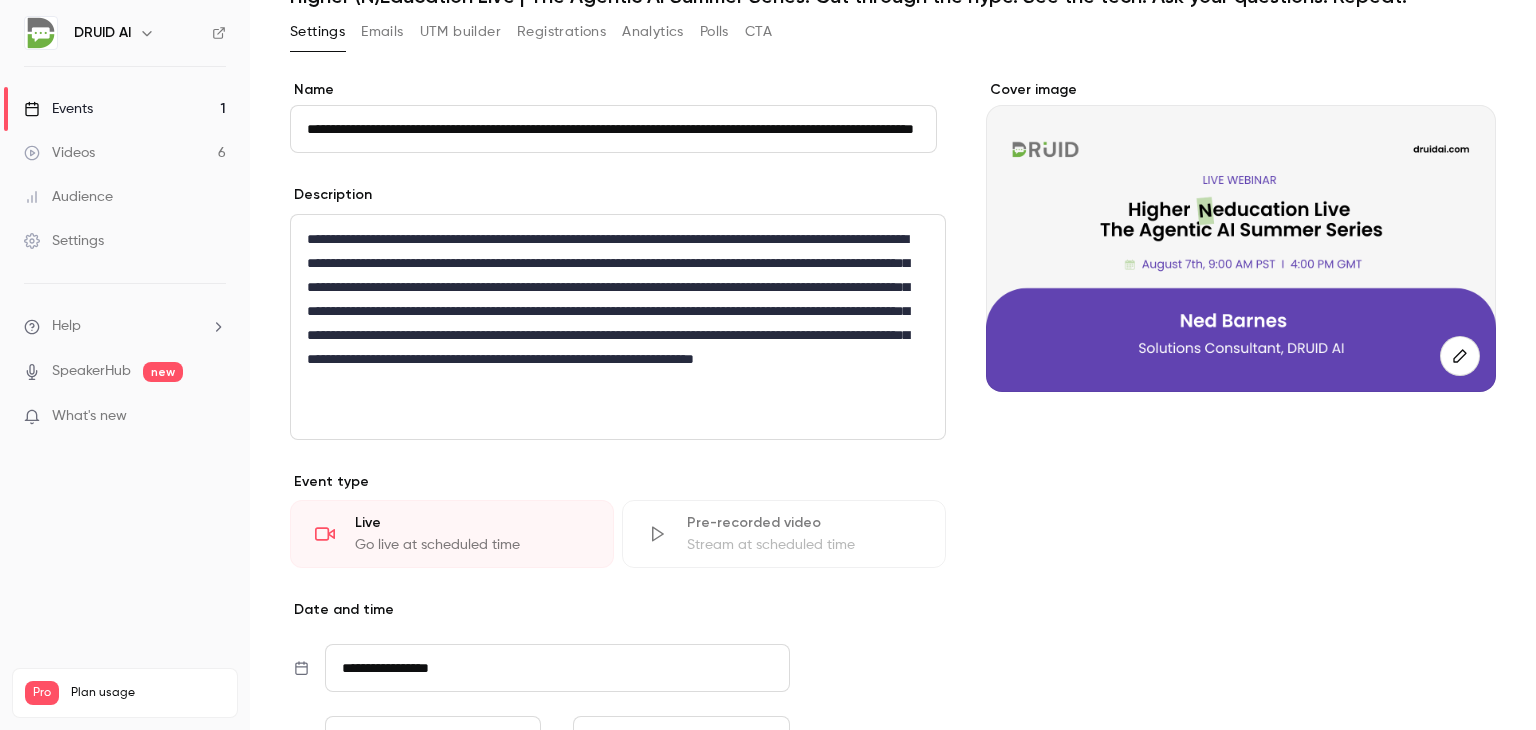 scroll, scrollTop: 100, scrollLeft: 0, axis: vertical 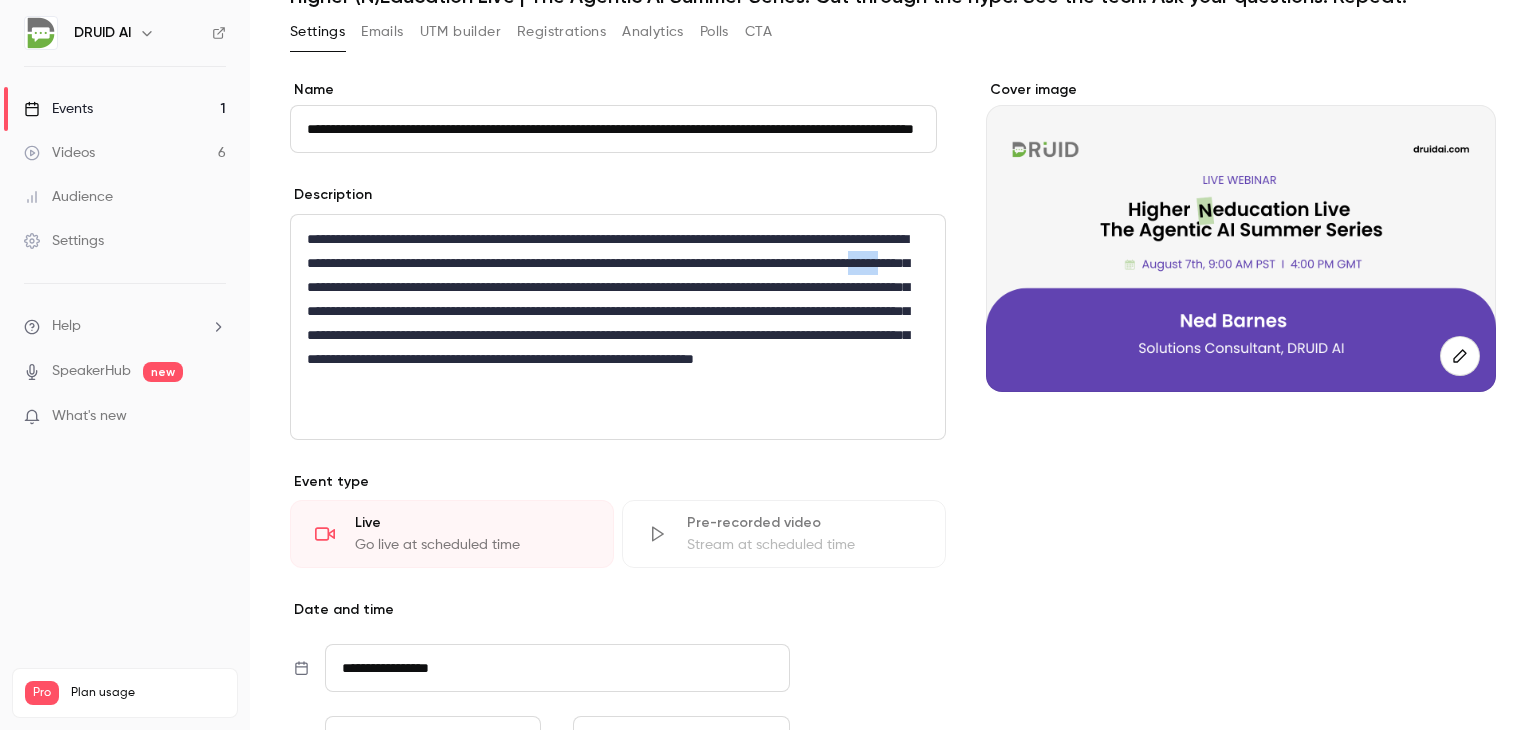 click on "**********" at bounding box center [614, 323] 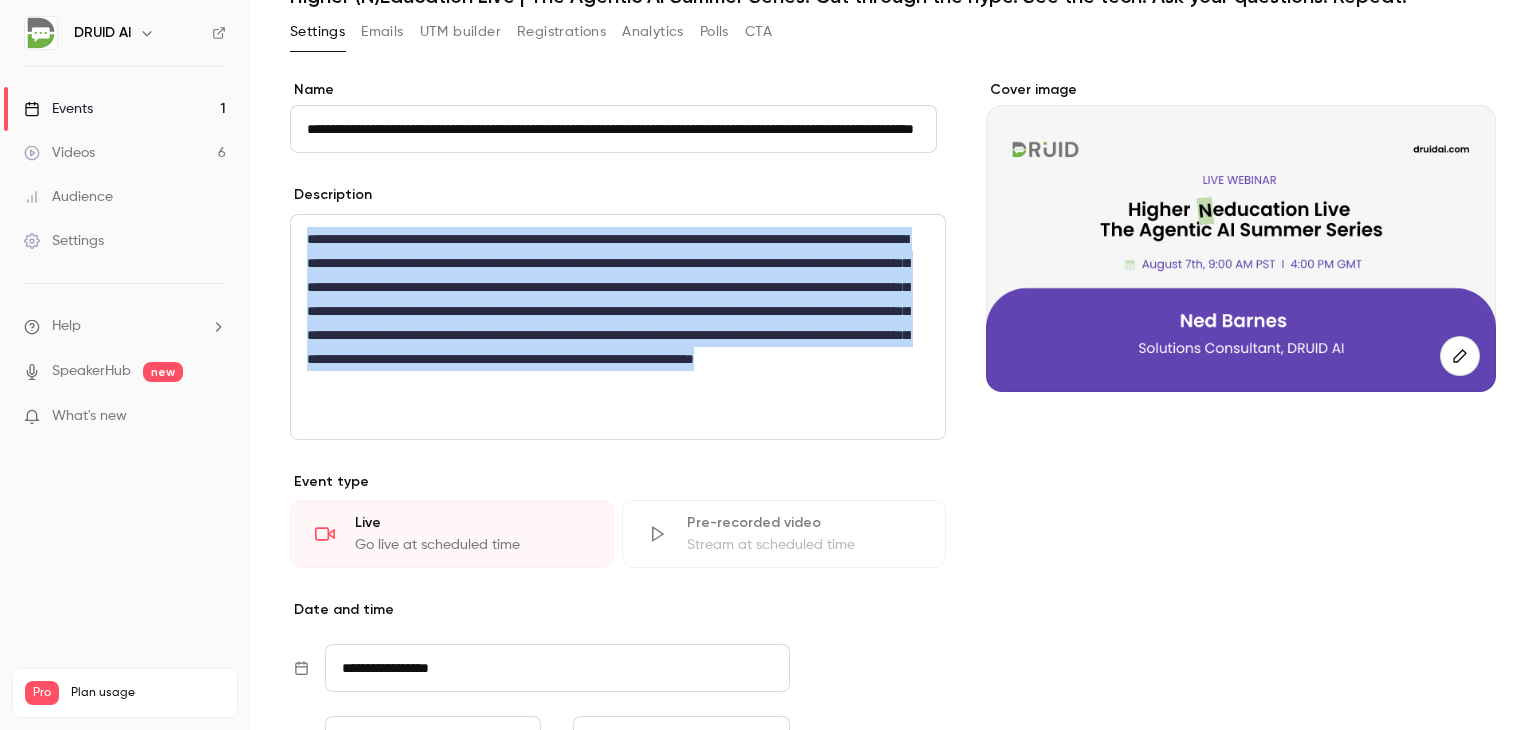 click on "**********" at bounding box center (614, 323) 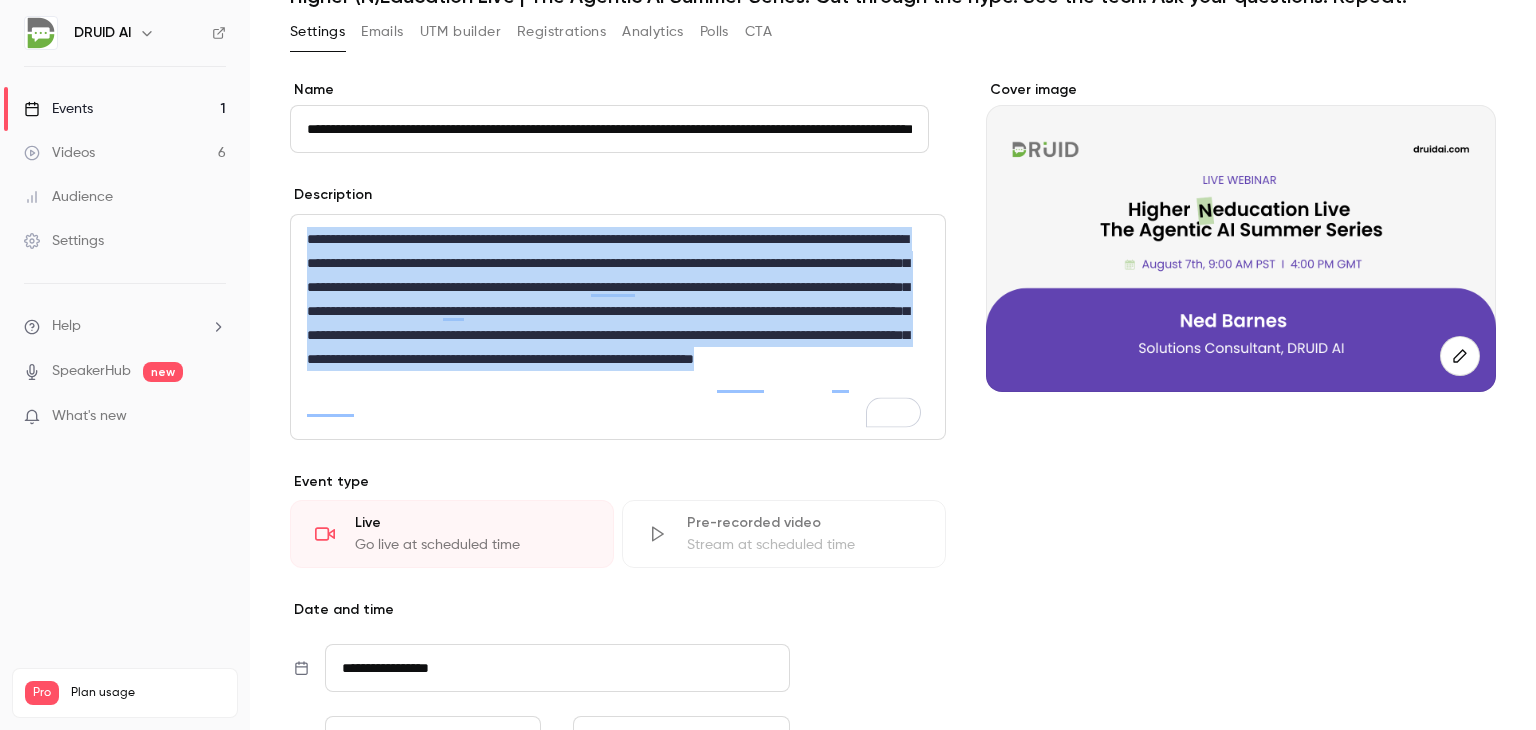 scroll, scrollTop: 100, scrollLeft: 0, axis: vertical 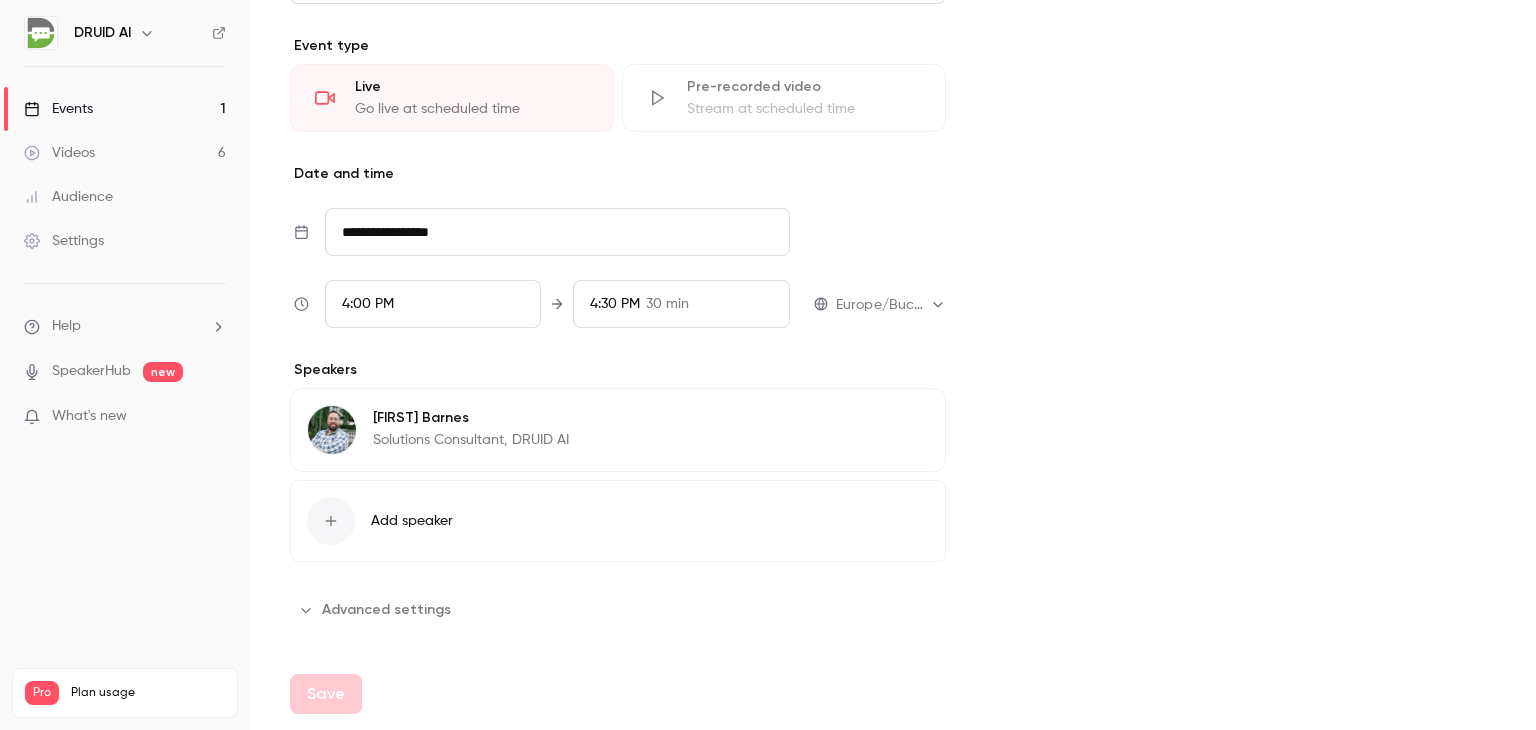 click on "Advanced settings" at bounding box center [376, 610] 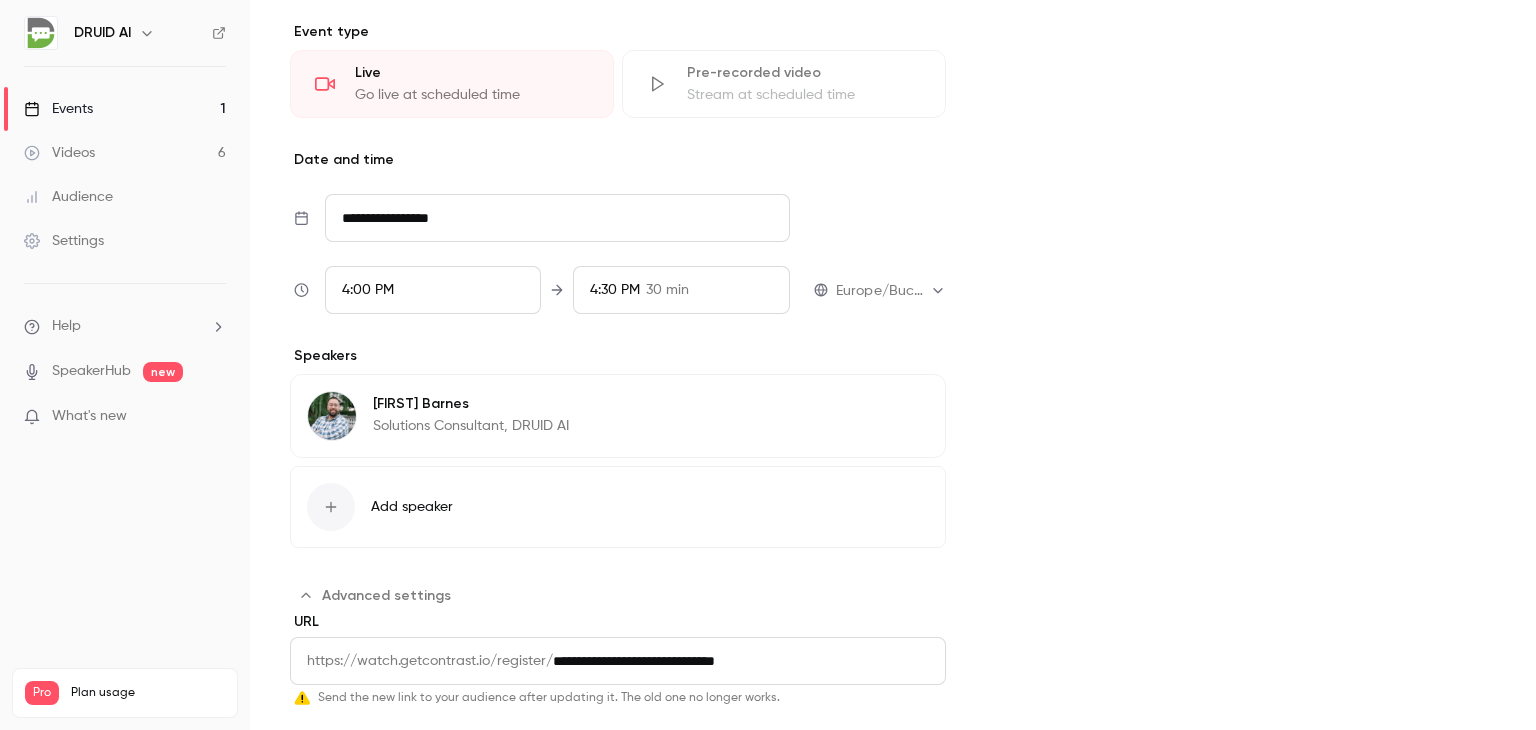 scroll, scrollTop: 588, scrollLeft: 0, axis: vertical 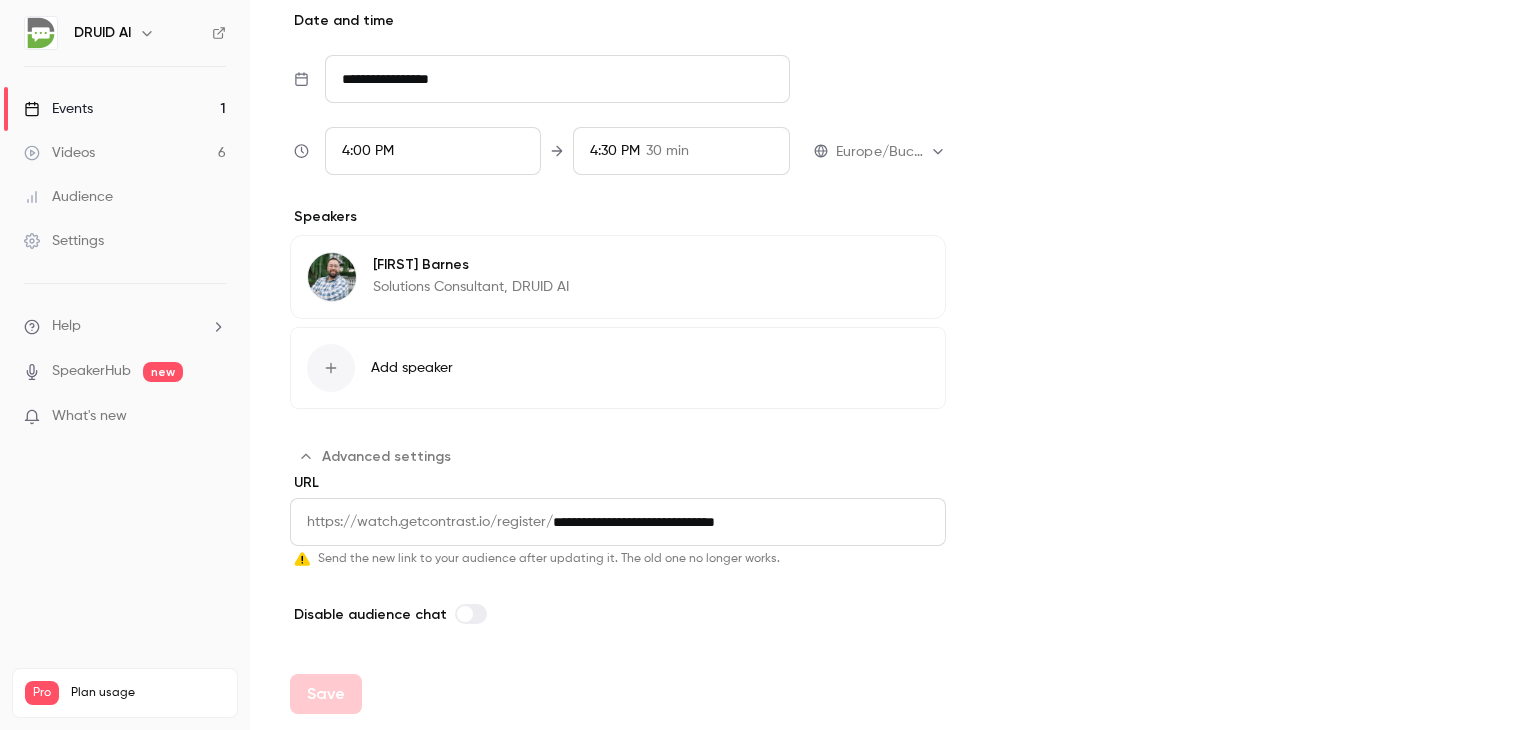 click on "Edit" at bounding box center (892, 268) 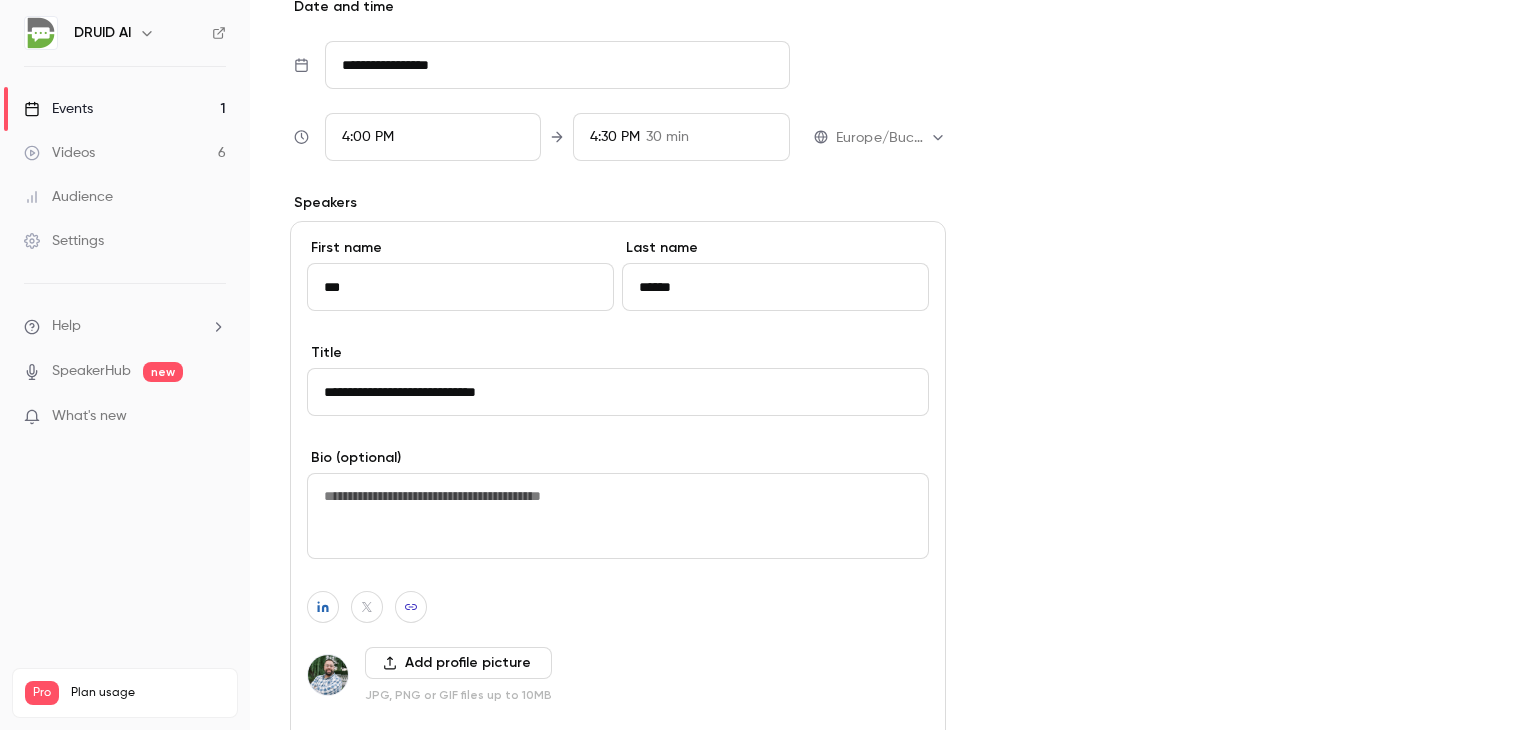 scroll, scrollTop: 750, scrollLeft: 0, axis: vertical 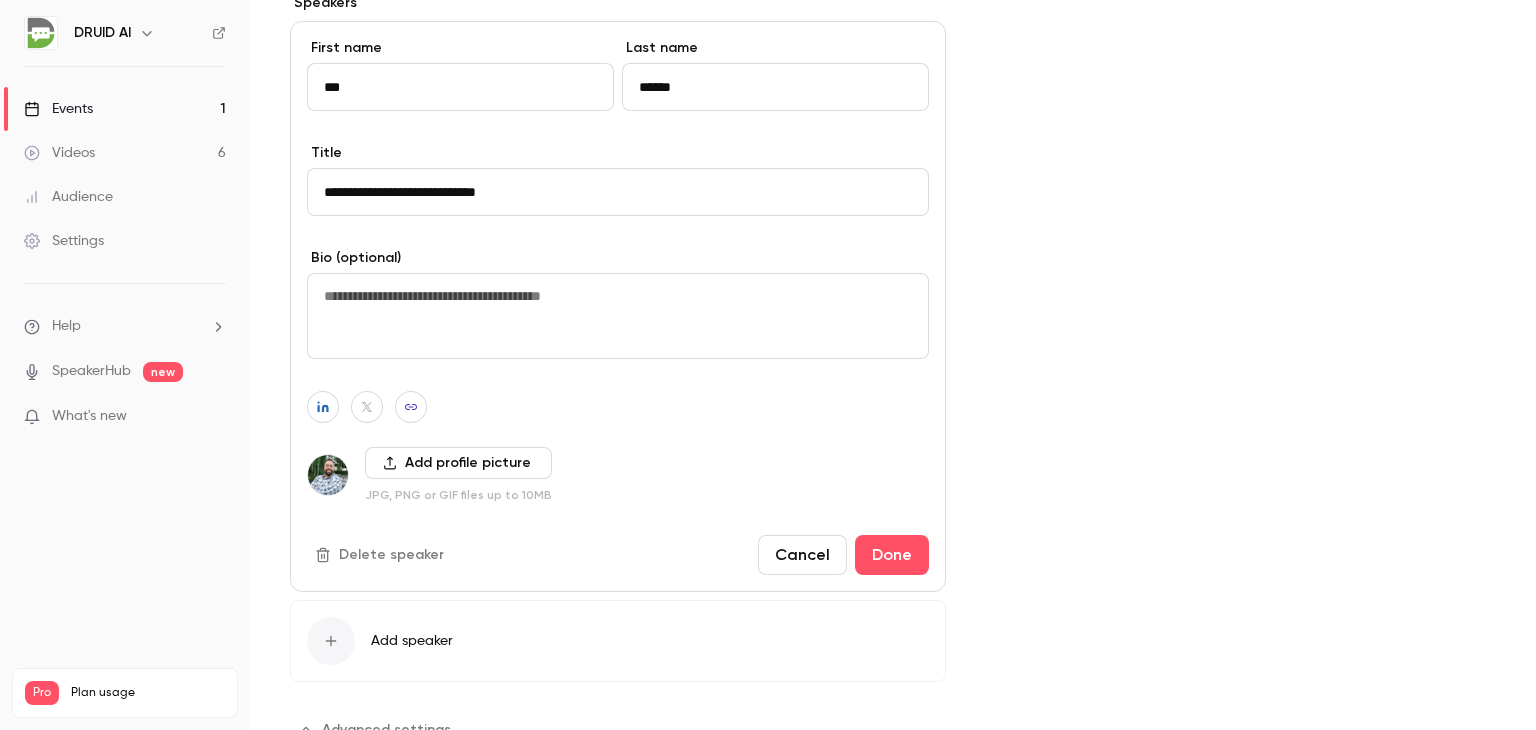 click on "Cancel" at bounding box center (802, 555) 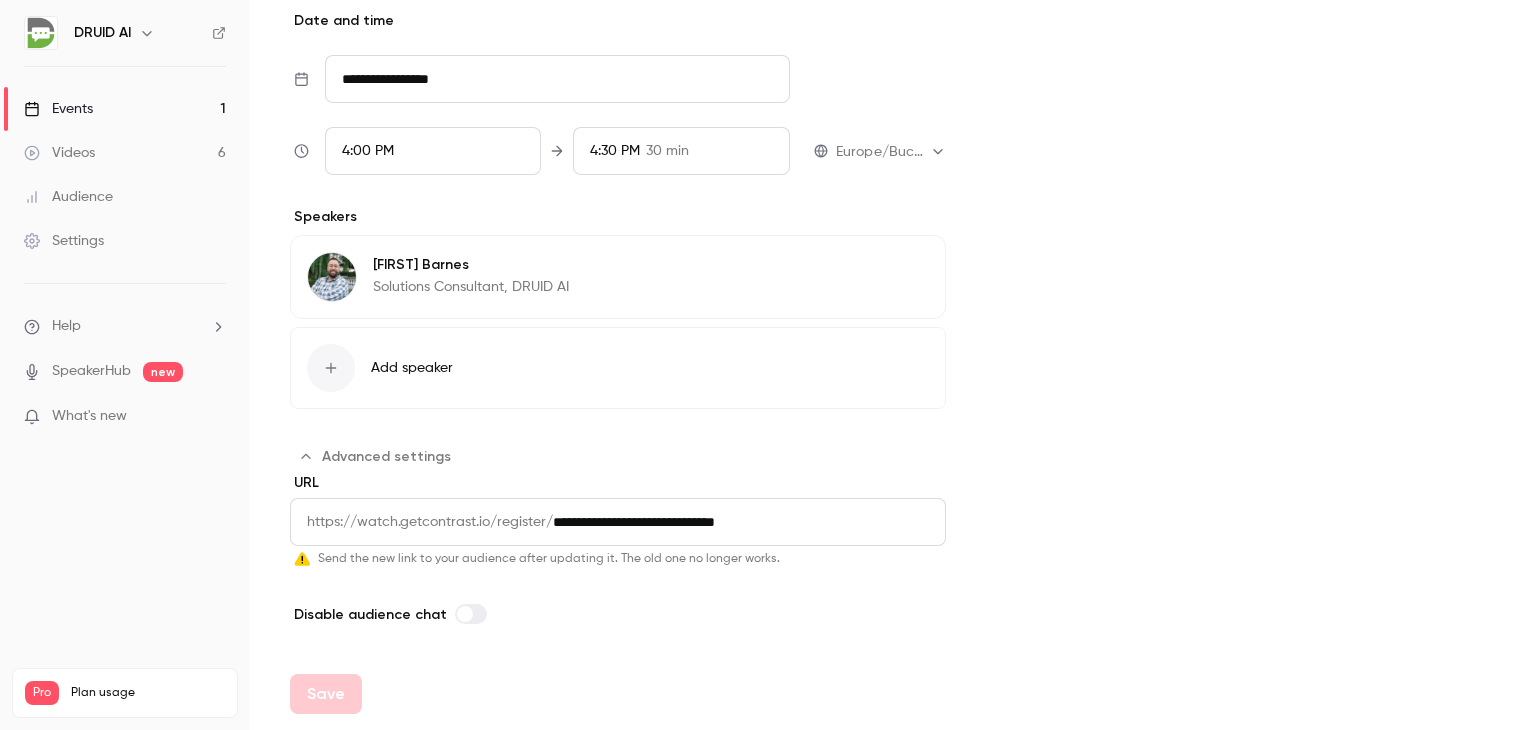 click on "**********" at bounding box center [749, 522] 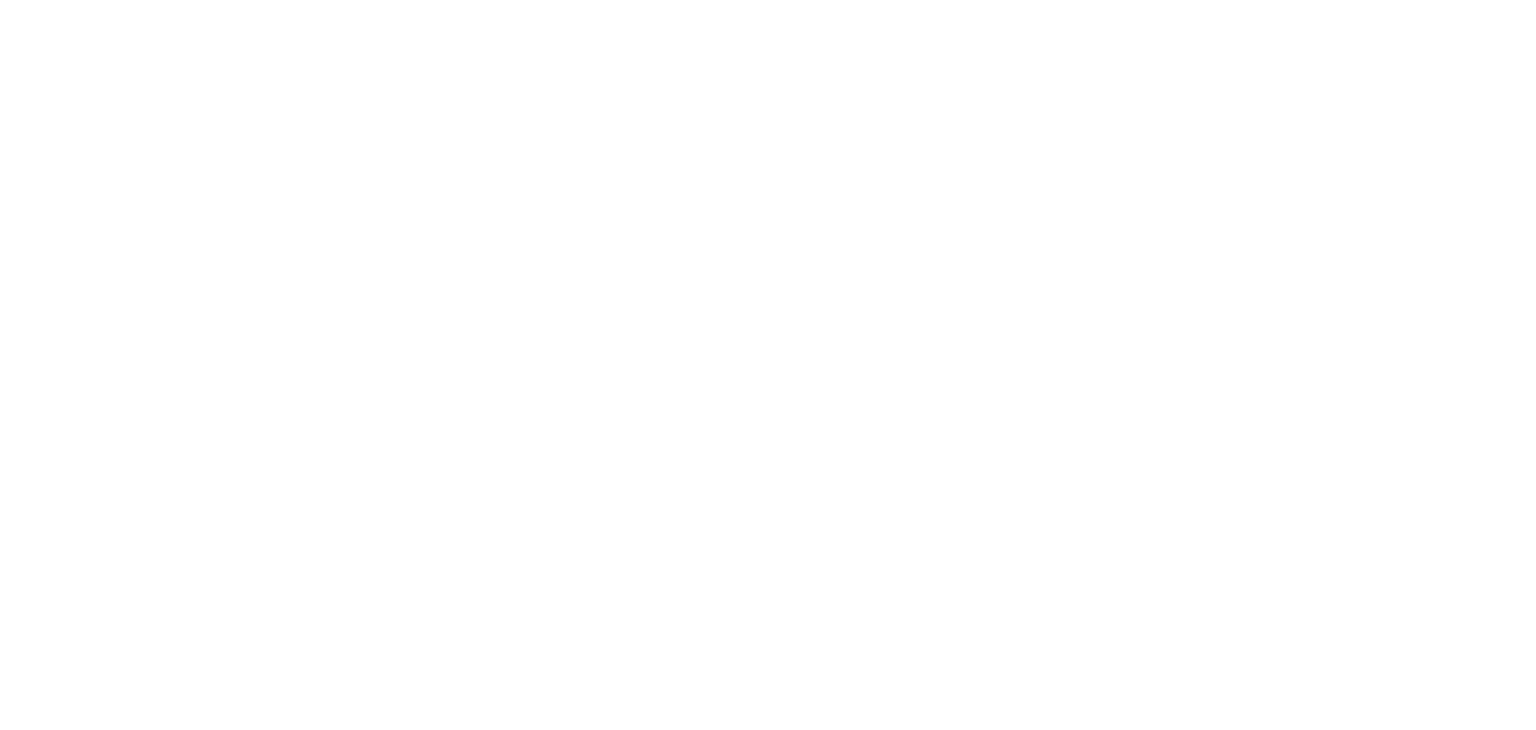 scroll, scrollTop: 0, scrollLeft: 0, axis: both 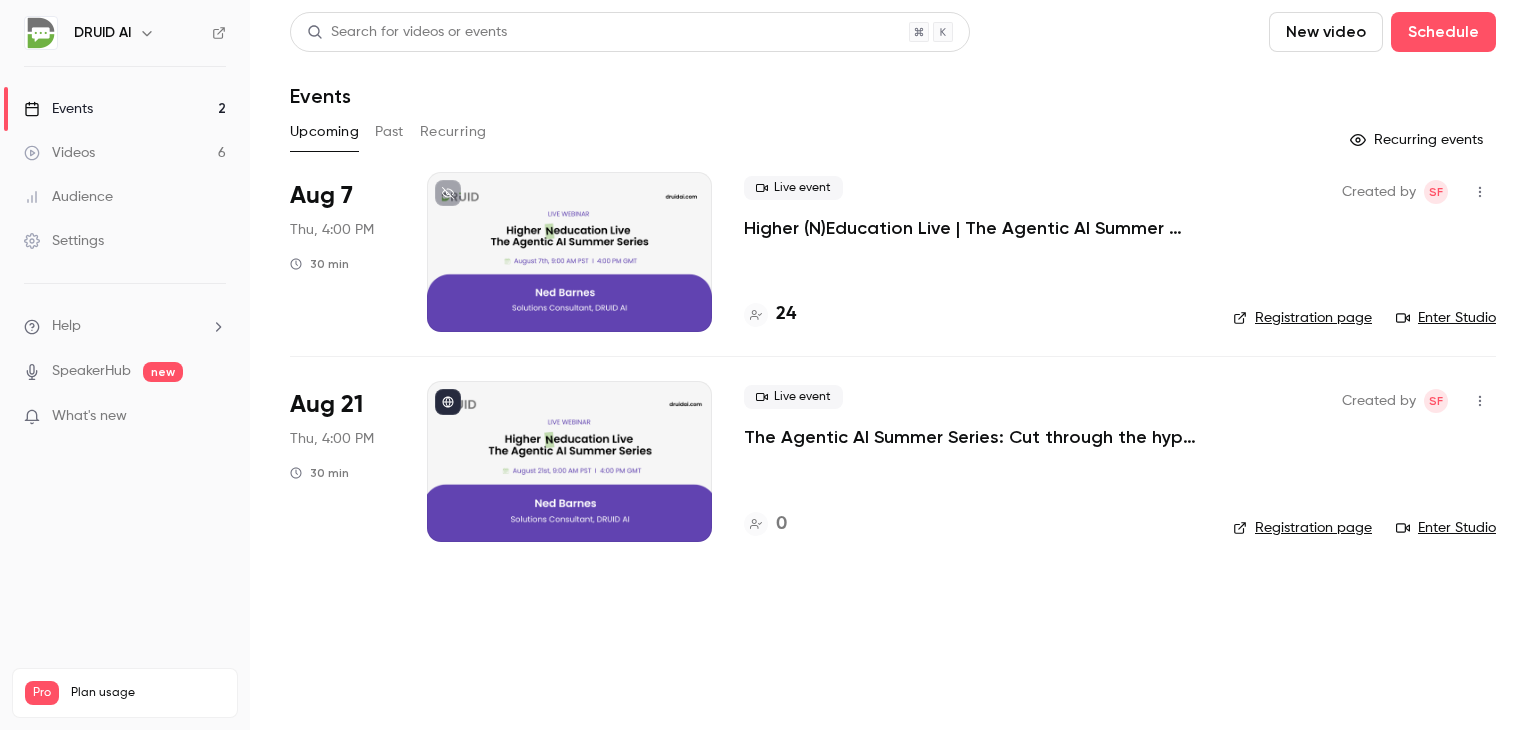 click on "The Agentic AI Summer Series: Cut through the hype. See the tech. Ask your questions. Repeat." at bounding box center [972, 437] 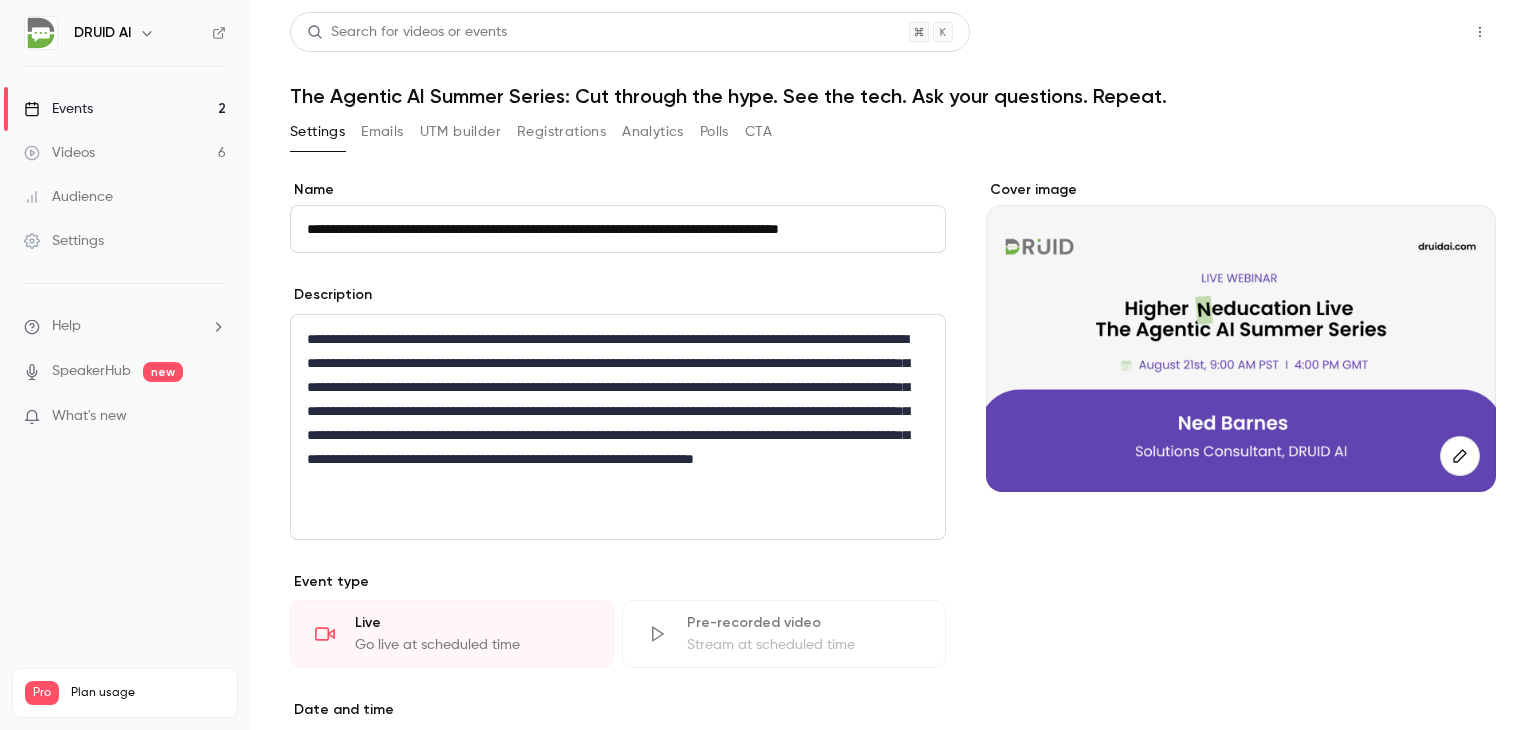 click on "Share" at bounding box center (1408, 32) 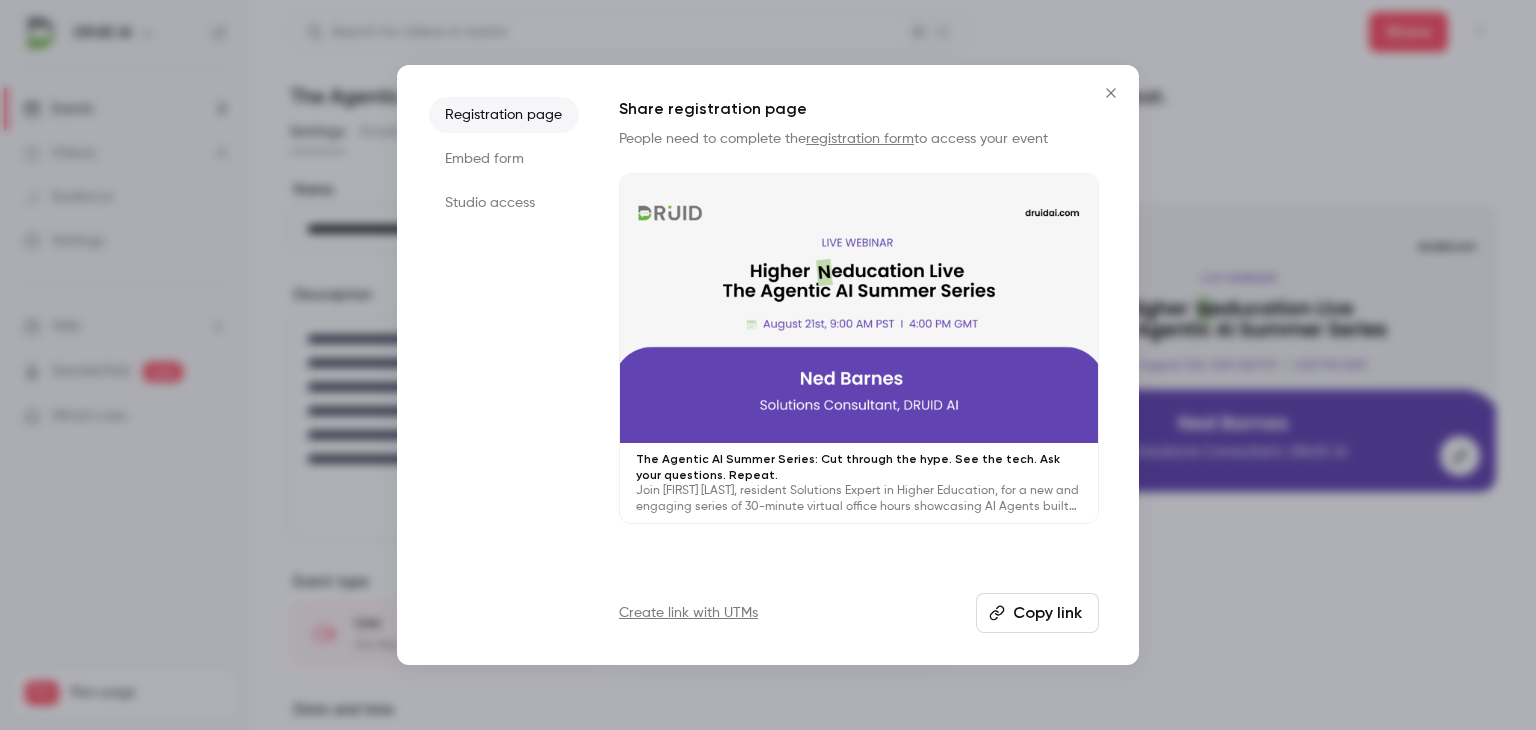 click on "Copy link" at bounding box center [1037, 613] 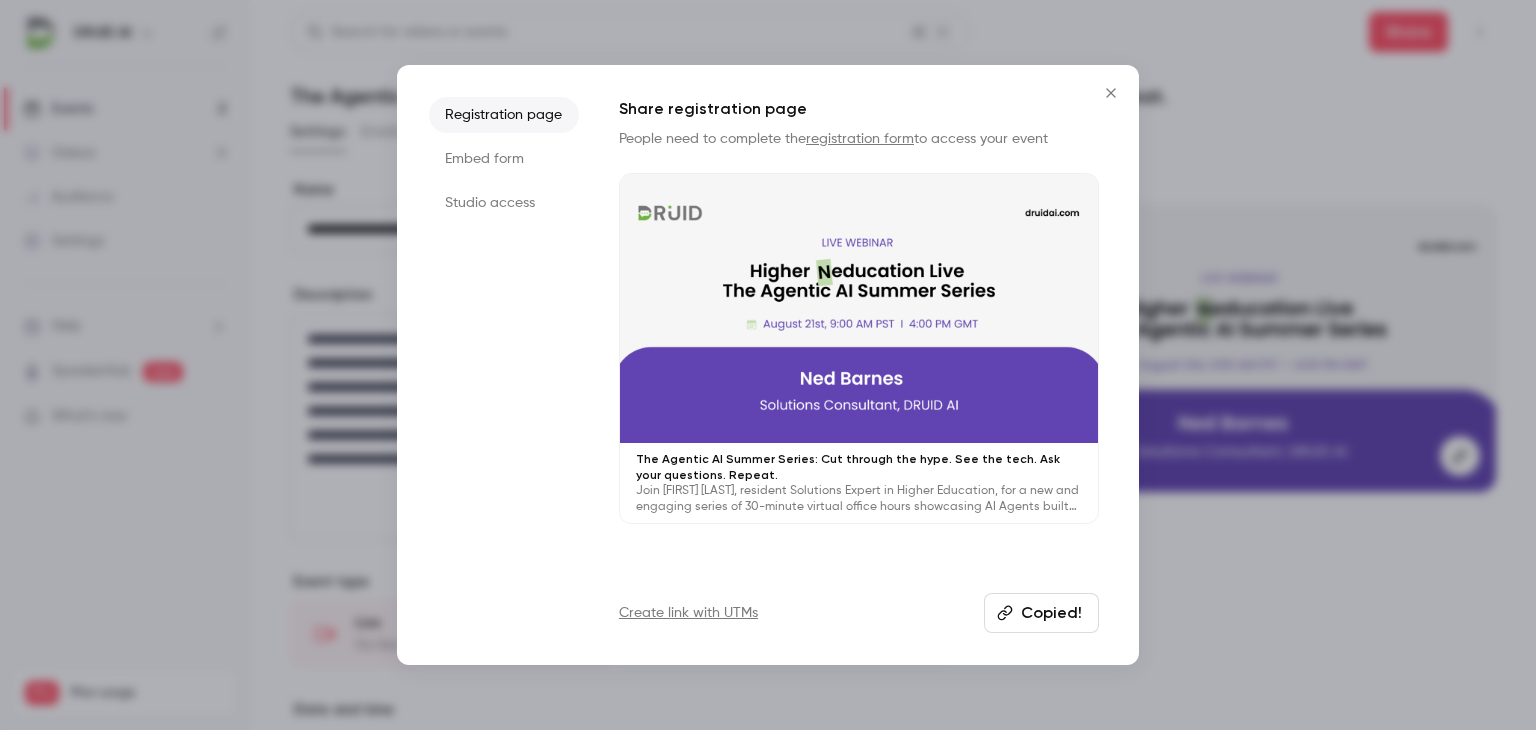 click 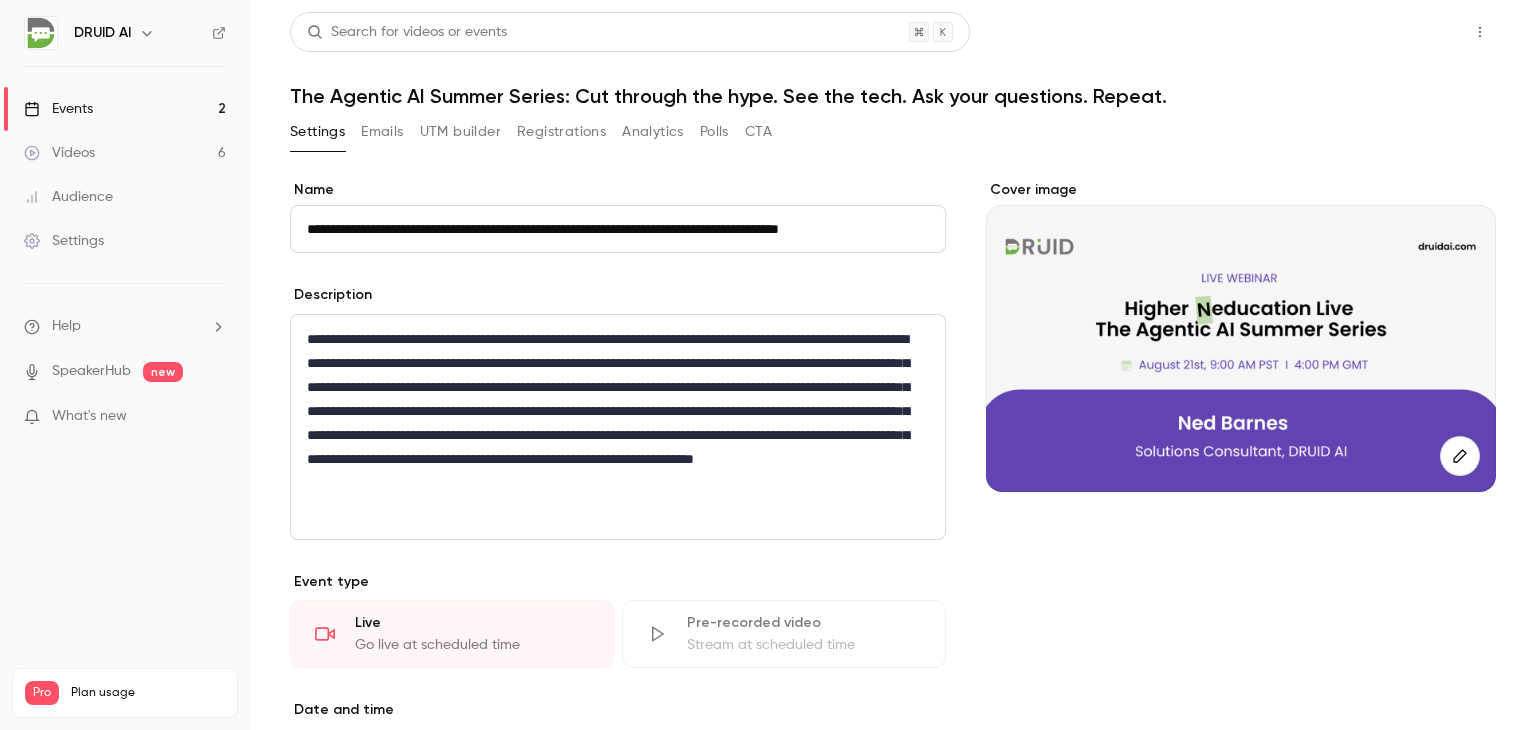 click on "Share" at bounding box center (1408, 32) 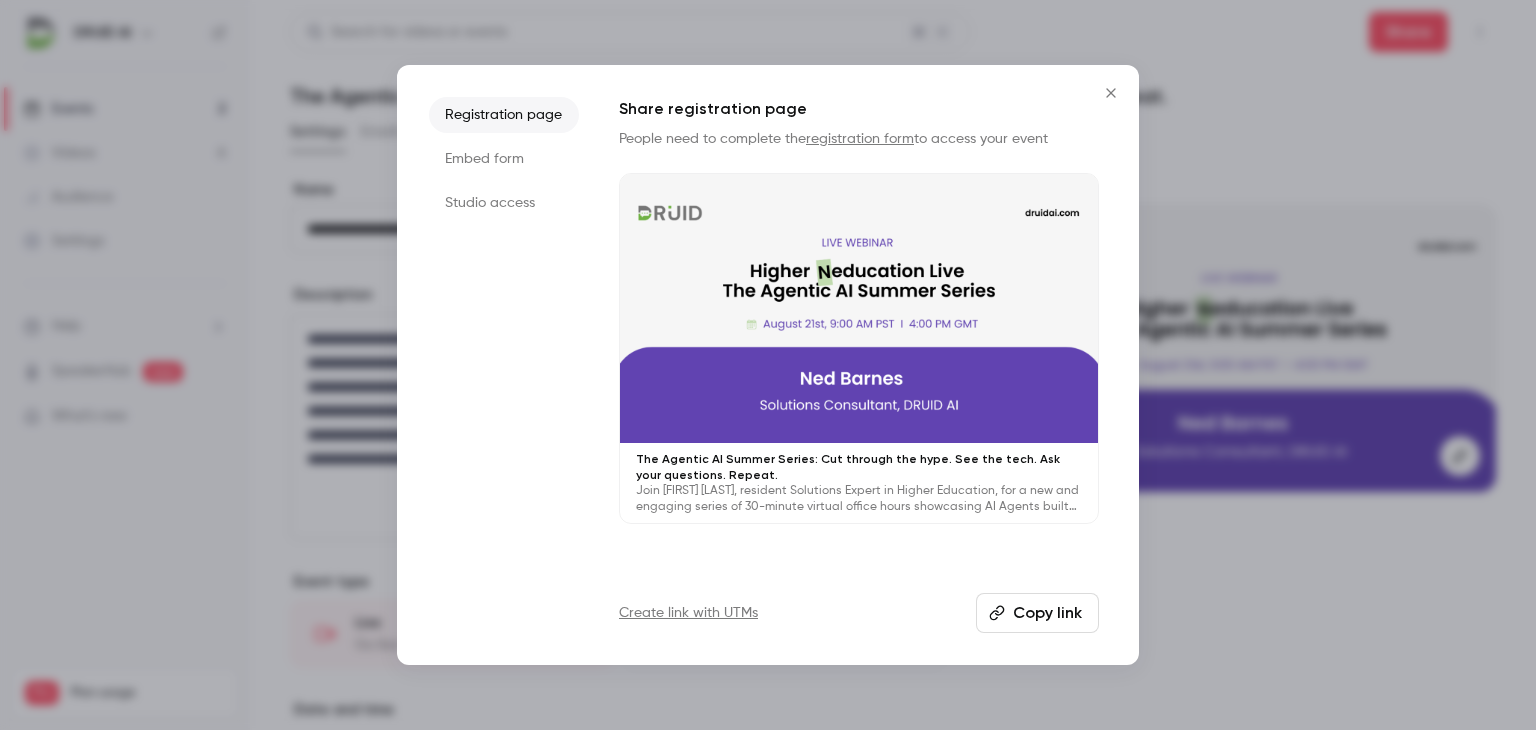 click on "Copy link" at bounding box center [1037, 613] 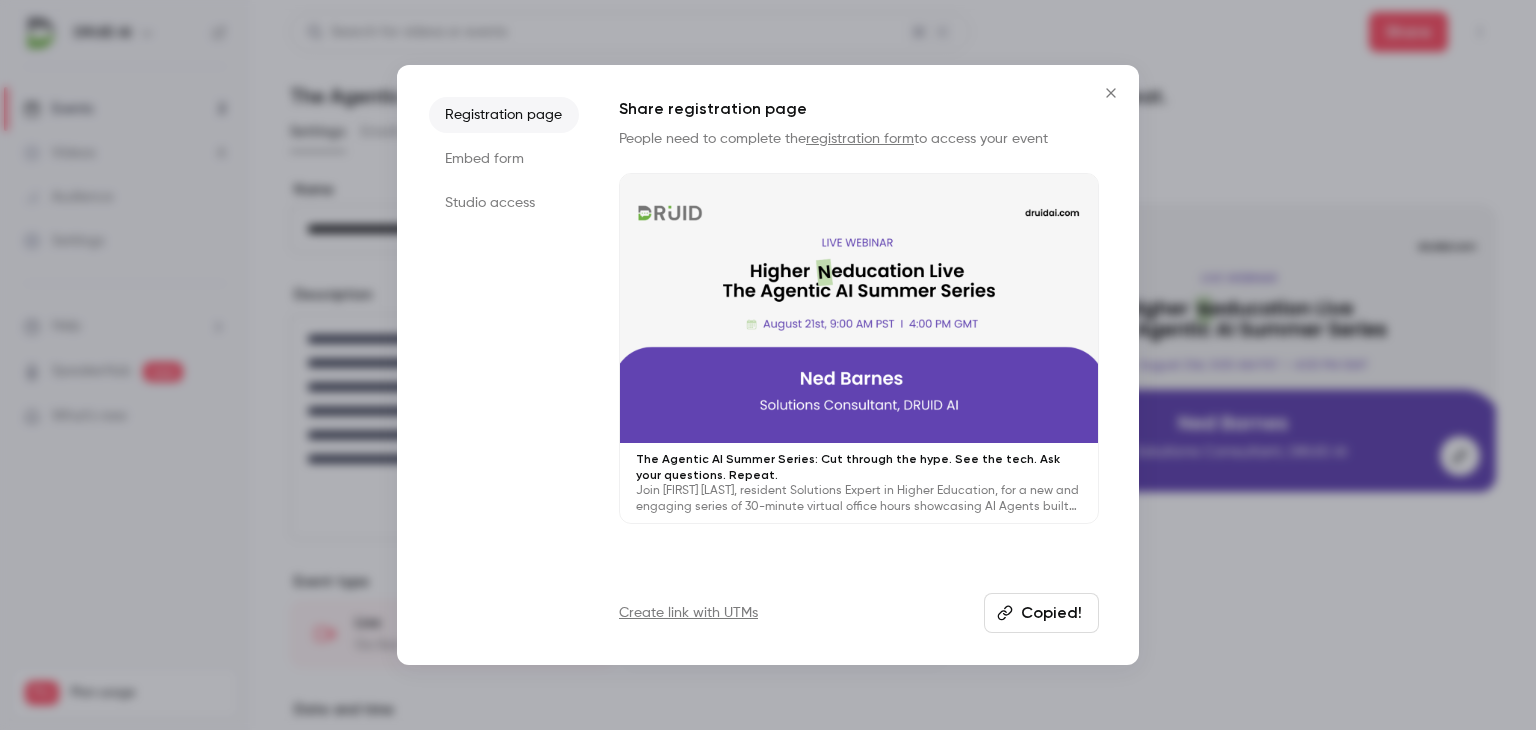 click 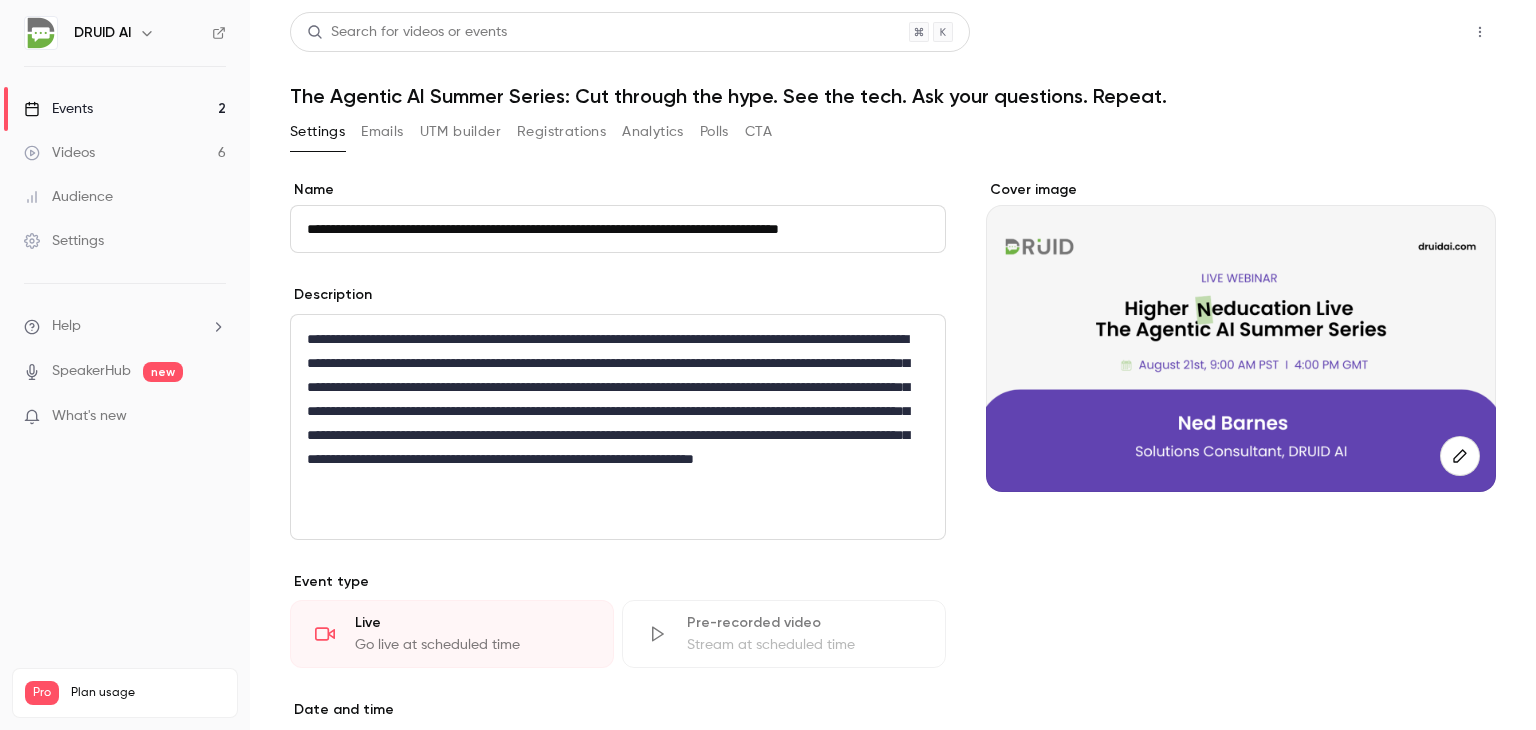 click on "Share" at bounding box center (1408, 32) 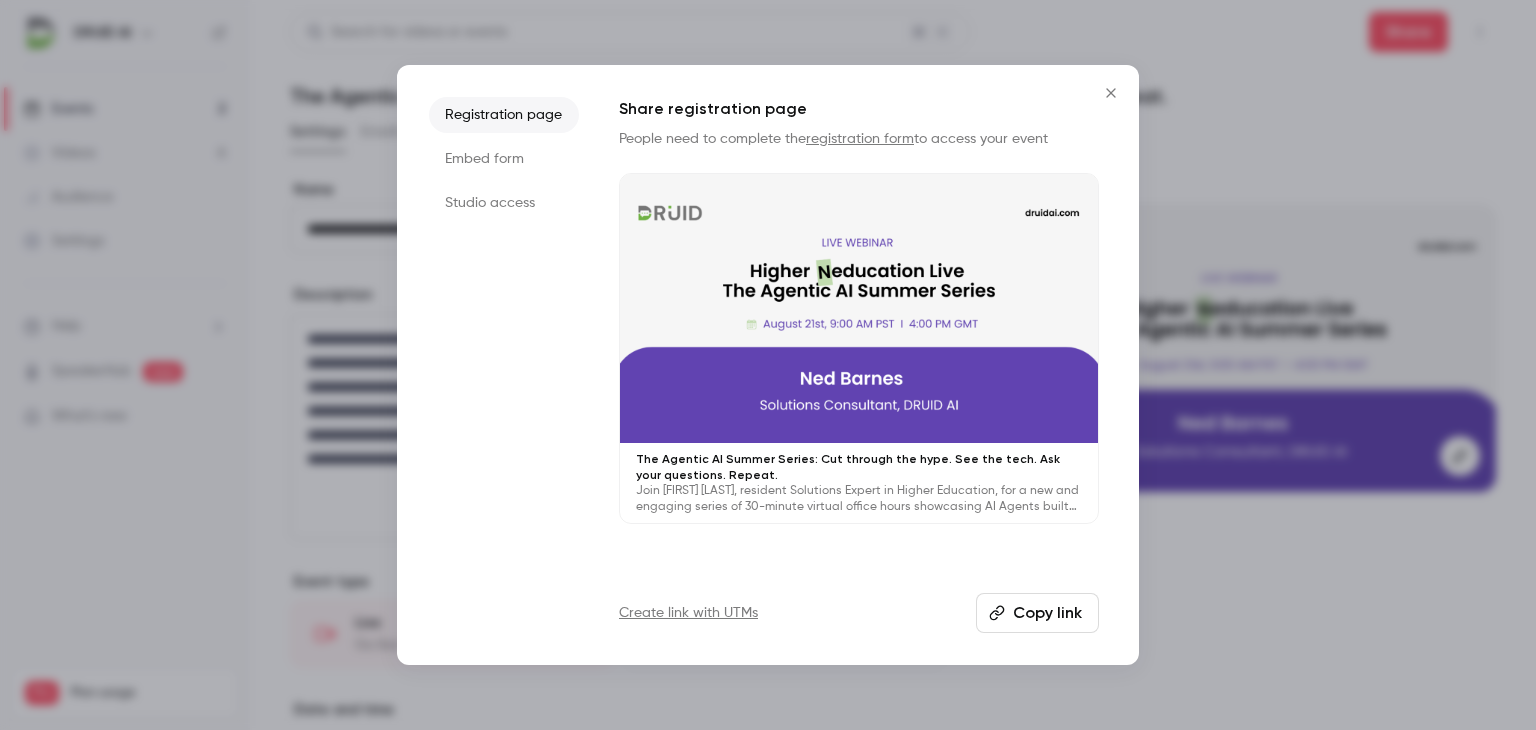click on "Copy link" at bounding box center (1037, 613) 